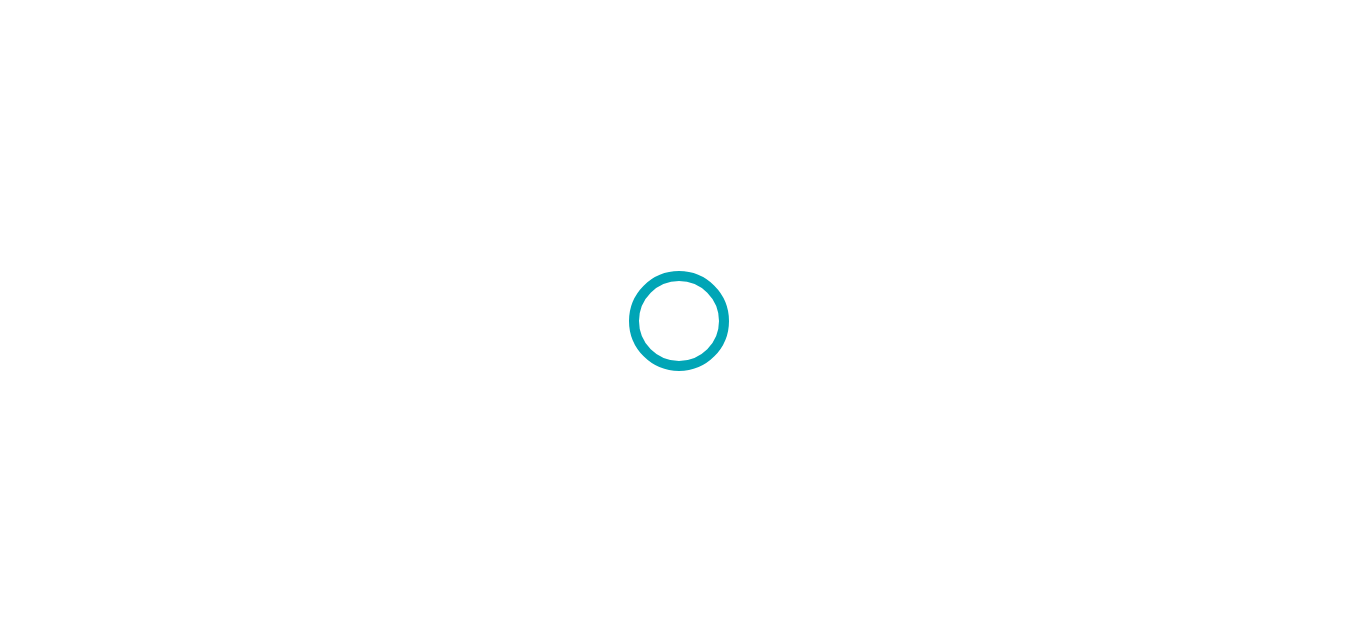 scroll, scrollTop: 0, scrollLeft: 0, axis: both 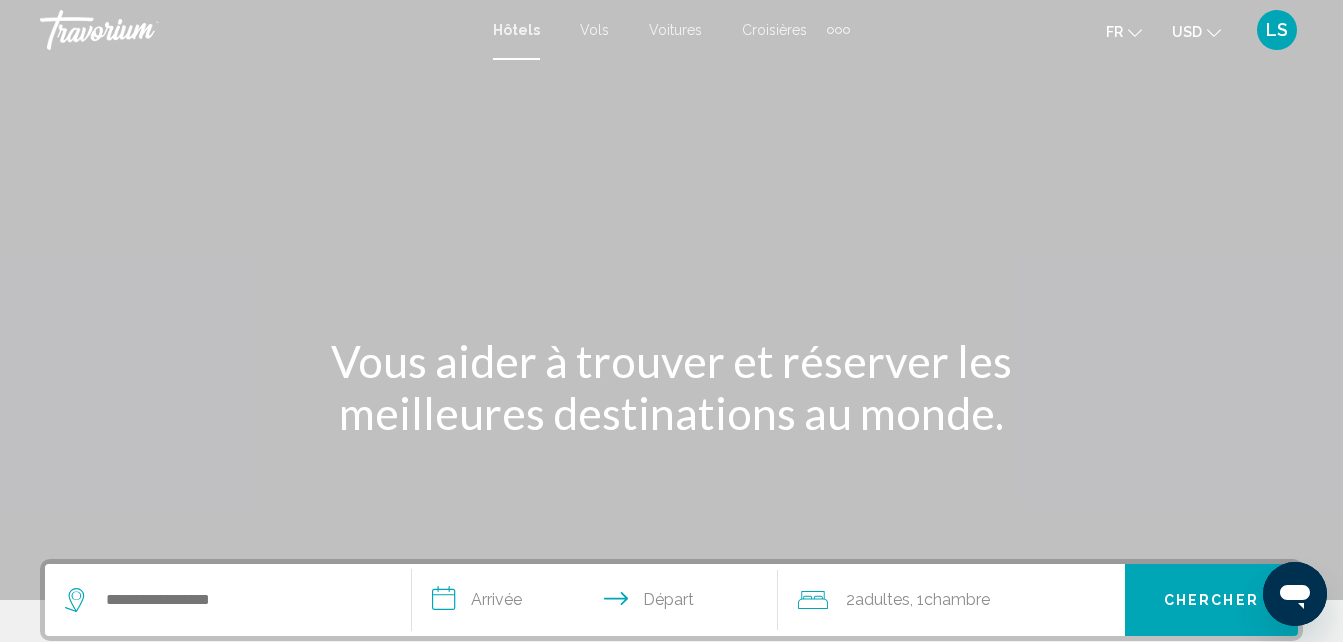 click on "USD
USD ($) MXN (Mex$) CAD (Can$) GBP (£) EUR (€) AUD (A$) NZD (NZ$) CNY (CN¥)" 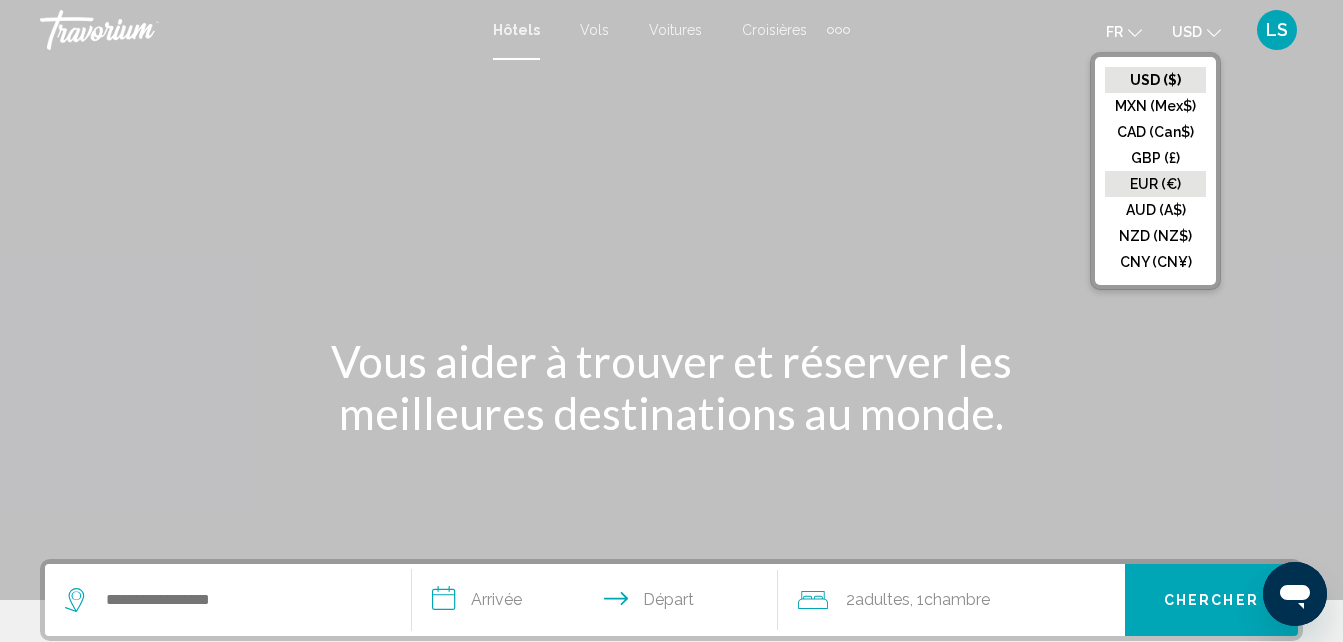 click on "EUR (€)" 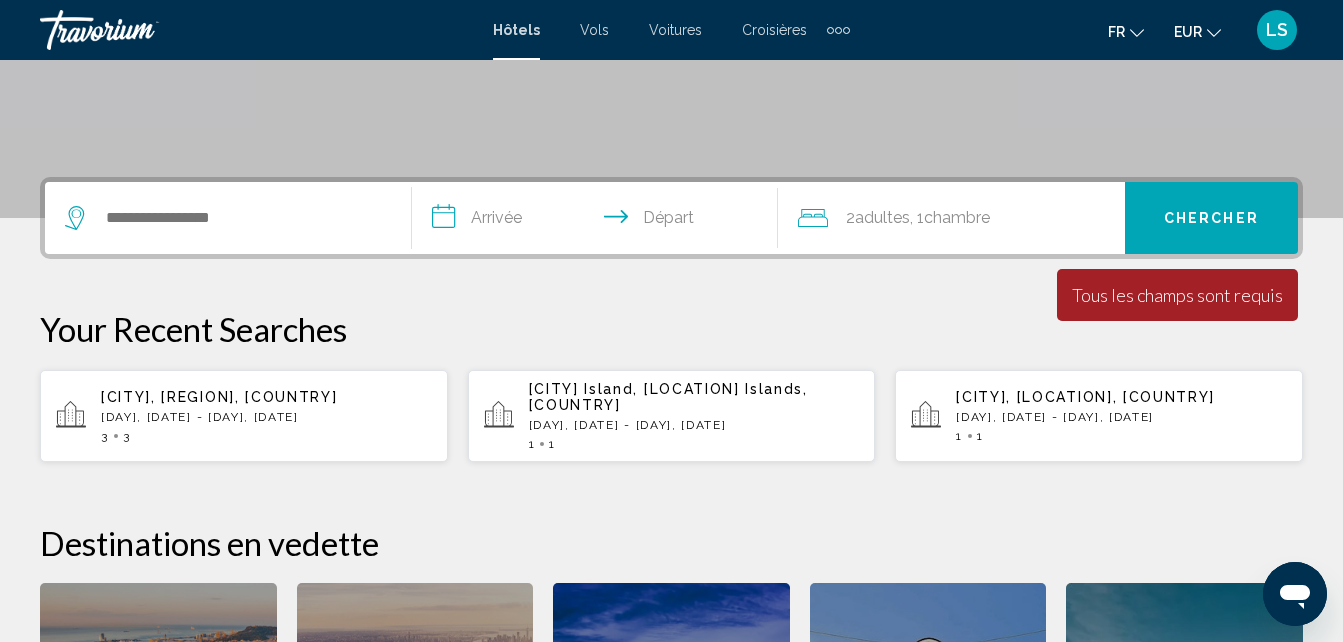scroll, scrollTop: 404, scrollLeft: 0, axis: vertical 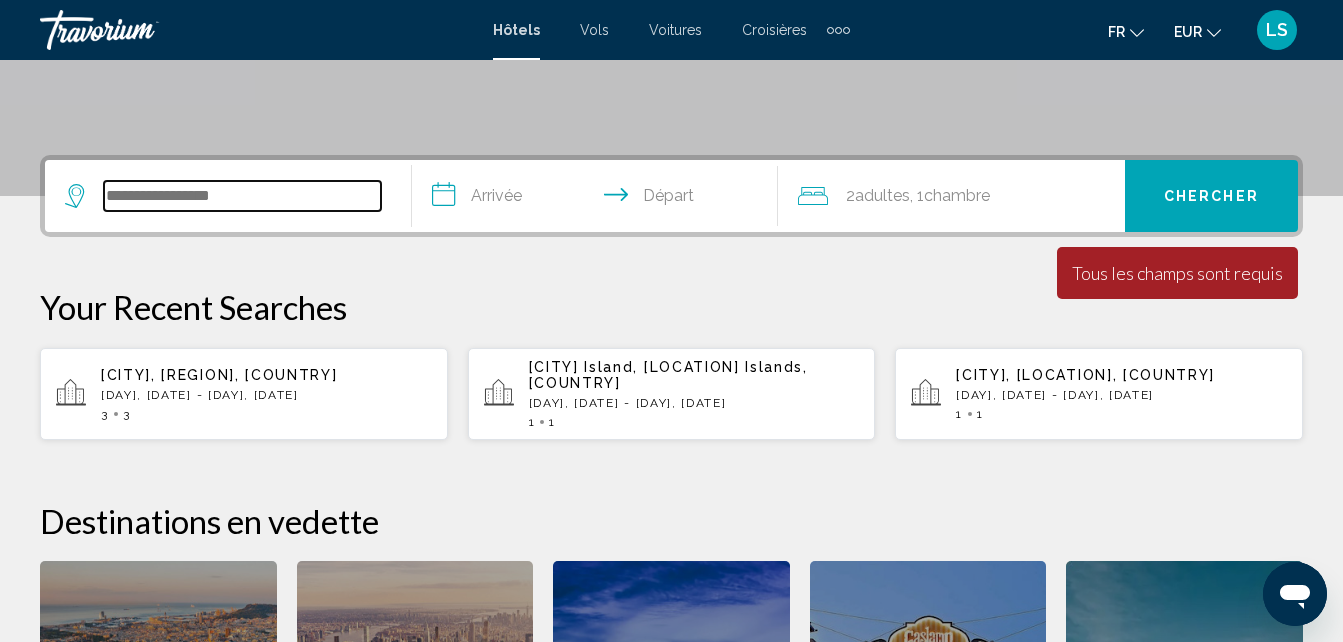click at bounding box center [242, 196] 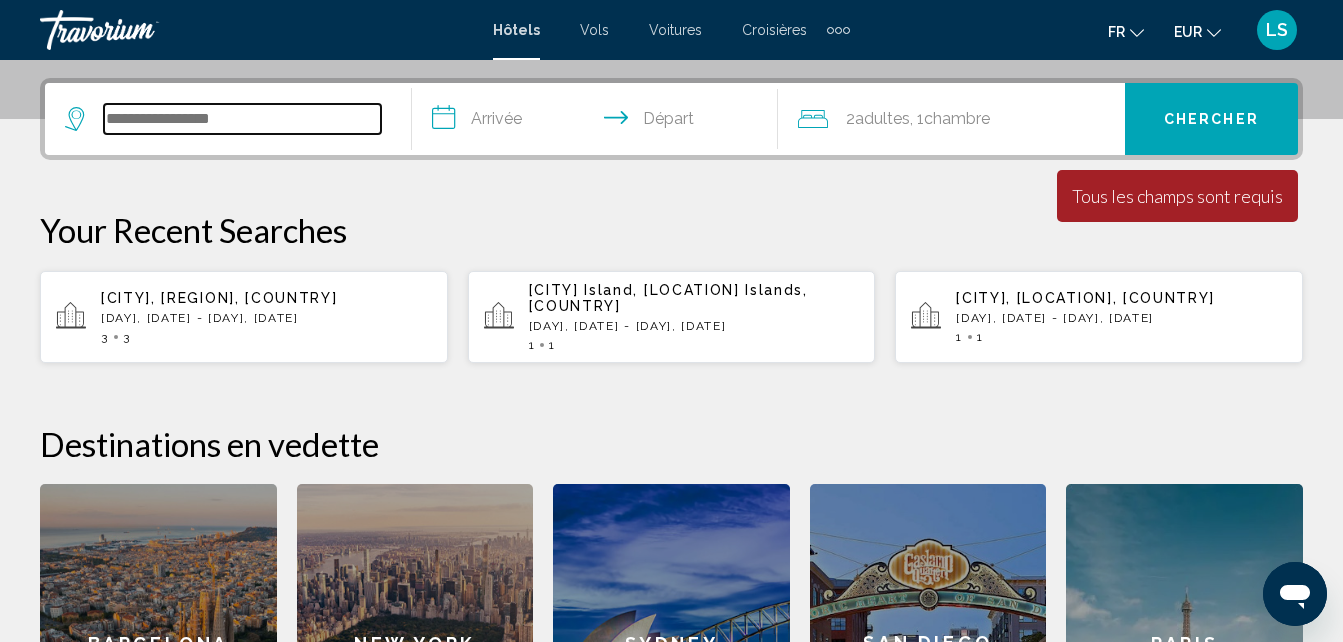 scroll, scrollTop: 494, scrollLeft: 0, axis: vertical 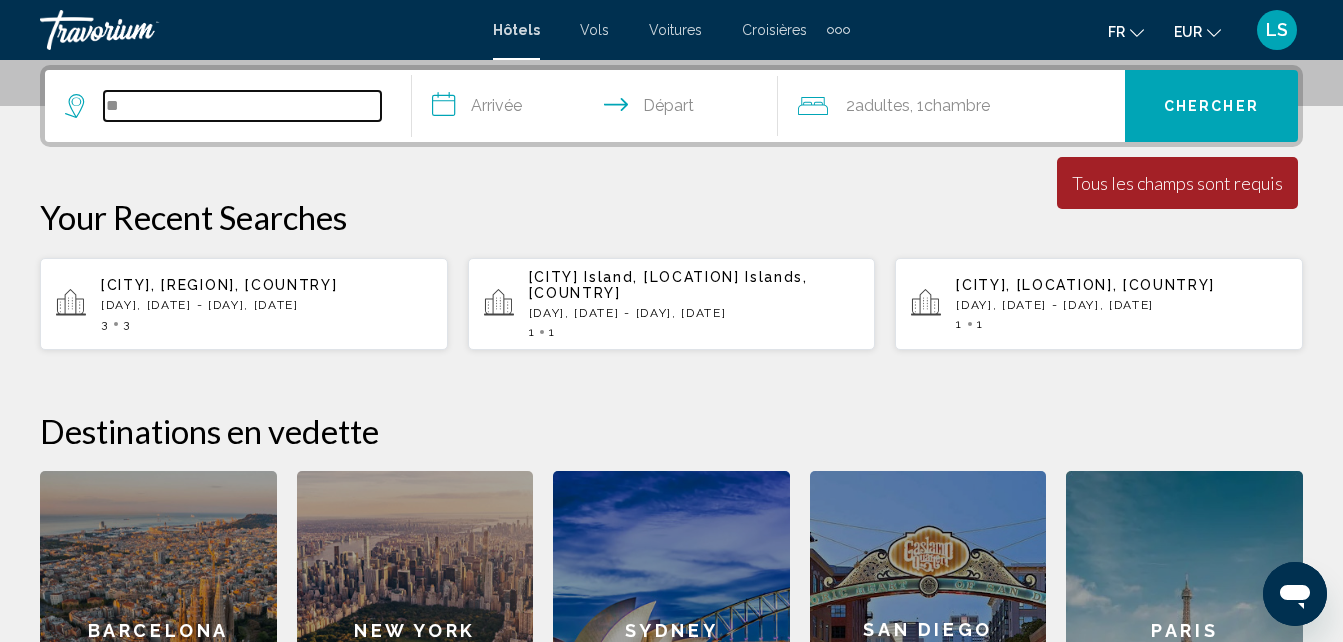 type on "*" 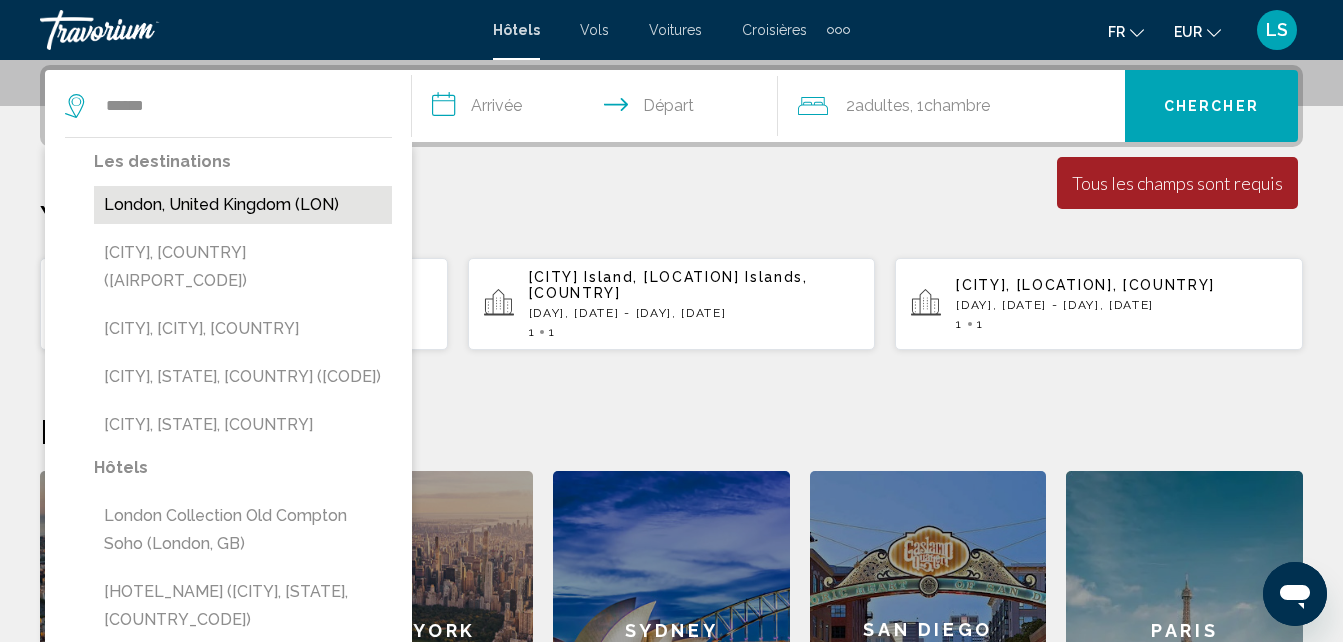 click on "London, United Kingdom (LON)" at bounding box center (243, 205) 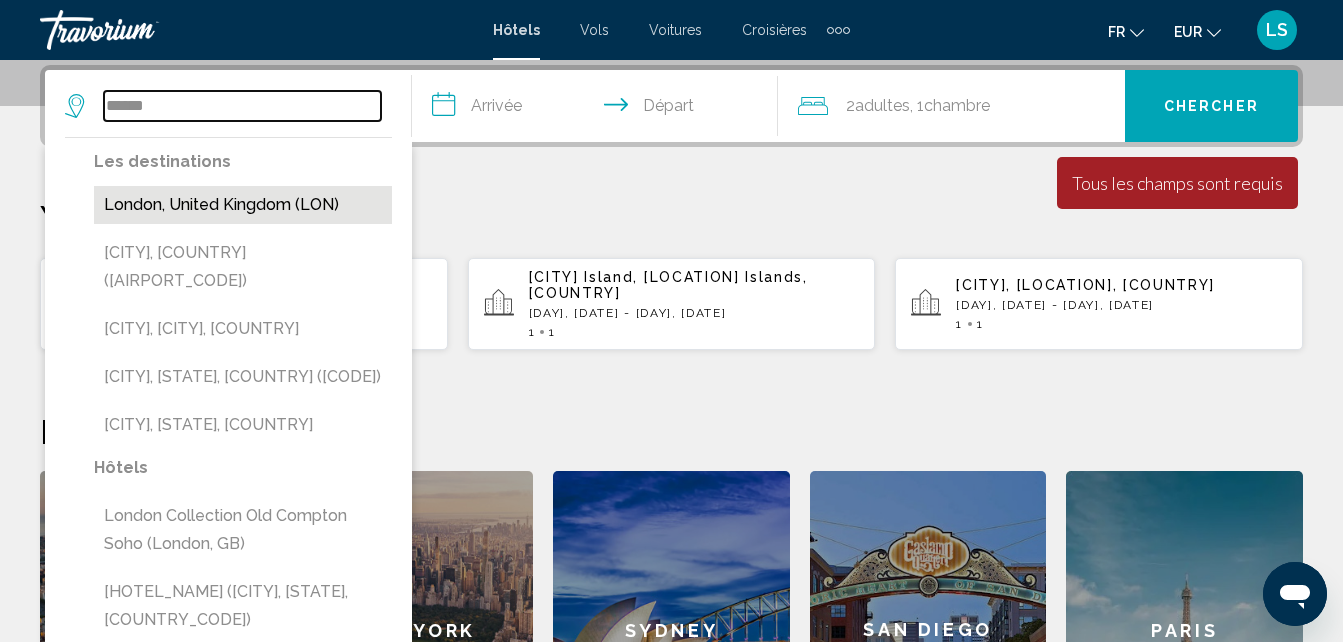 type on "**********" 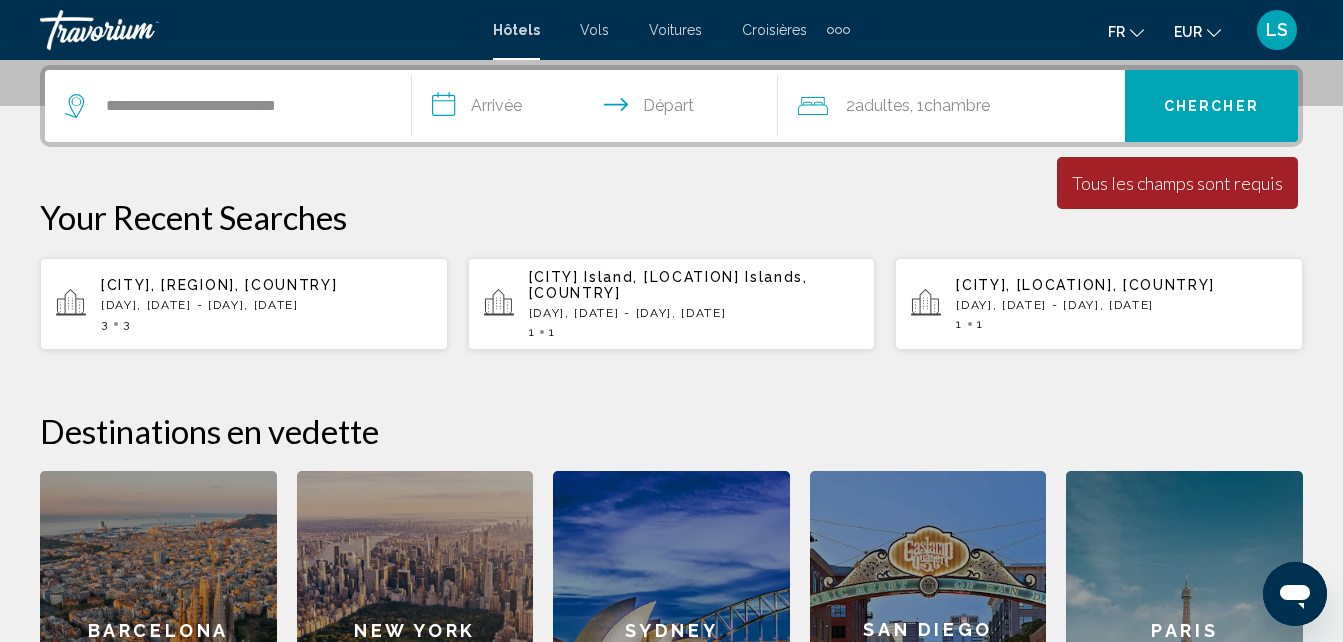 click on "**********" at bounding box center [599, 109] 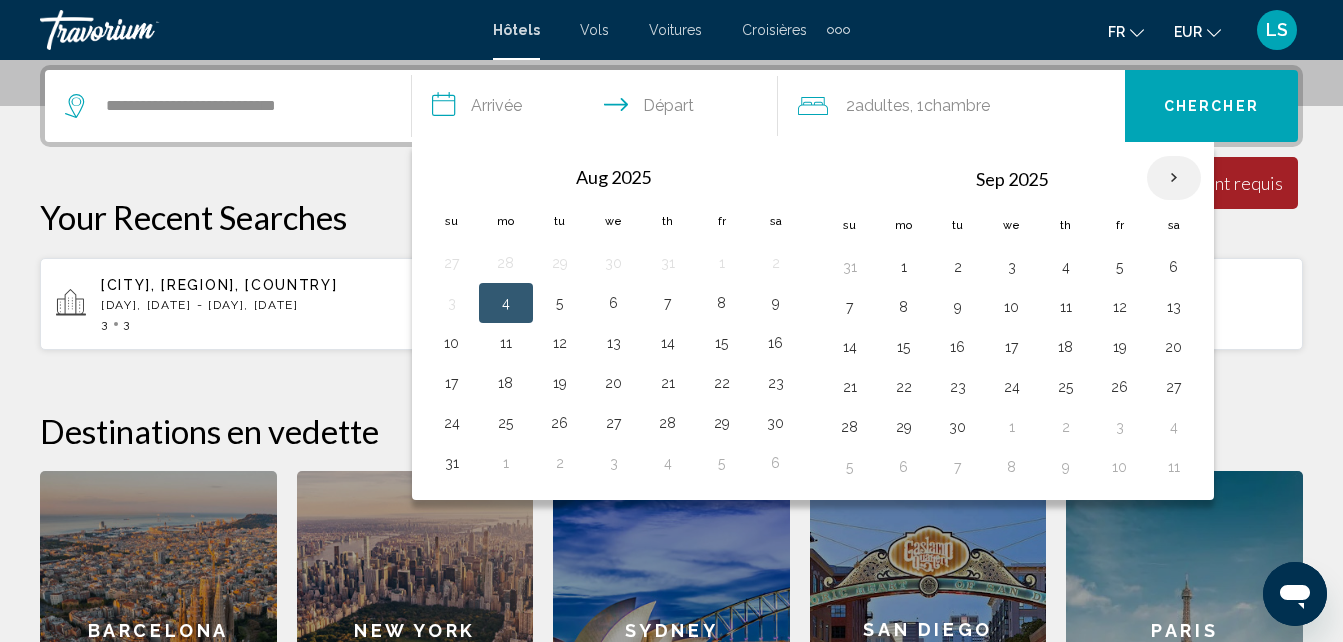click at bounding box center [1174, 178] 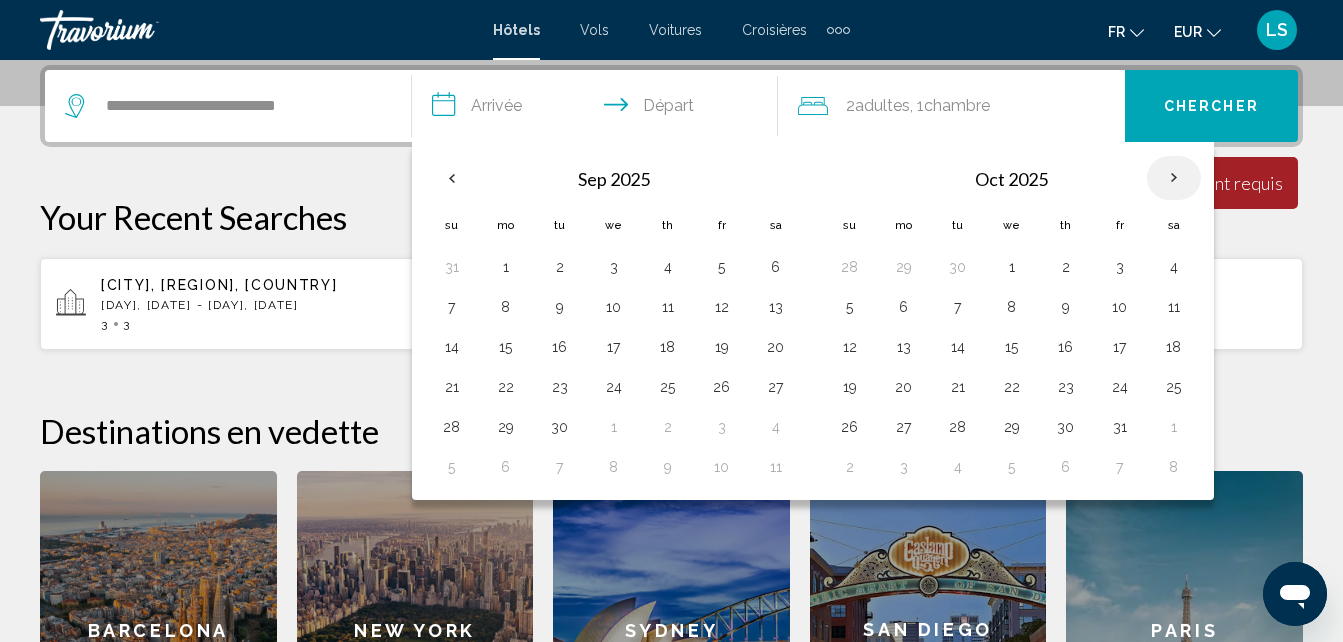 click at bounding box center [1174, 178] 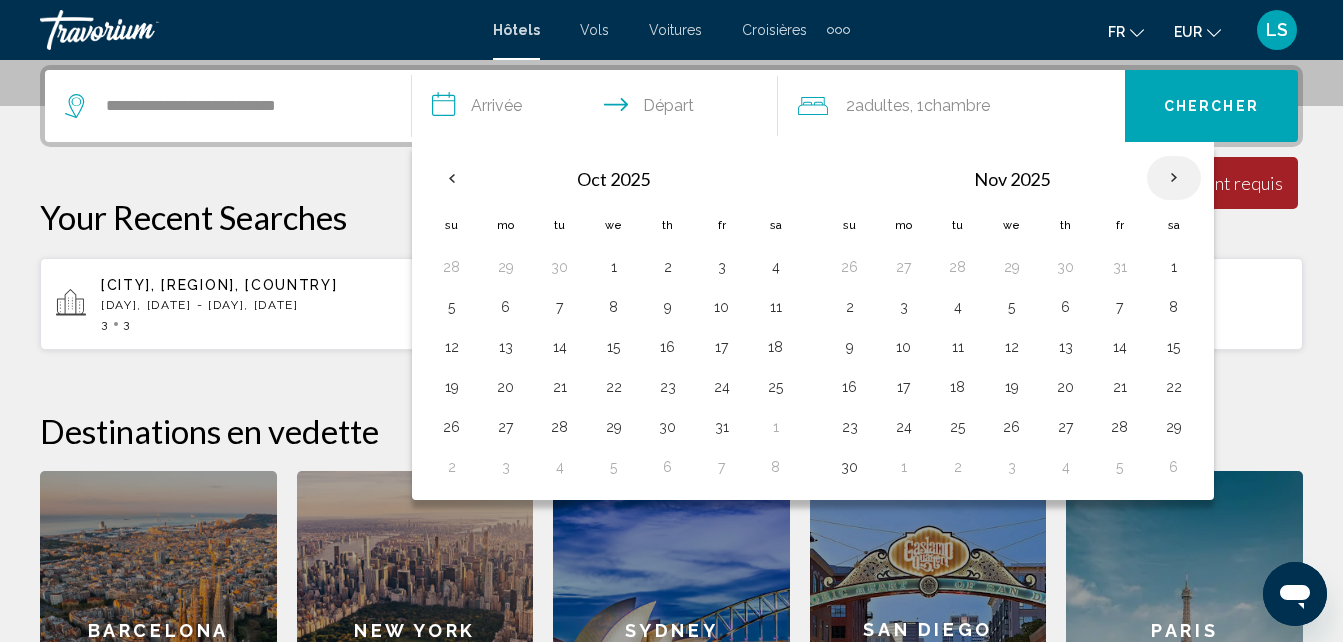 click at bounding box center (1174, 178) 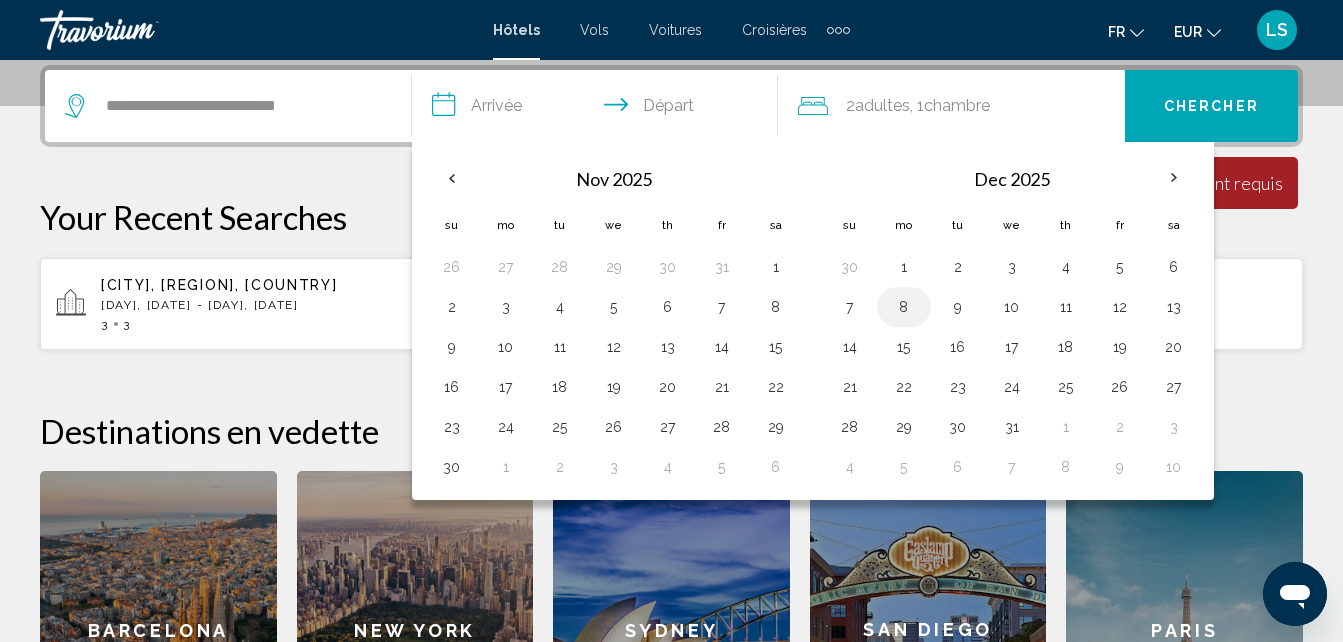 click on "8" at bounding box center [904, 307] 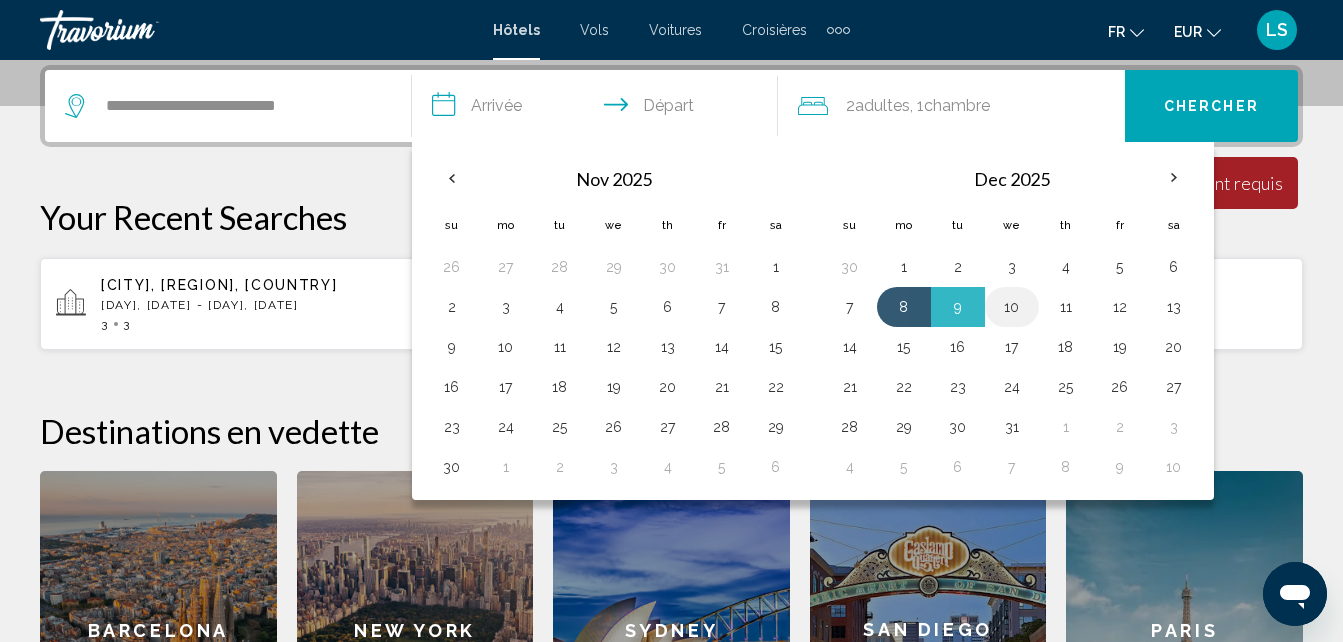 click on "10" at bounding box center [1012, 307] 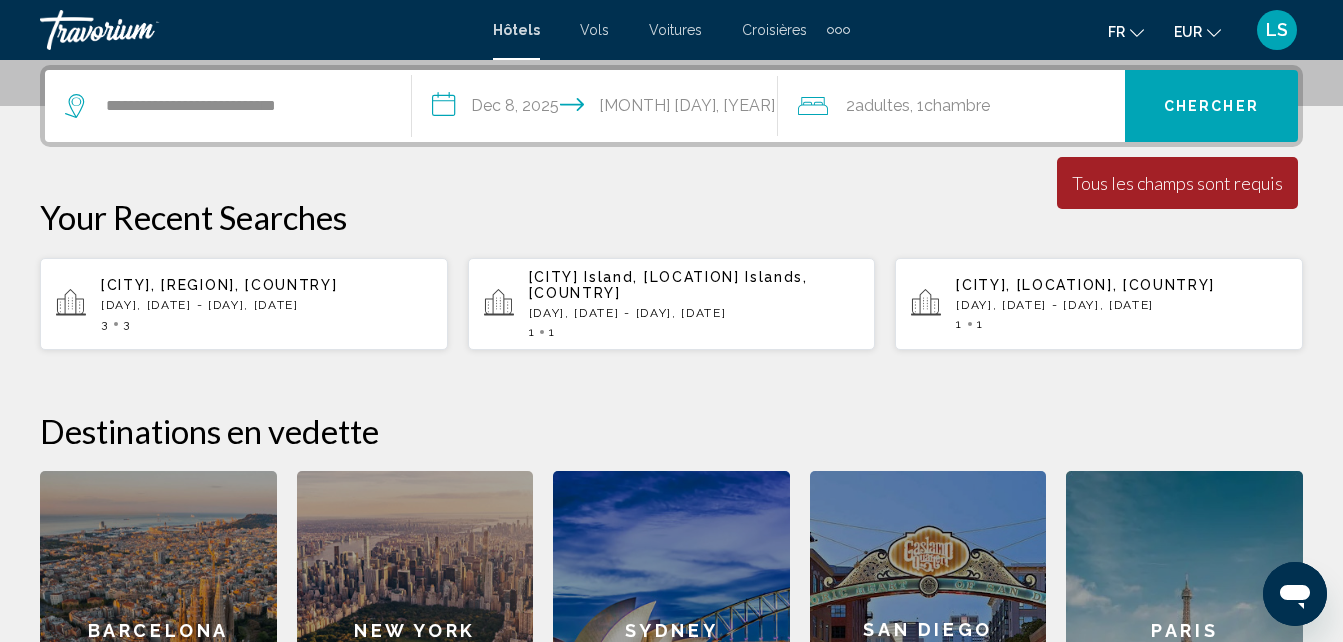 click on "Chambre" 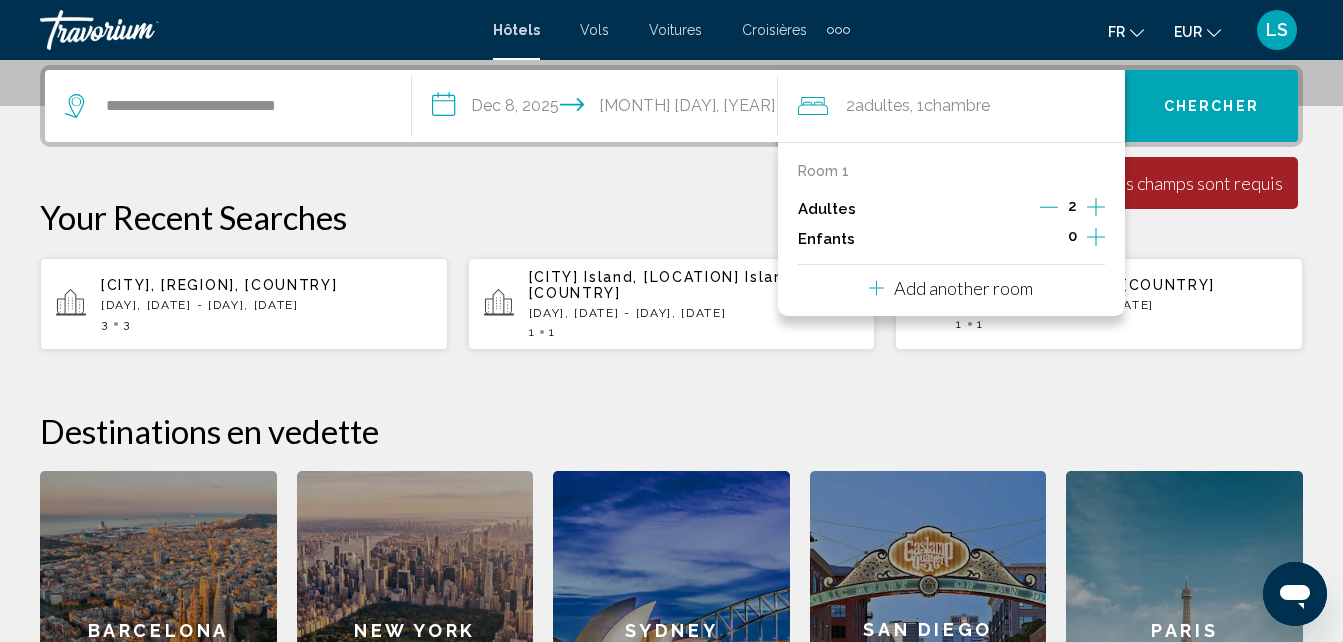 click on "Chercher" at bounding box center (1211, 107) 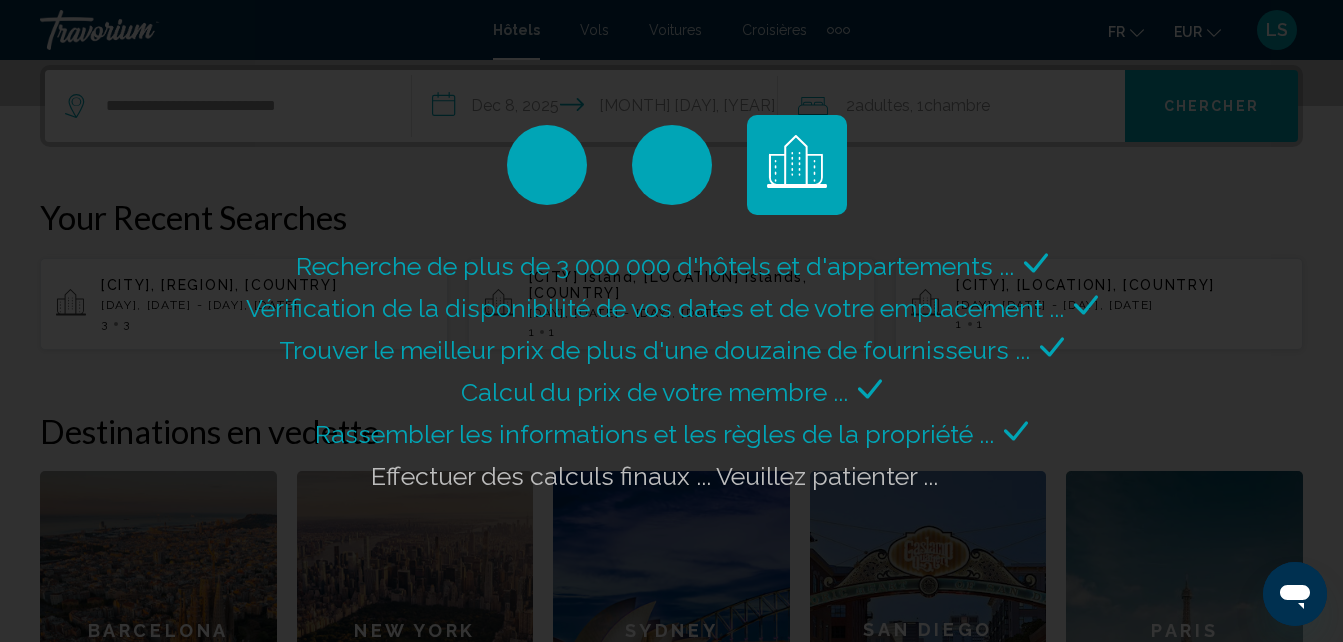 click on "Recherche de plus de 3 000 000 d'hôtels et d'appartements ...
Vérification de la disponibilité de vos dates et de votre emplacement ..." 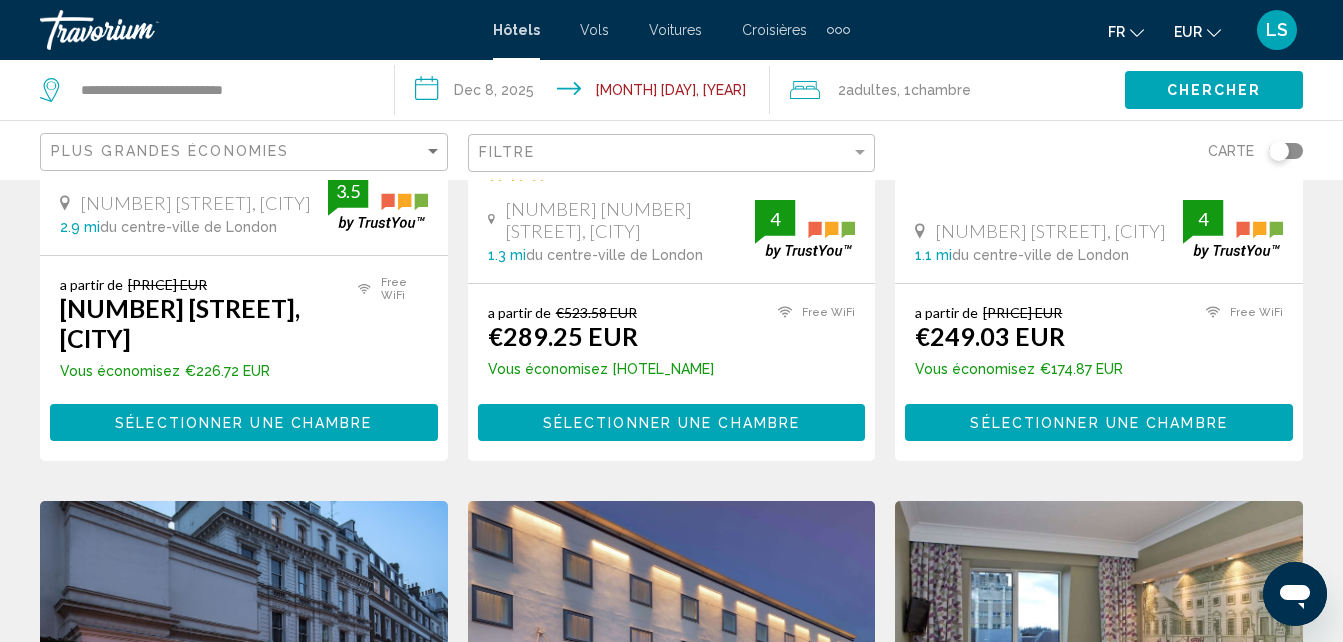 scroll, scrollTop: 0, scrollLeft: 0, axis: both 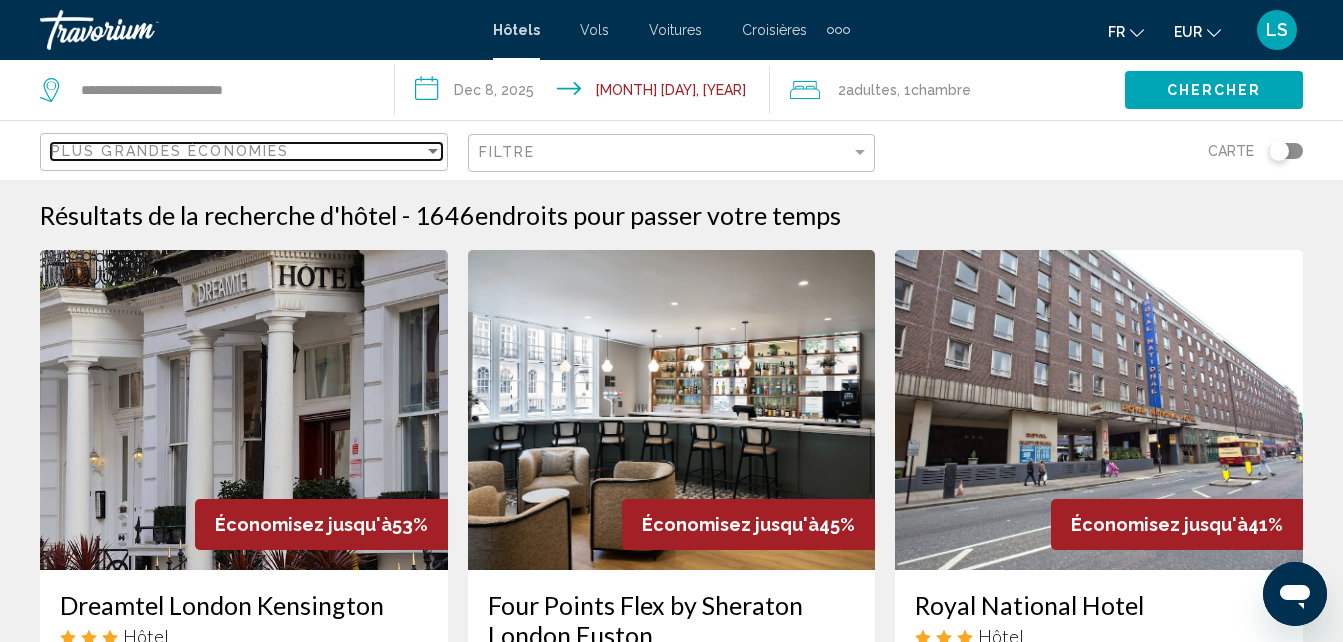 click on "Plus grandes économies" at bounding box center (237, 151) 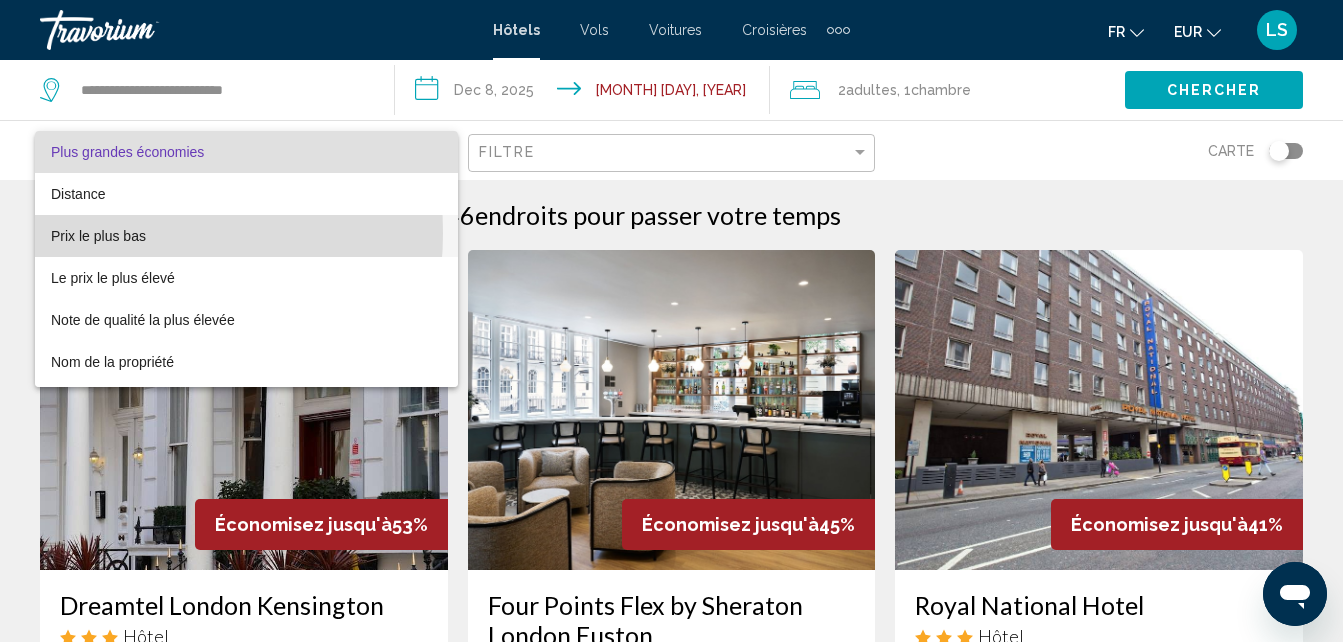 click on "Prix le plus bas" at bounding box center [98, 236] 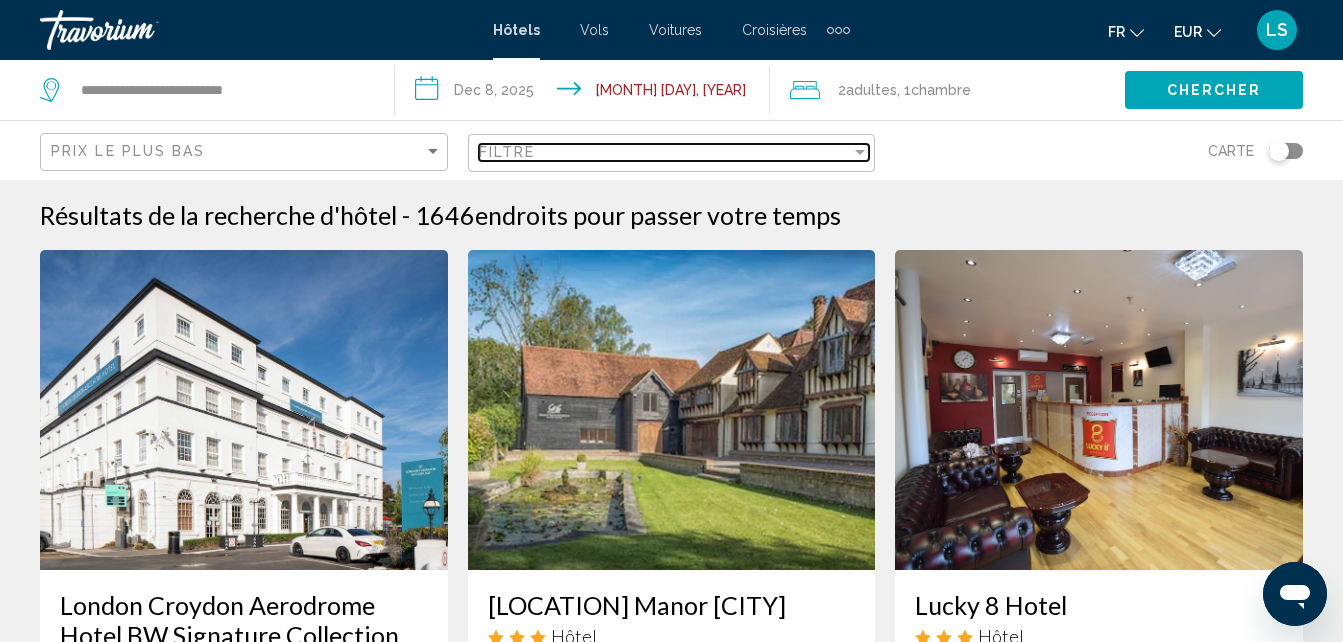 click on "Filtre" at bounding box center [665, 152] 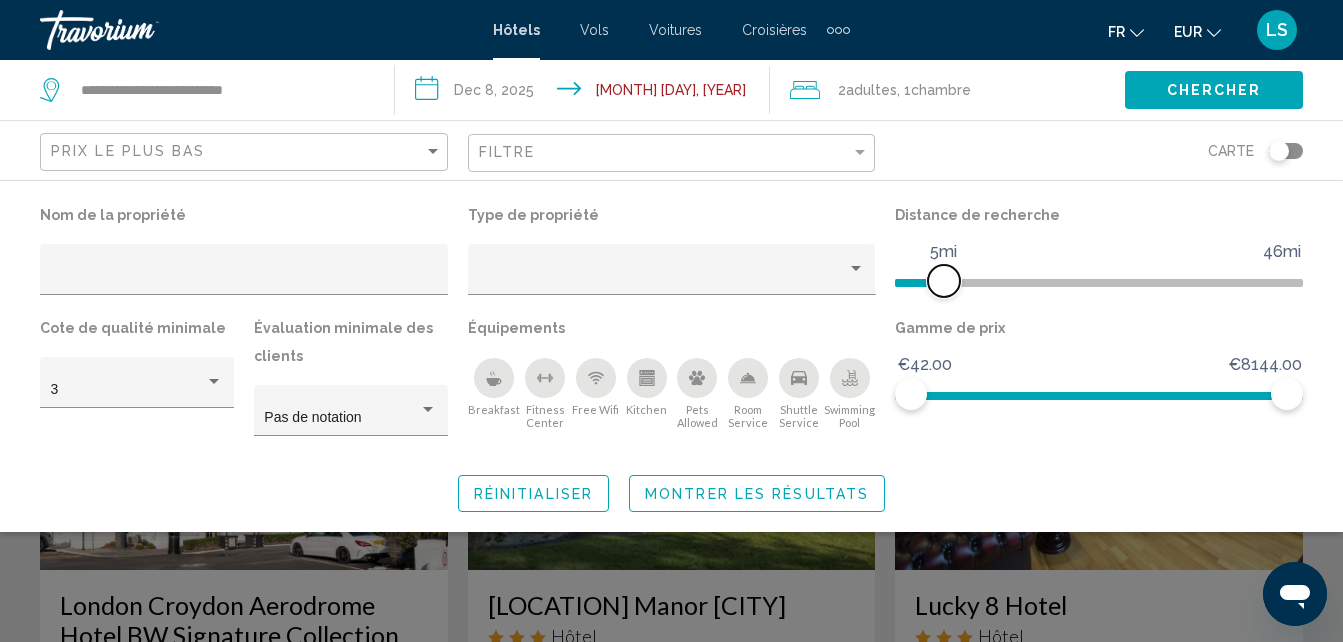 drag, startPoint x: 1153, startPoint y: 272, endPoint x: 942, endPoint y: 271, distance: 211.00237 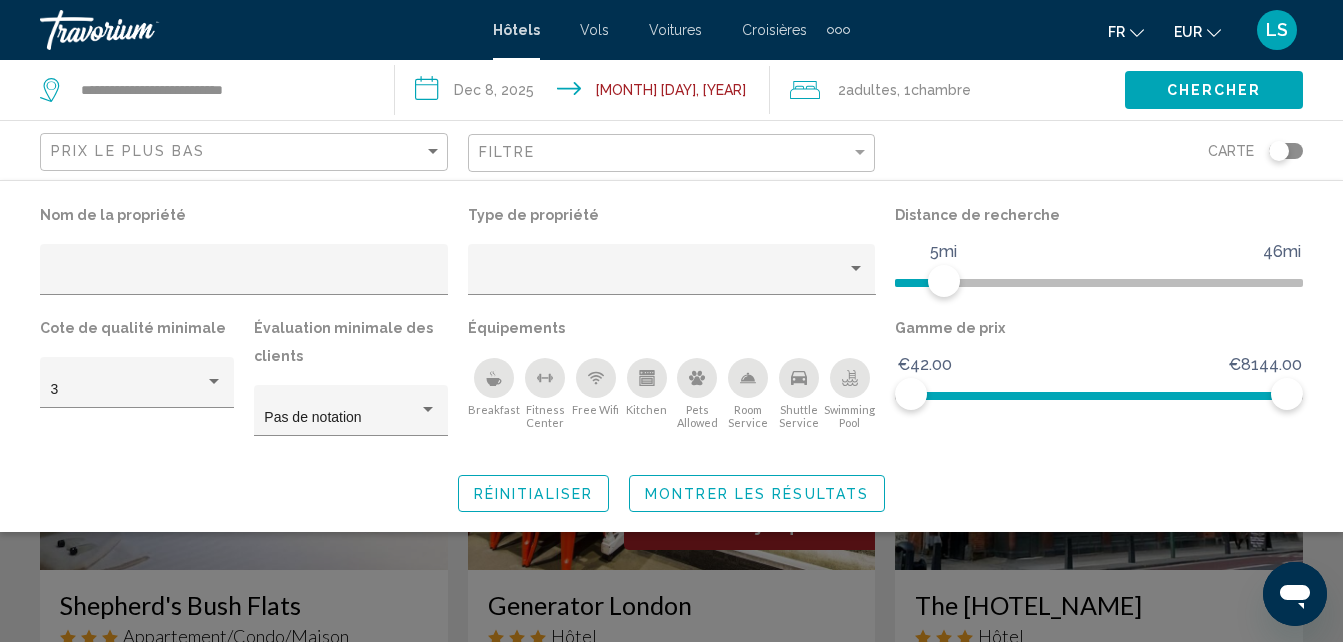 click on "Montrer les résultats" 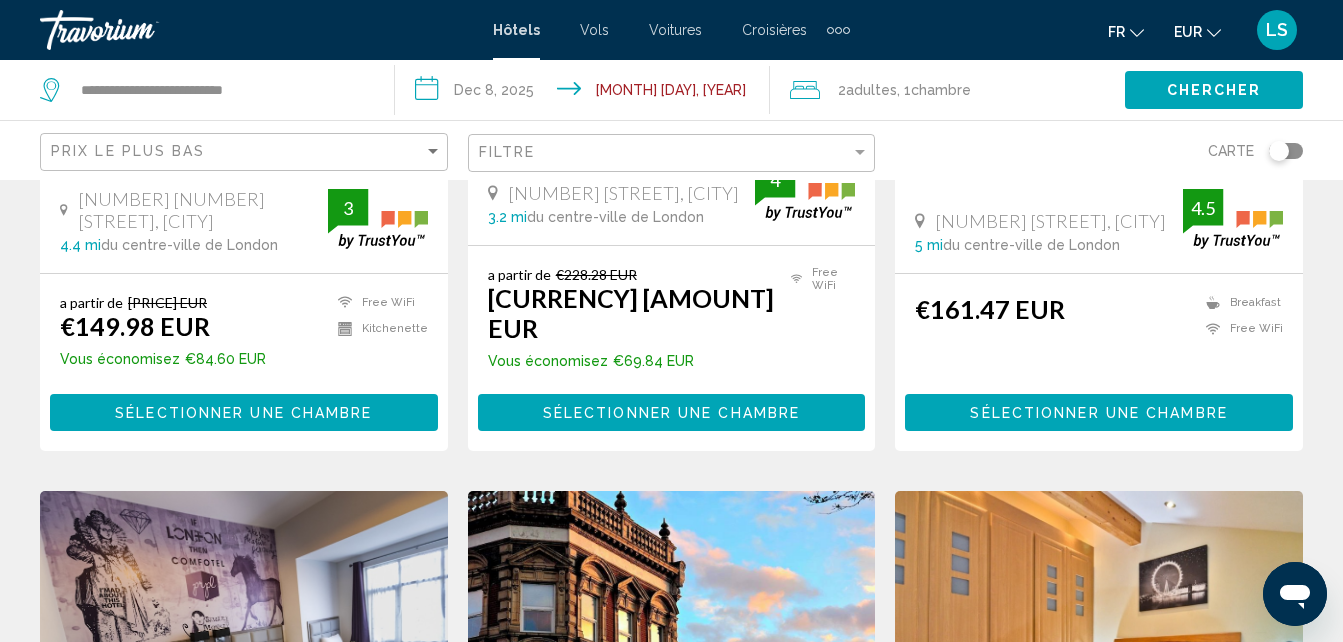 scroll, scrollTop: 1296, scrollLeft: 0, axis: vertical 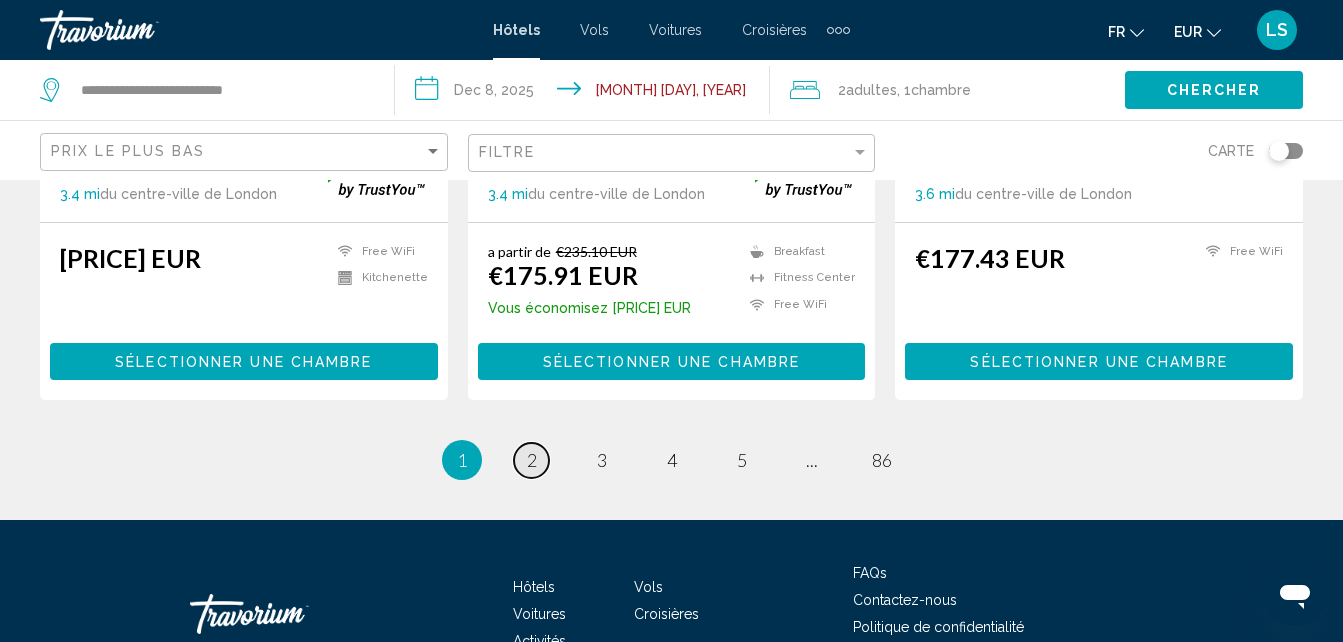 click on "2" at bounding box center (532, 460) 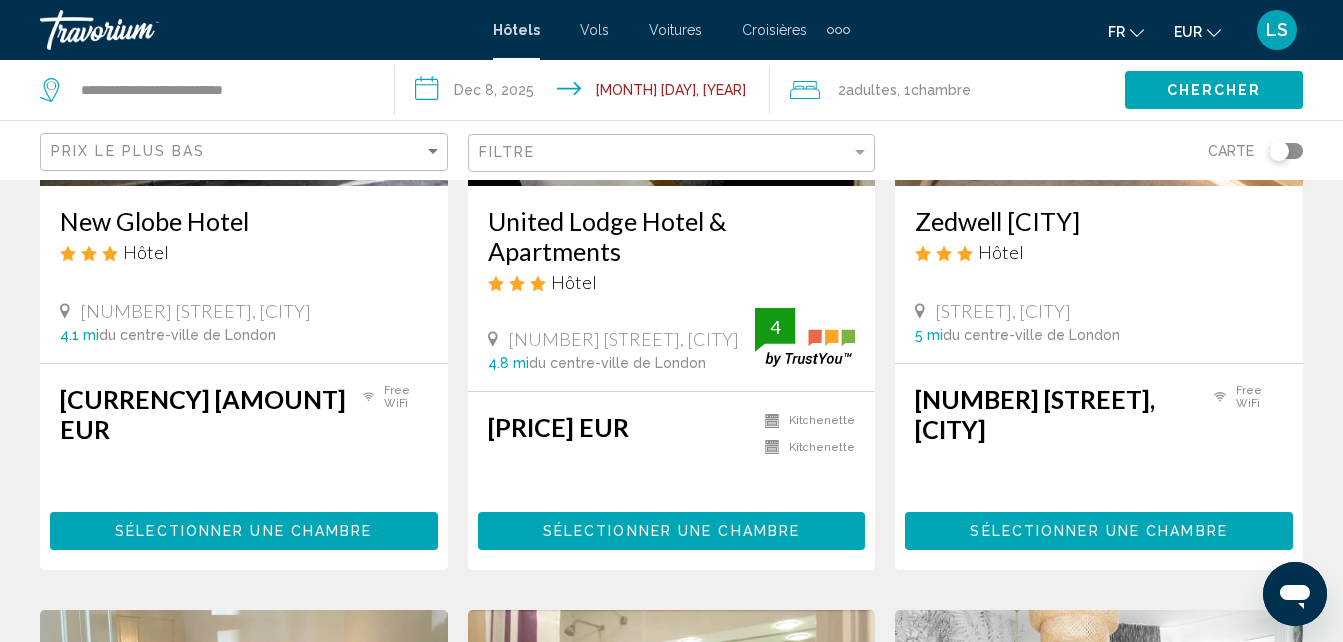 scroll, scrollTop: 0, scrollLeft: 0, axis: both 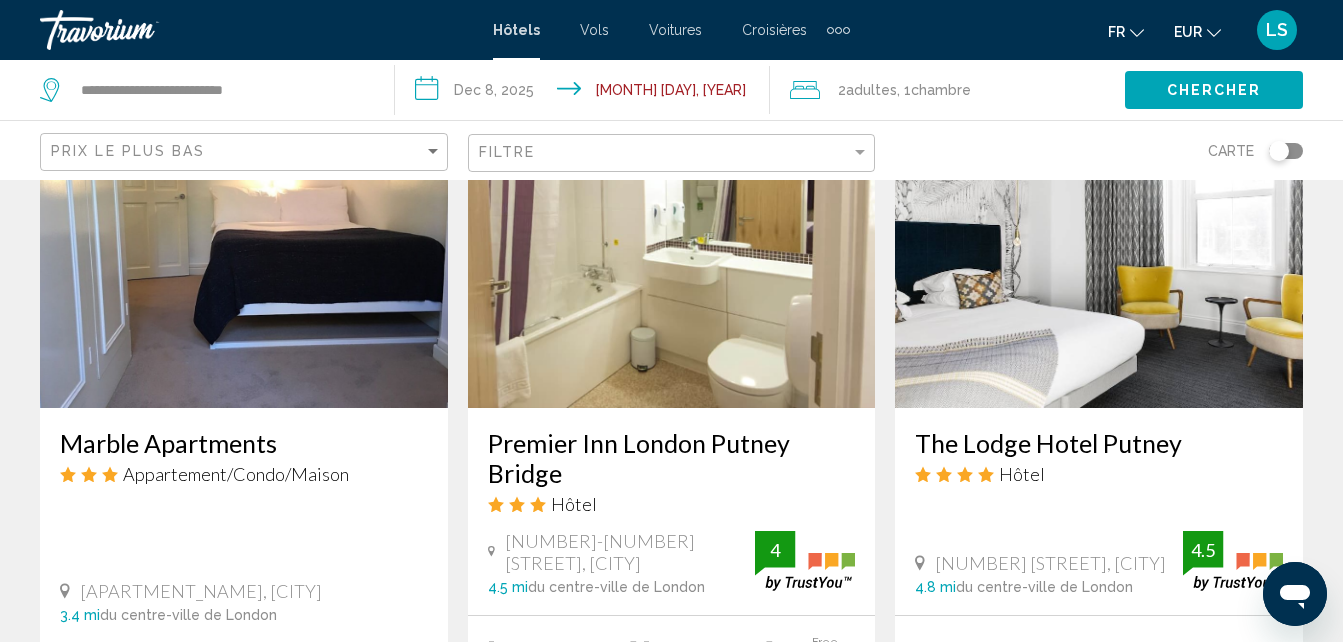 click at bounding box center [1099, 248] 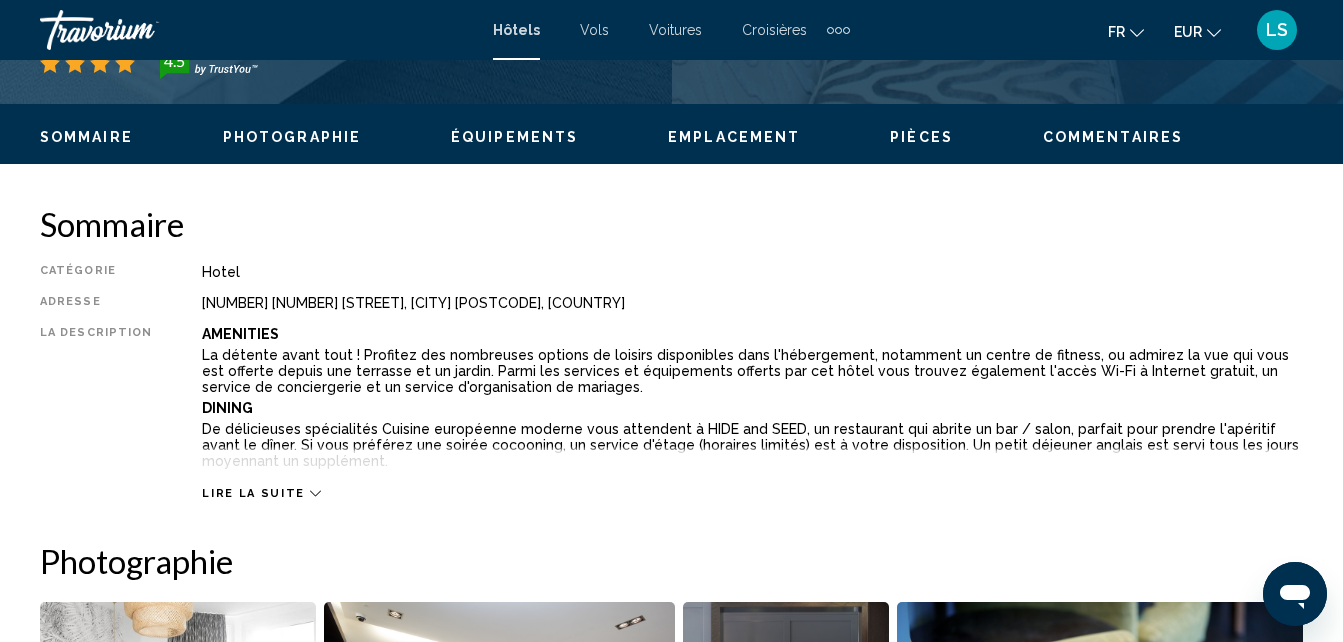 scroll, scrollTop: 214, scrollLeft: 0, axis: vertical 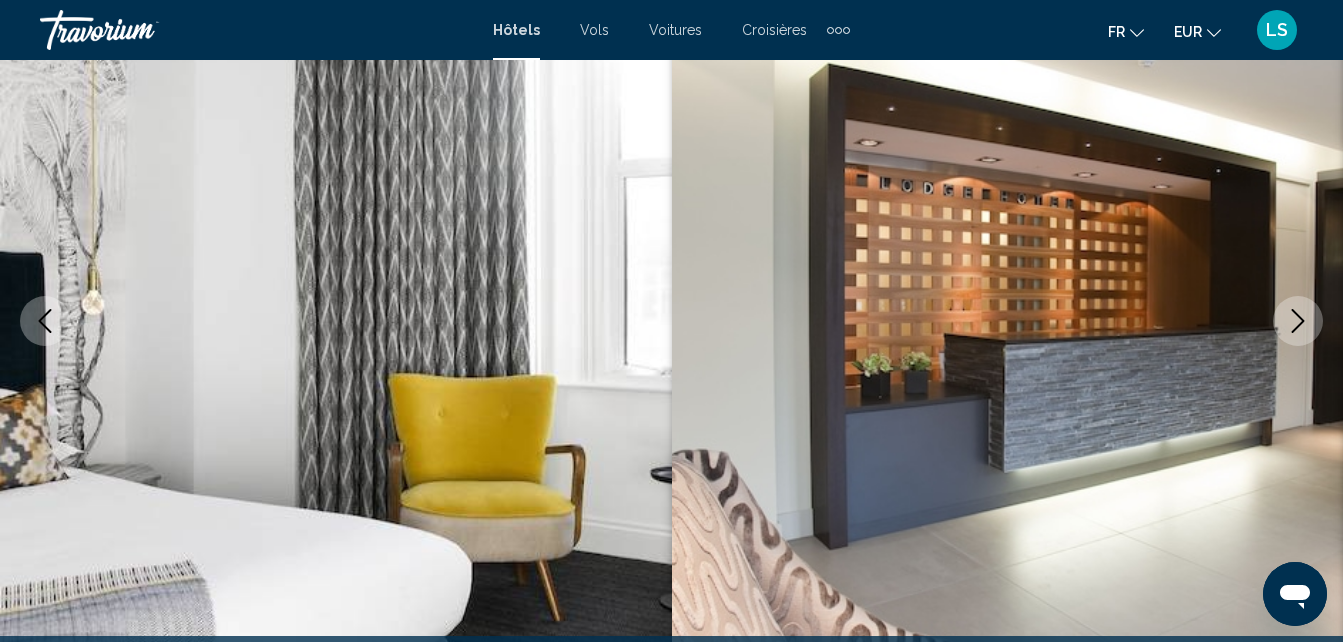 click 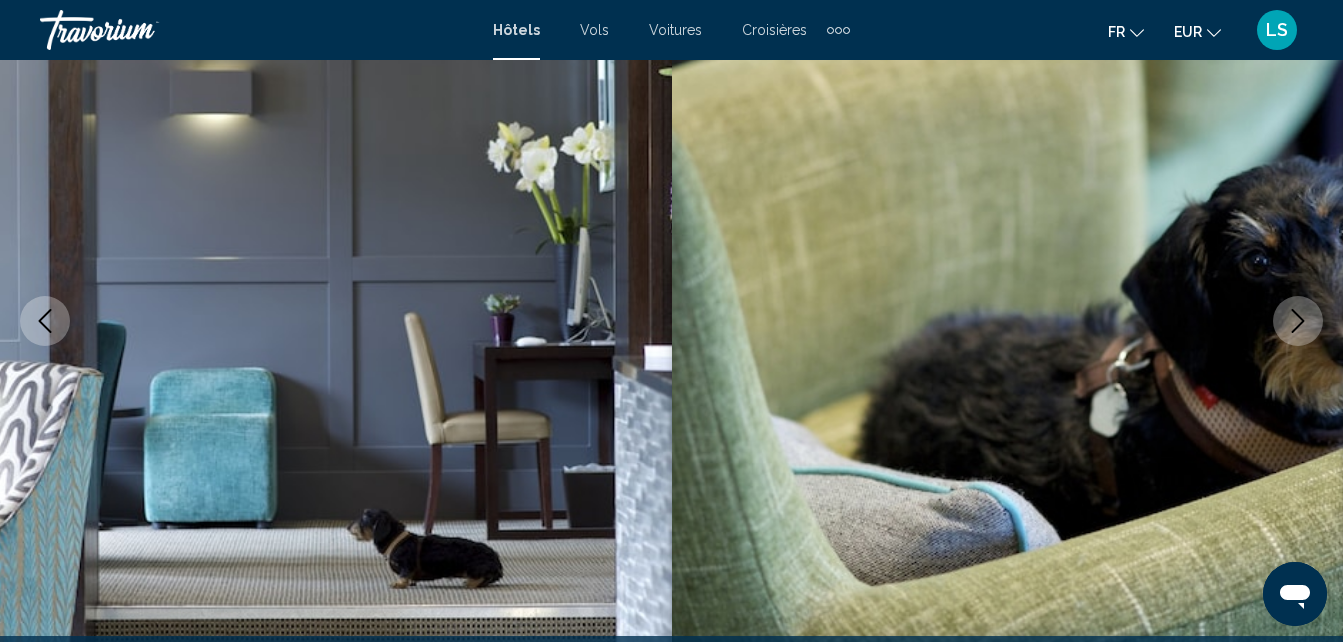 click 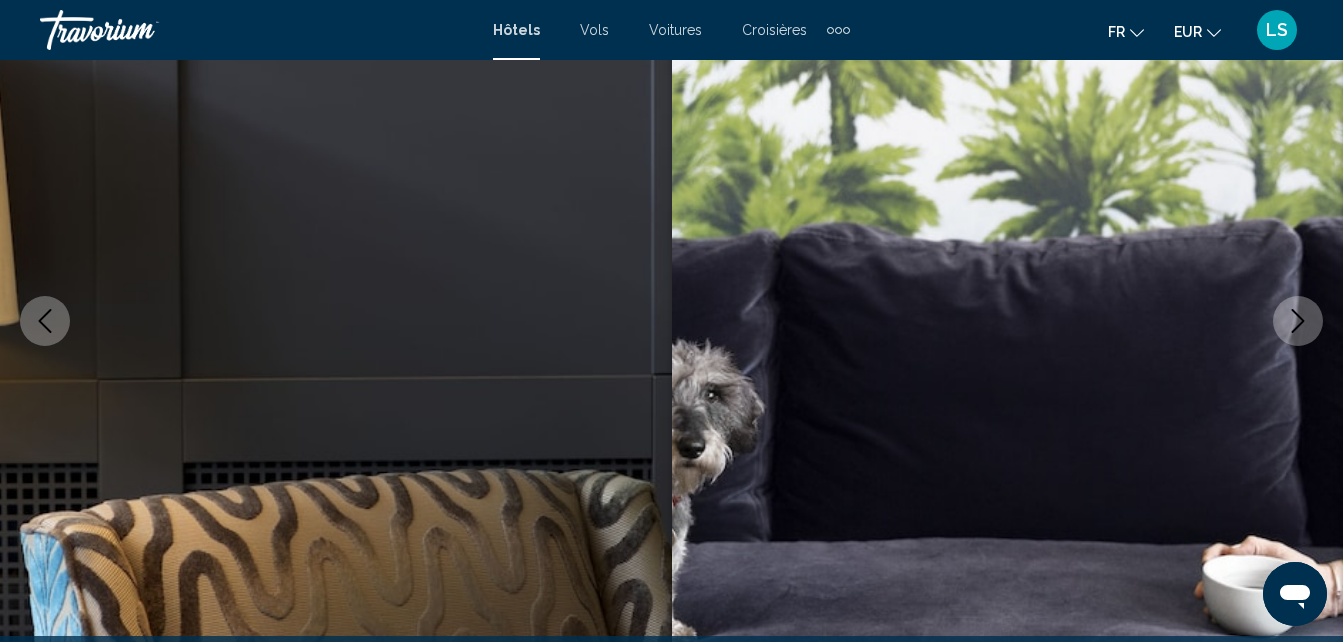 click 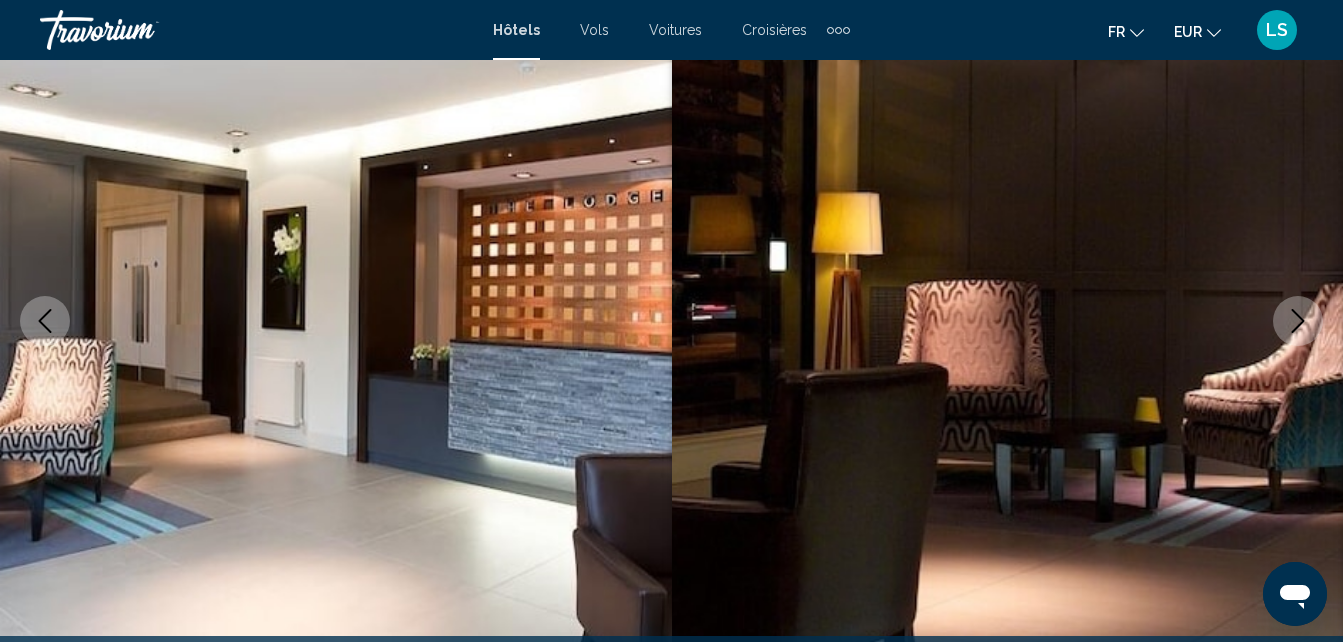 click 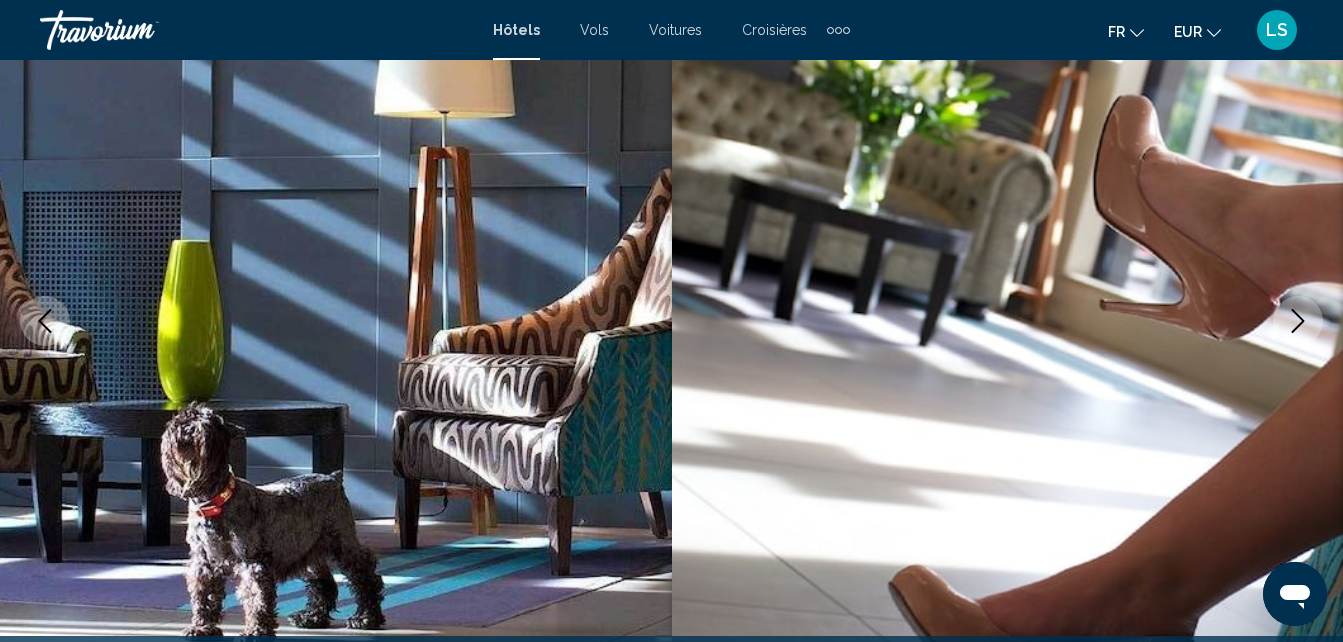 click 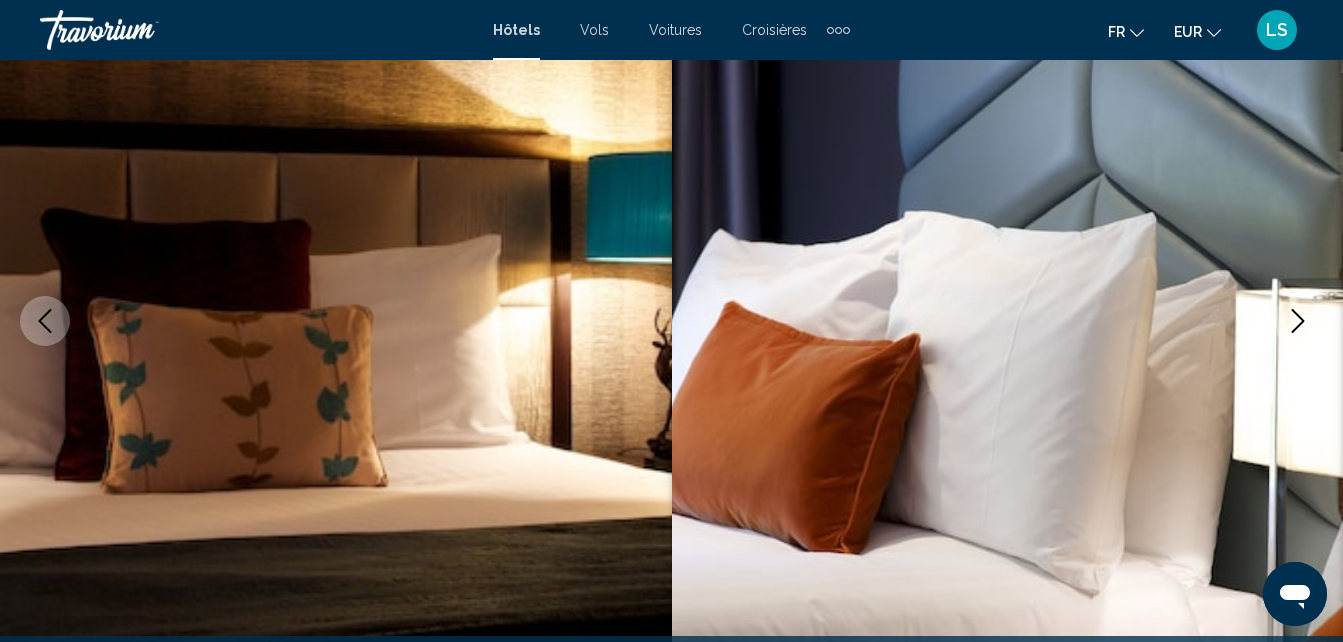 click 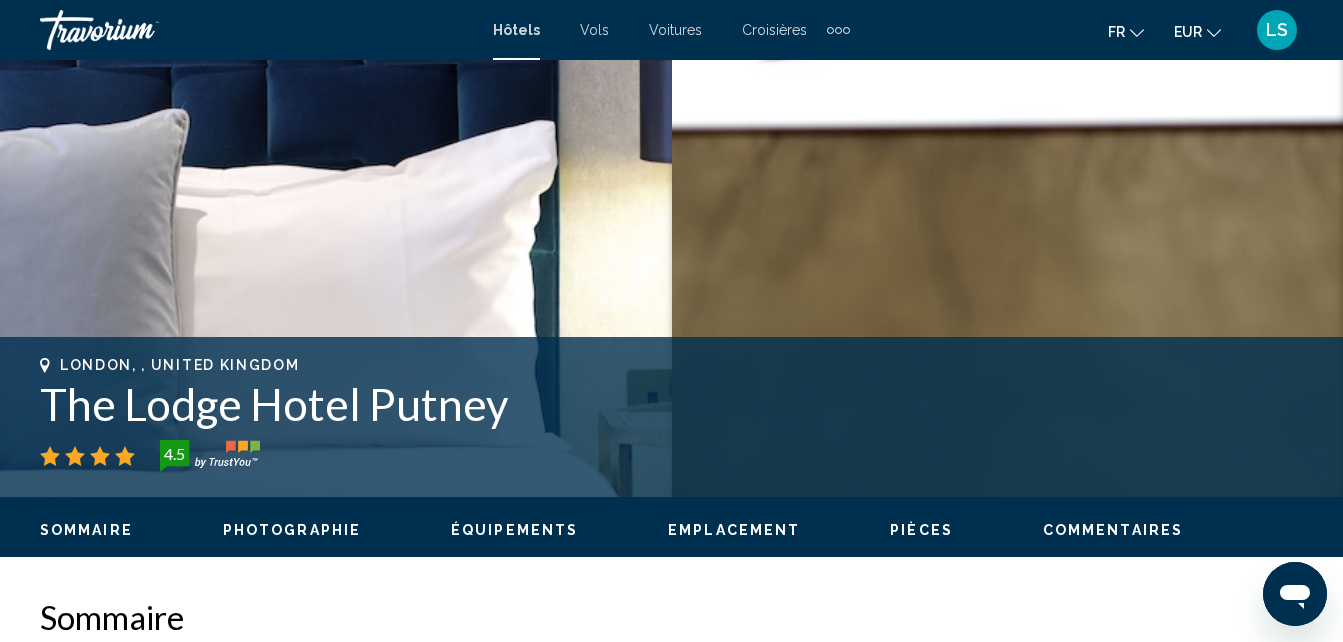 scroll, scrollTop: 0, scrollLeft: 0, axis: both 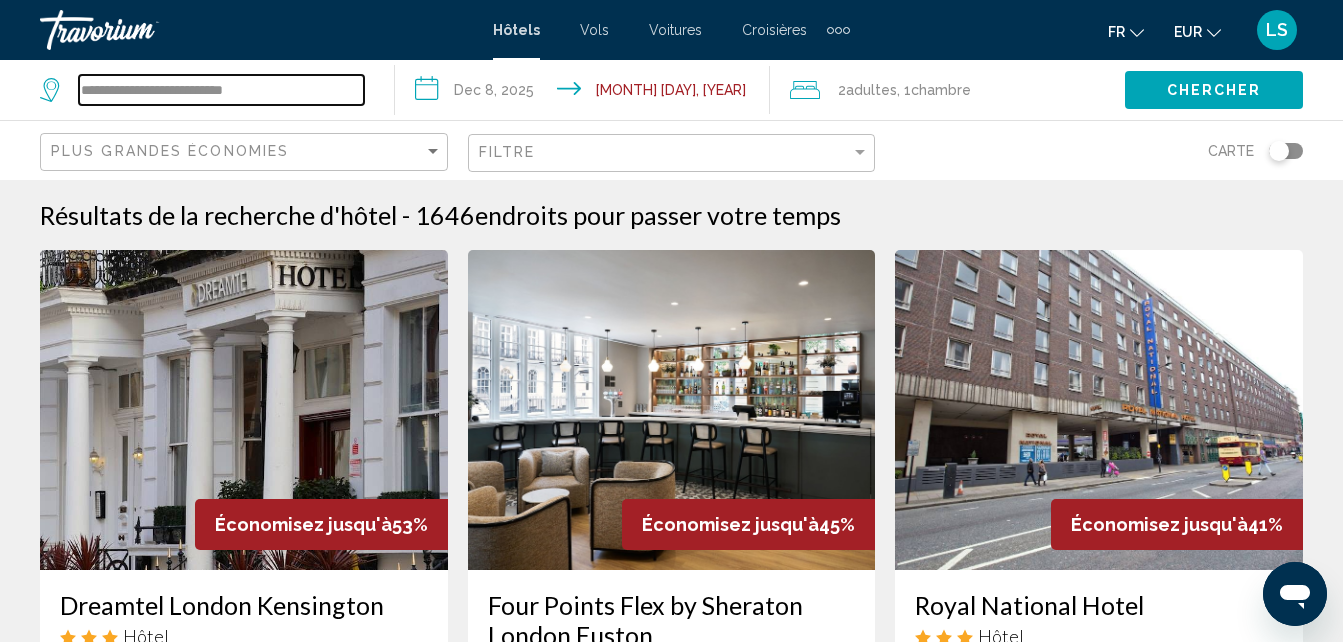 drag, startPoint x: 310, startPoint y: 98, endPoint x: 0, endPoint y: 55, distance: 312.96805 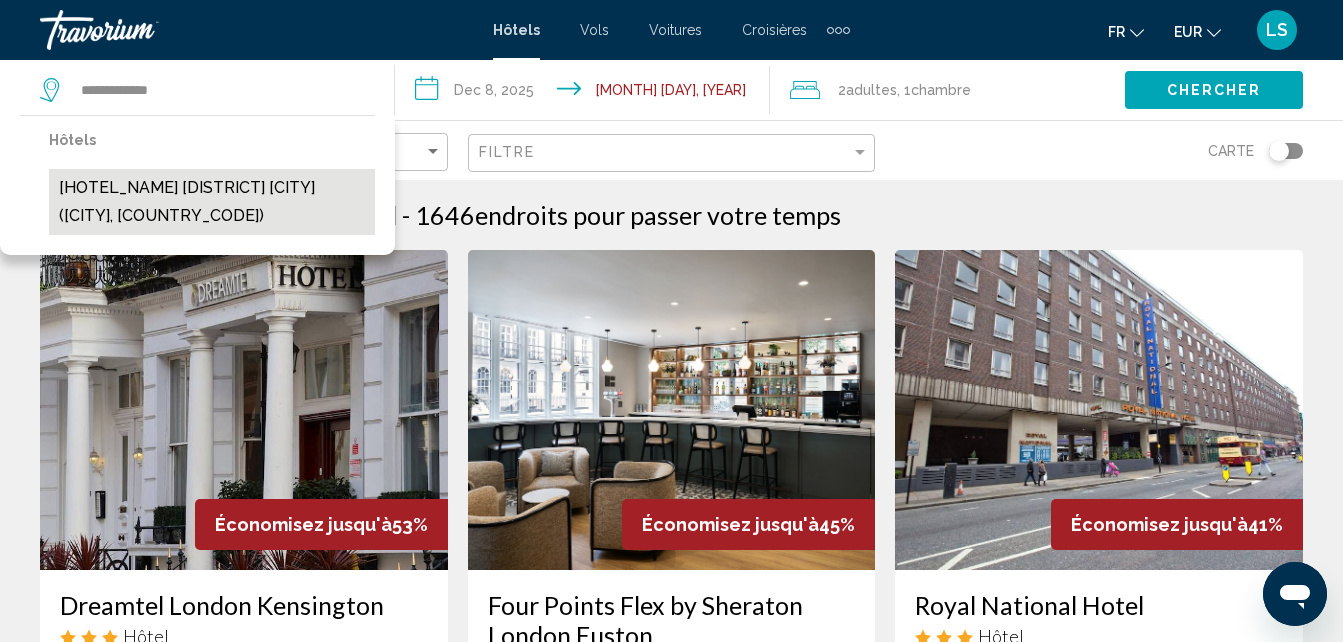 click on "[HOTEL_NAME] [DISTRICT] [CITY] ([CITY], [COUNTRY_CODE])" at bounding box center [212, 202] 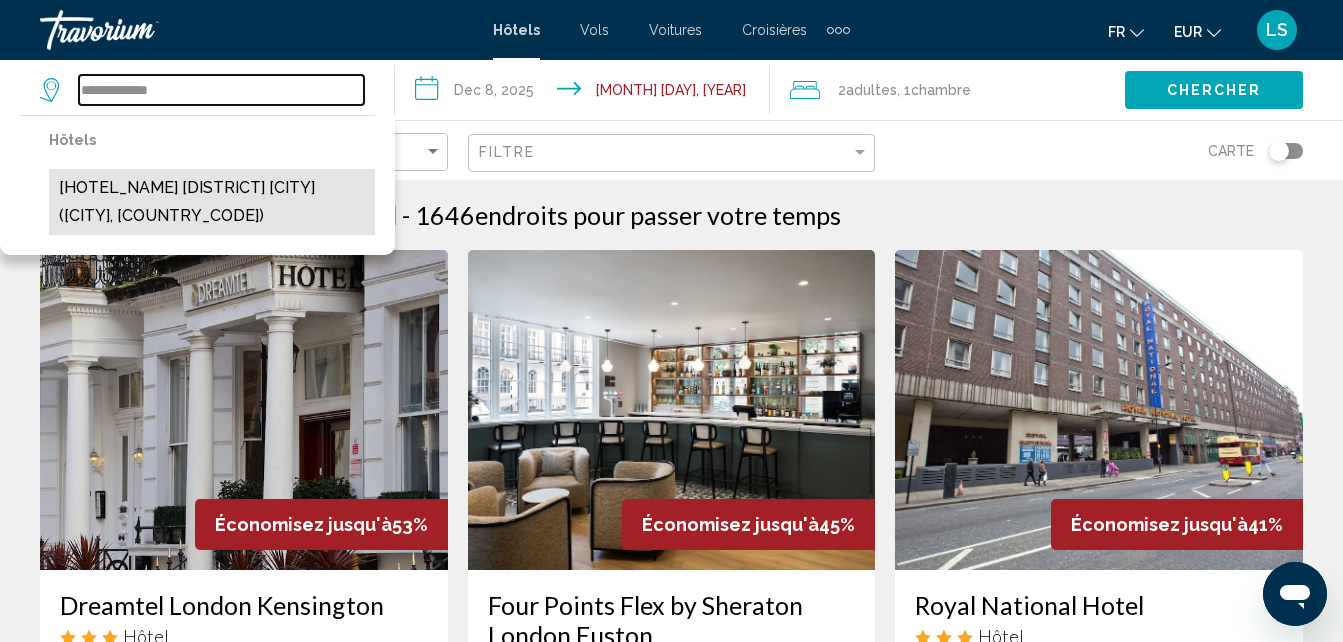 type on "**********" 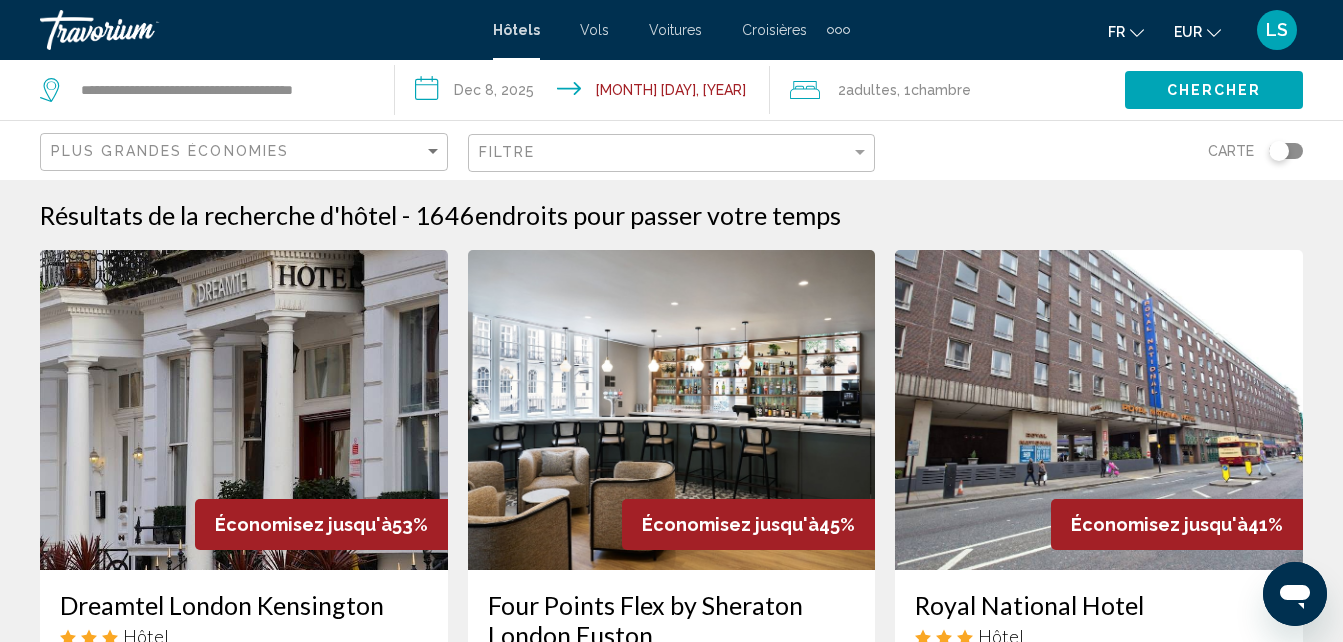 click on "Chercher" 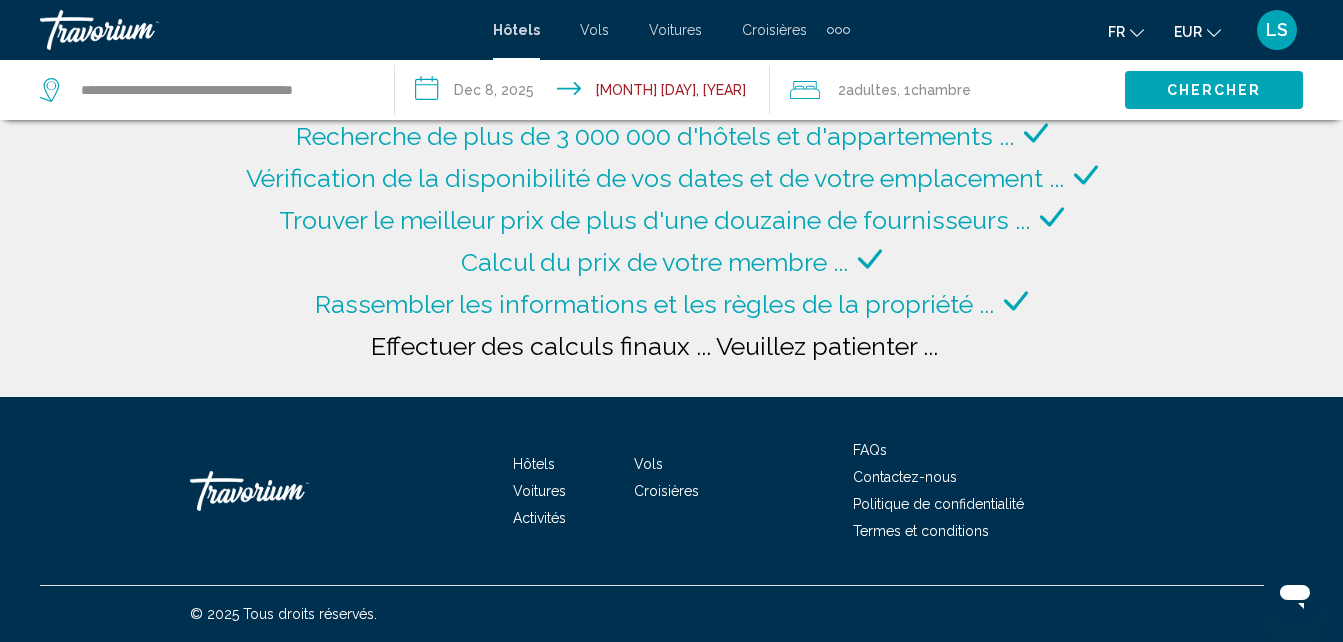 scroll, scrollTop: 0, scrollLeft: 0, axis: both 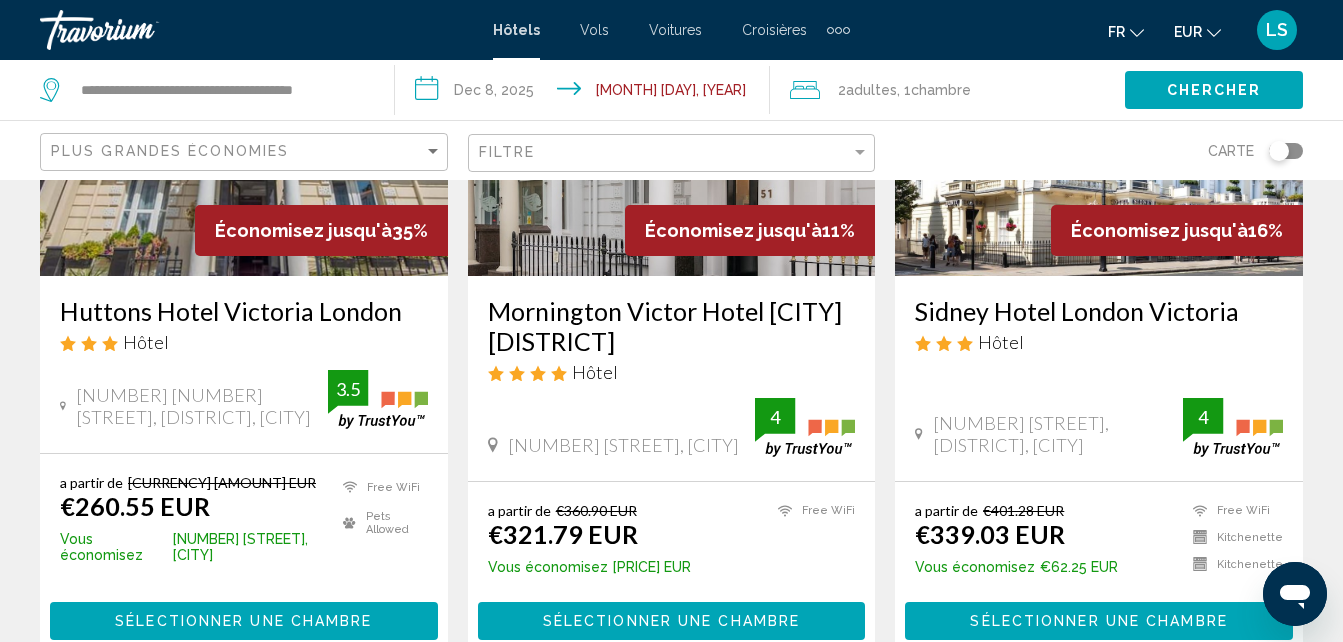click on "[HOTEL_NAME] [CITY]
Hôtel" at bounding box center (244, 332) 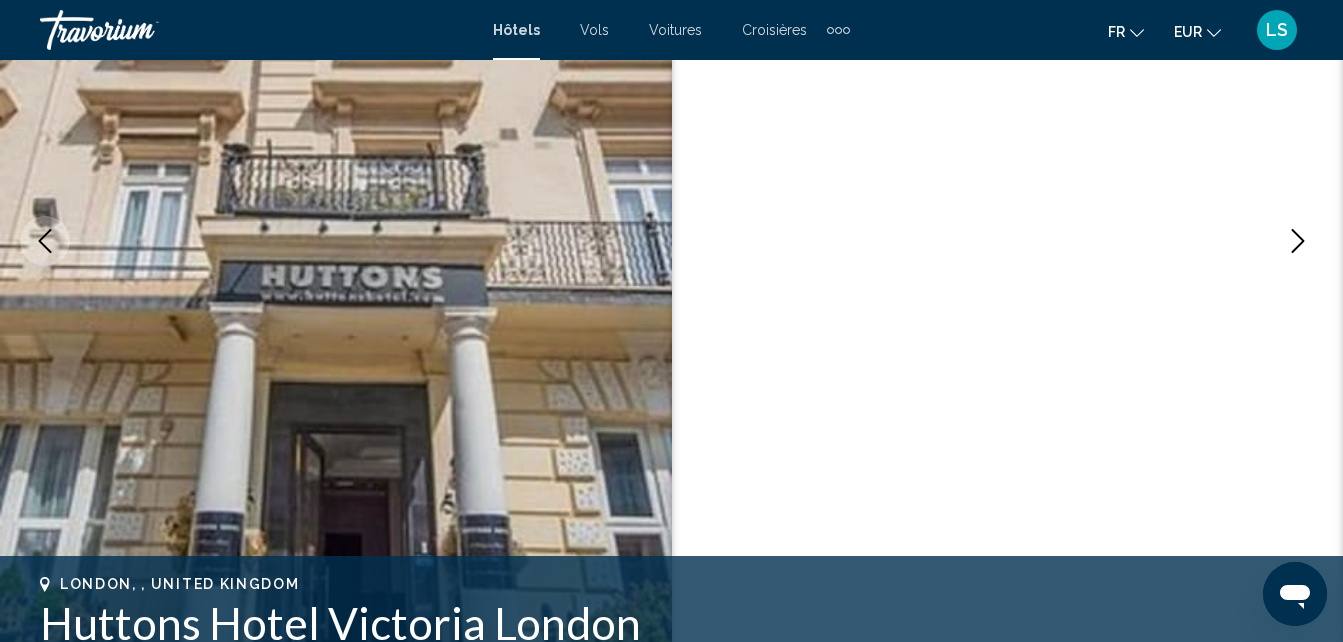 scroll, scrollTop: 214, scrollLeft: 0, axis: vertical 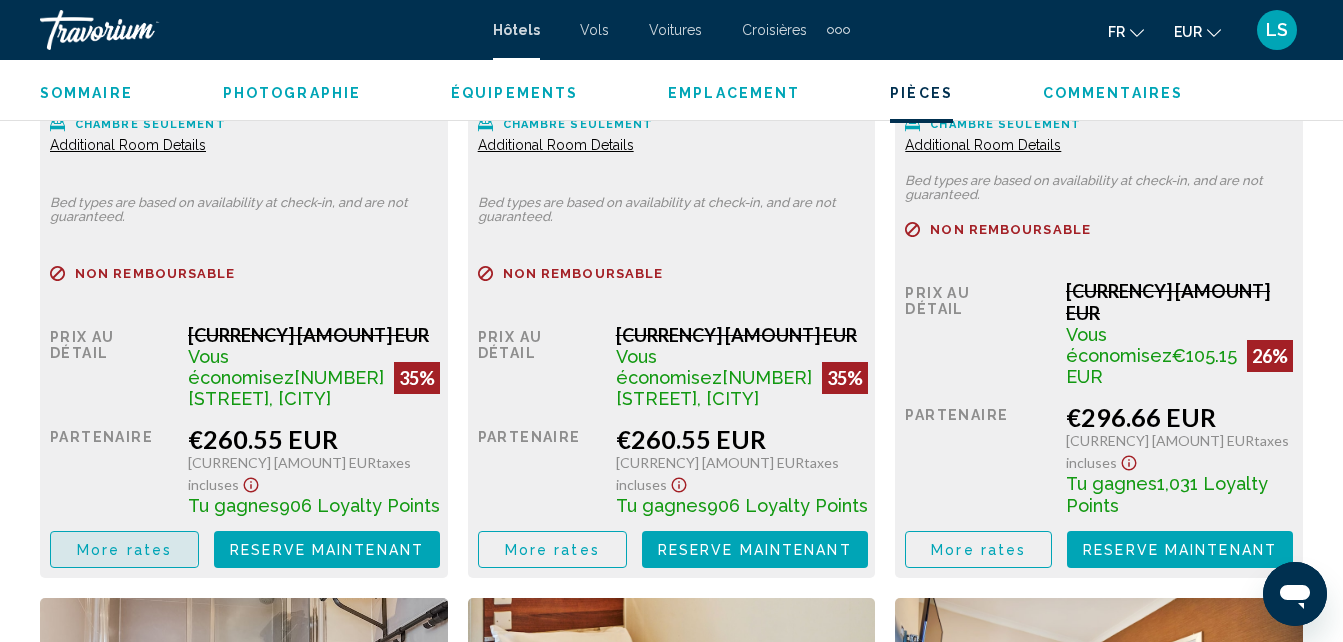 click on "More rates" at bounding box center [124, 549] 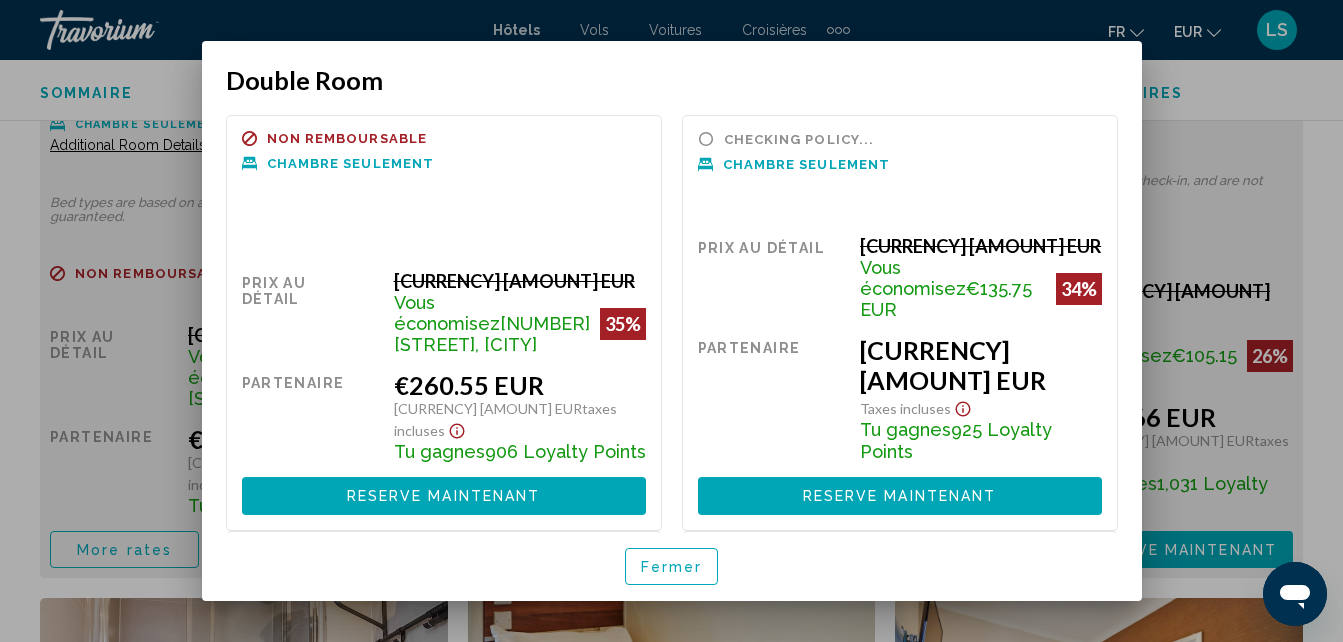scroll, scrollTop: 0, scrollLeft: 0, axis: both 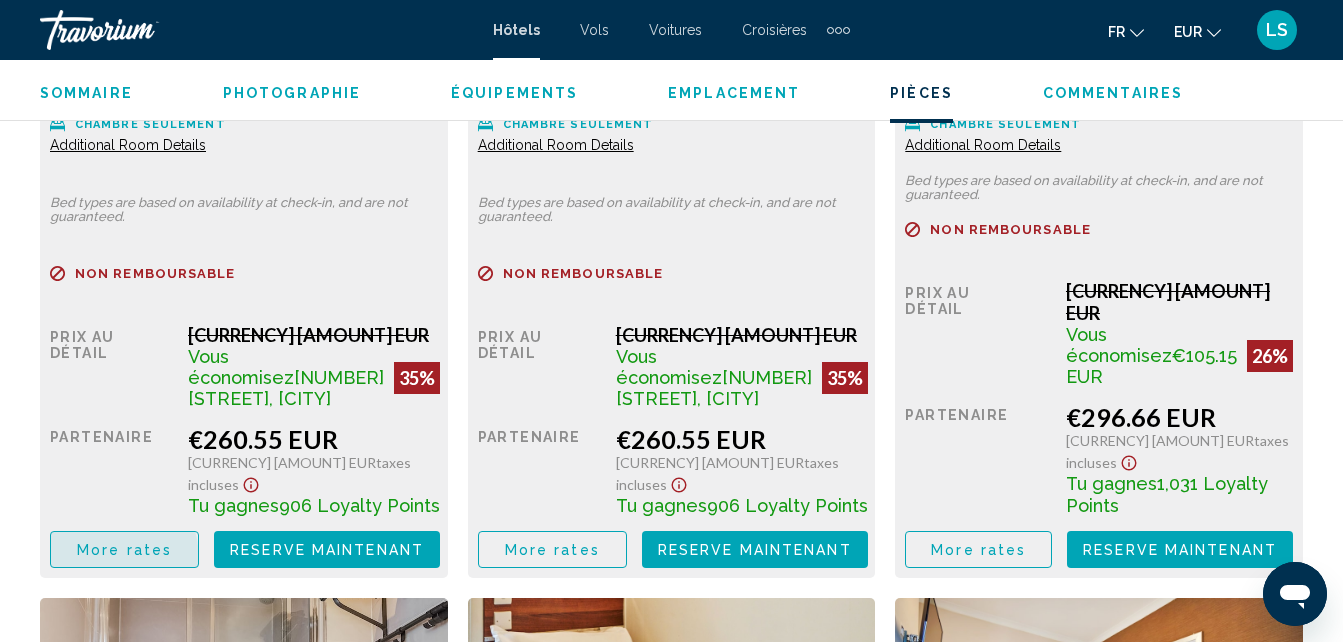 click on "More rates" at bounding box center [124, 549] 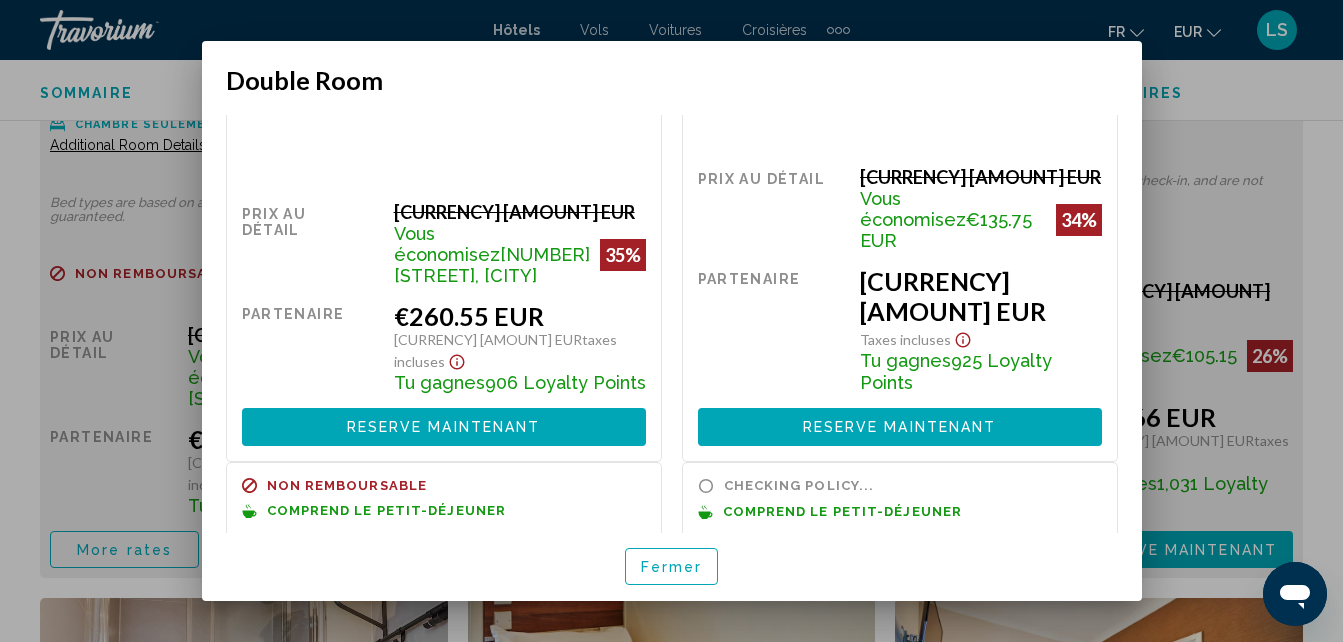 scroll, scrollTop: 0, scrollLeft: 0, axis: both 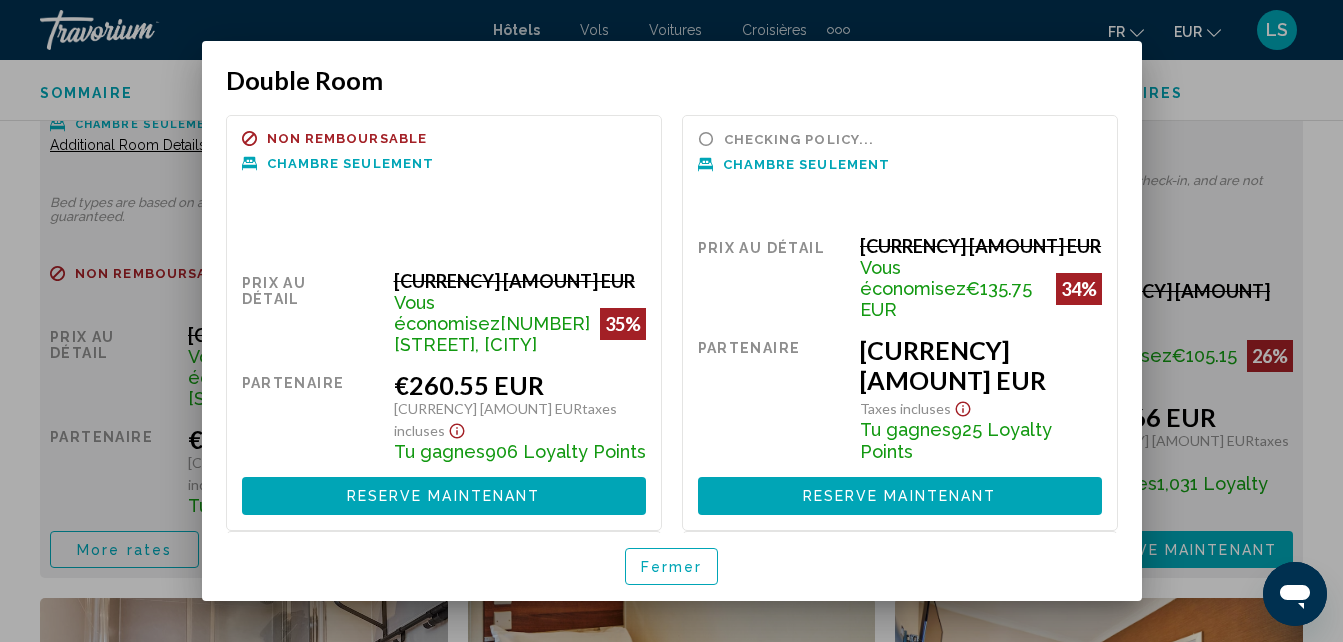 click at bounding box center [671, 321] 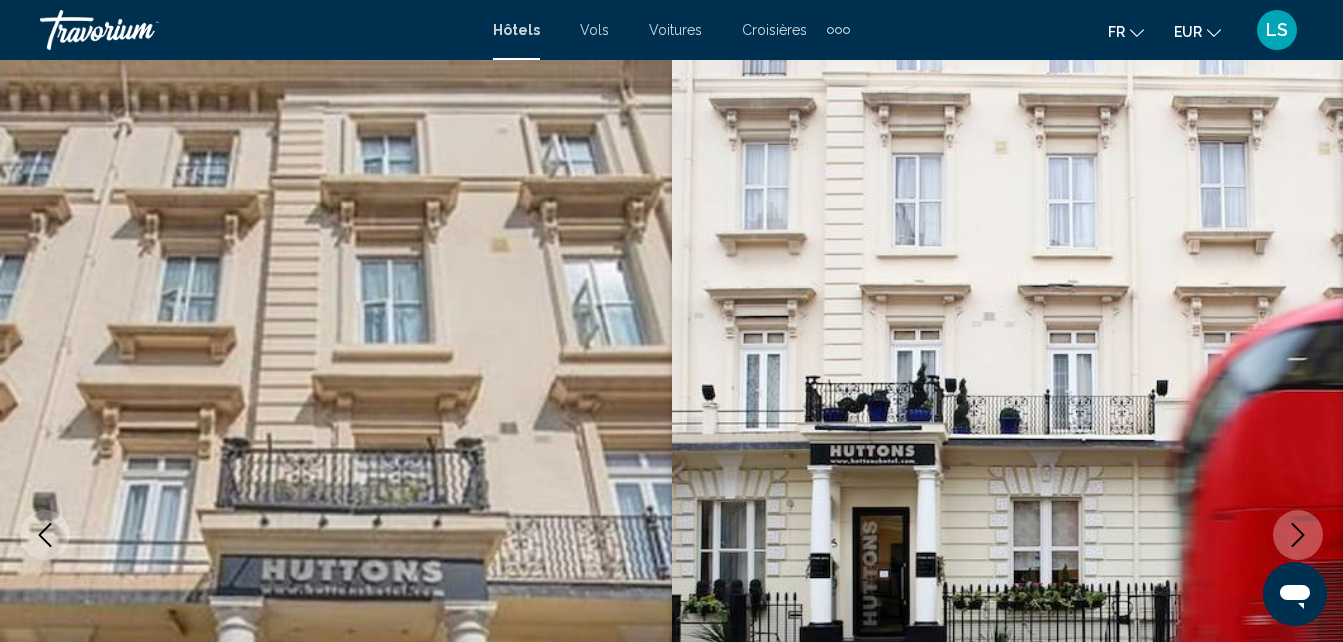 scroll, scrollTop: 3360, scrollLeft: 0, axis: vertical 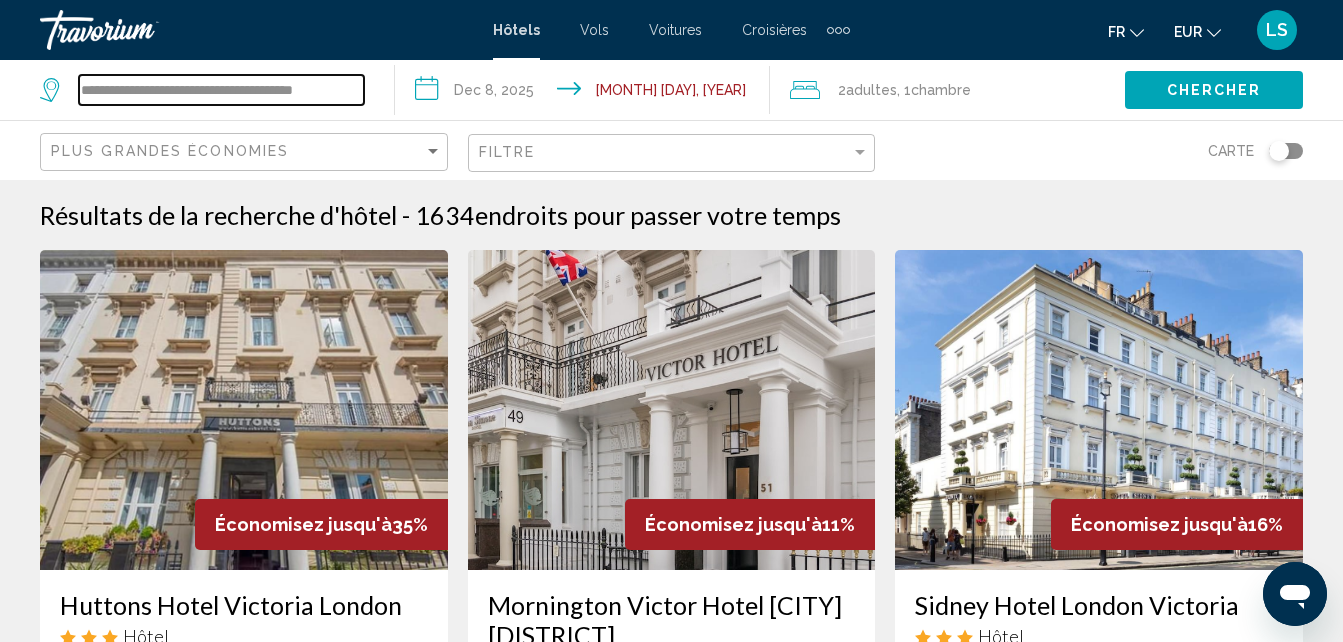 drag, startPoint x: 83, startPoint y: 90, endPoint x: 641, endPoint y: 83, distance: 558.0439 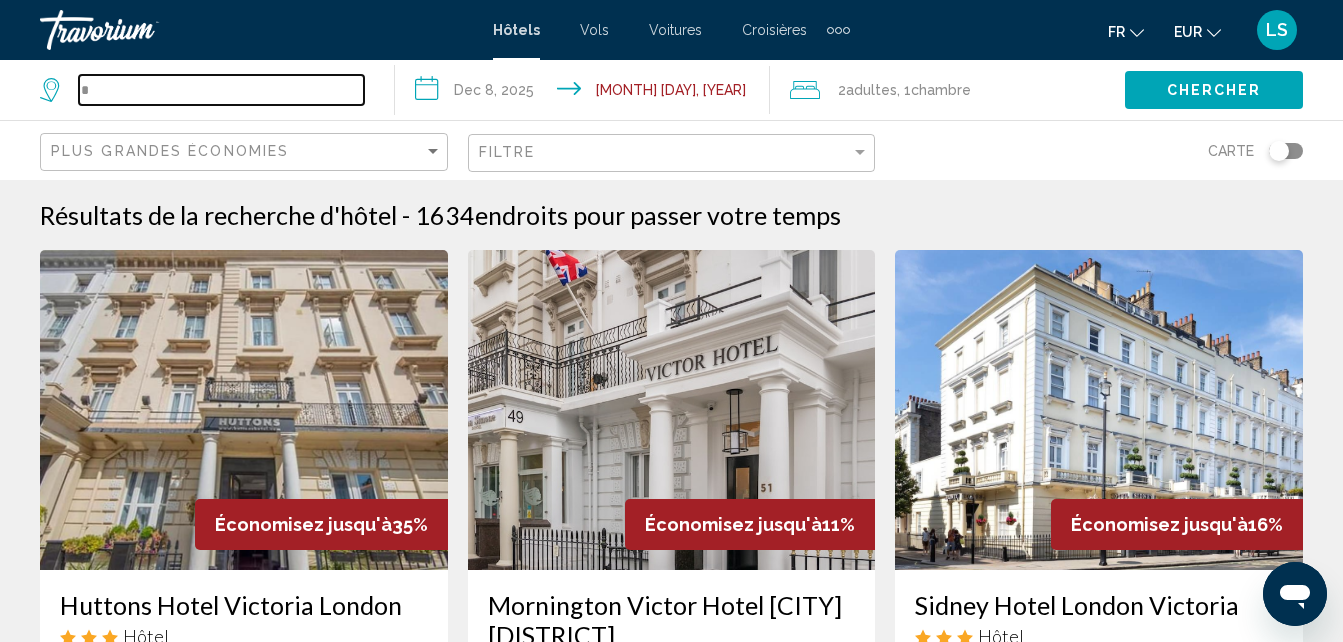 scroll, scrollTop: 0, scrollLeft: 0, axis: both 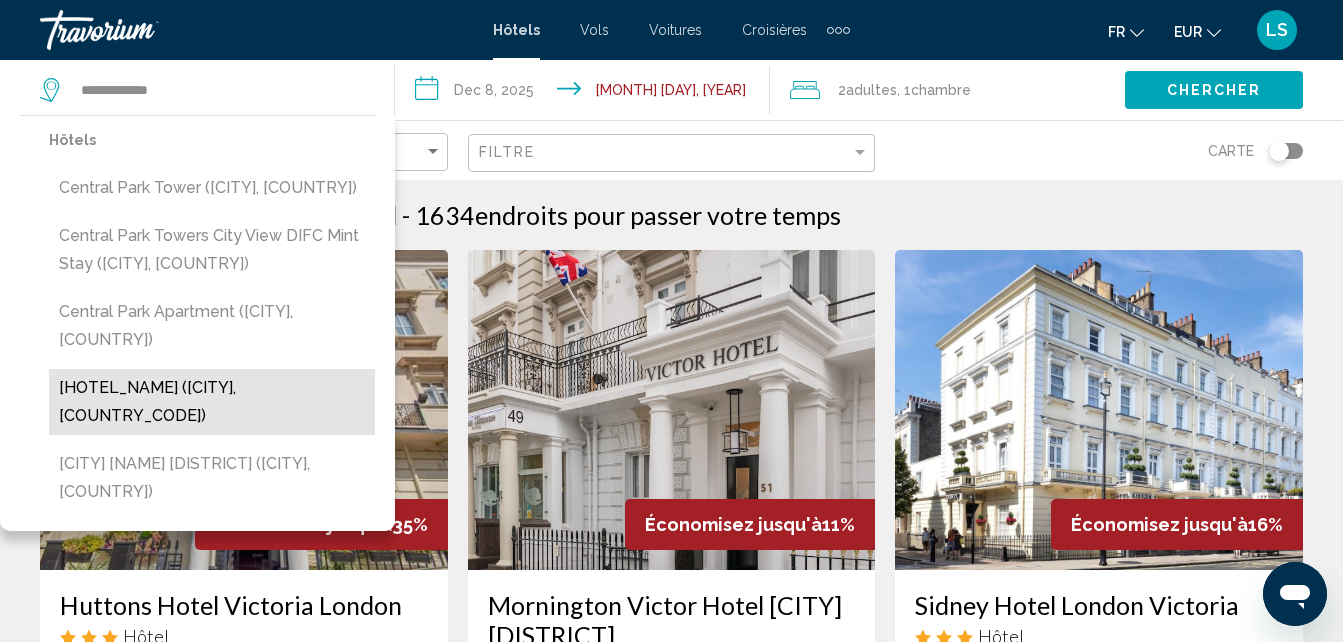 click on "[HOTEL_NAME] ([CITY], [COUNTRY_CODE])" at bounding box center [212, 402] 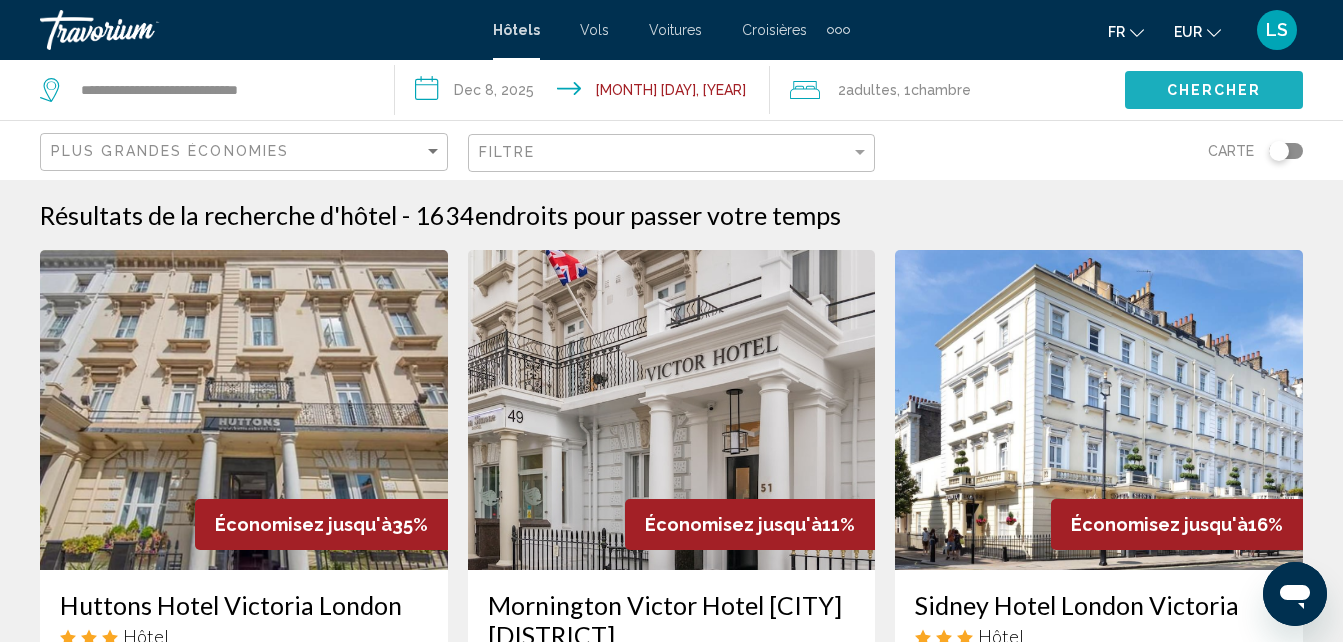 click on "Chercher" 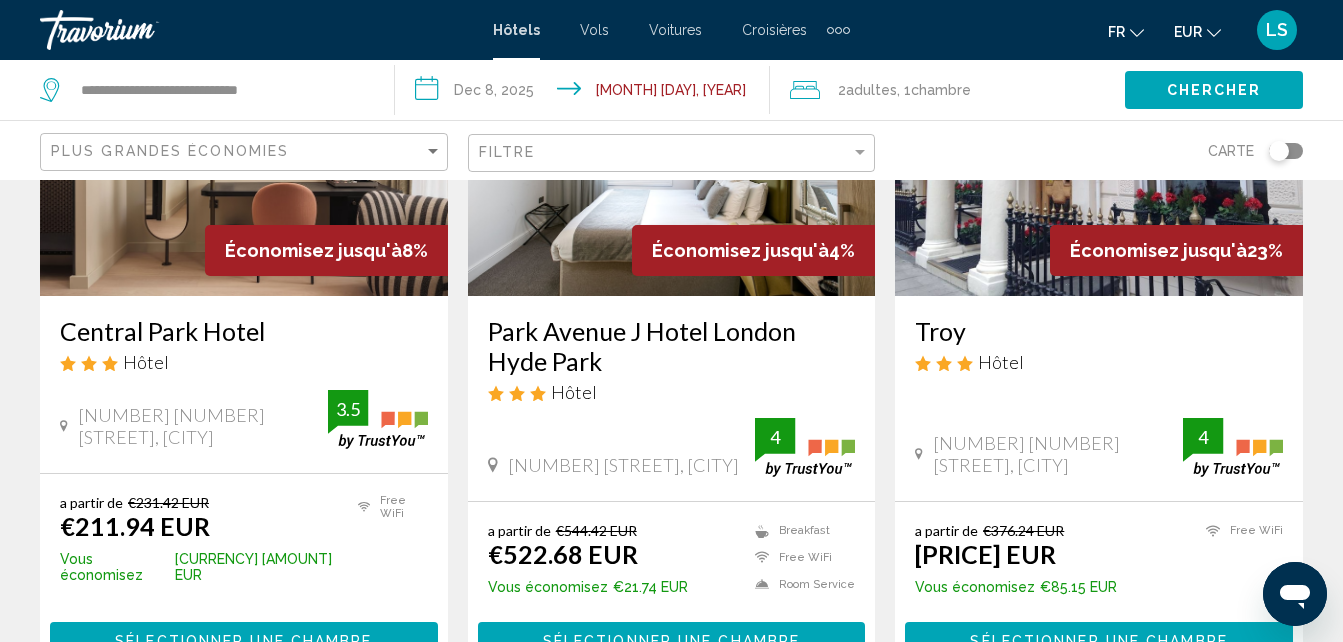 scroll, scrollTop: 327, scrollLeft: 0, axis: vertical 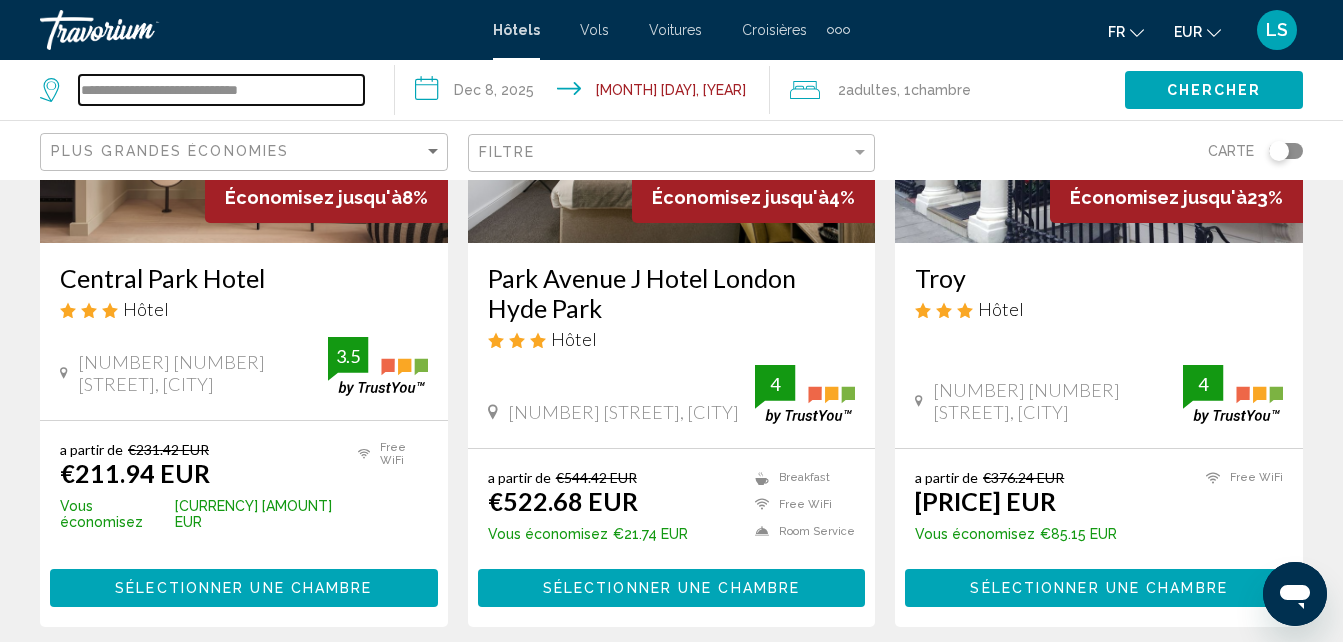 drag, startPoint x: 81, startPoint y: 91, endPoint x: 572, endPoint y: 39, distance: 493.74588 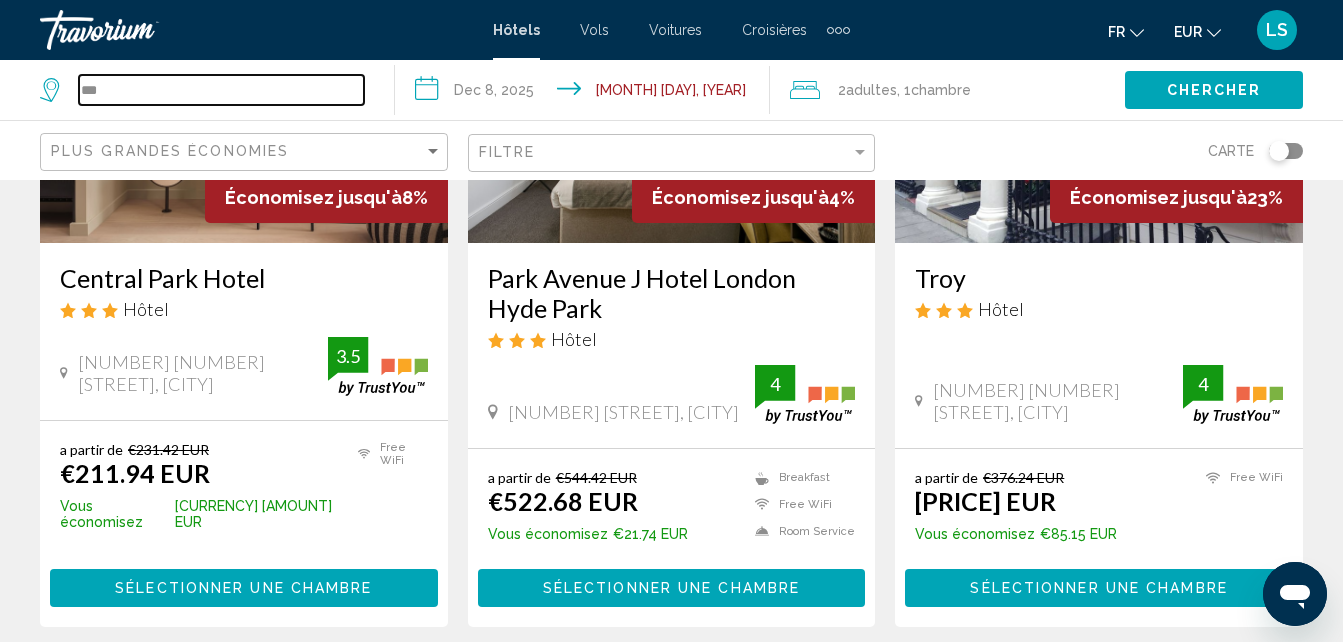 scroll, scrollTop: 0, scrollLeft: 0, axis: both 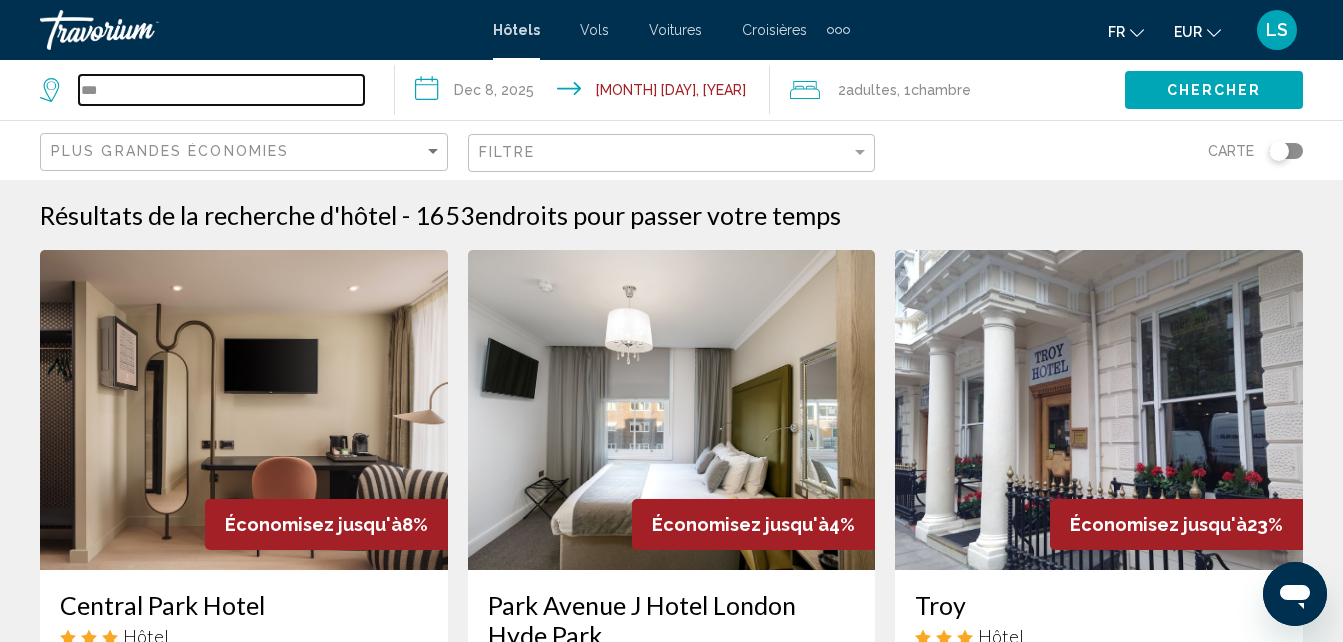 drag, startPoint x: 272, startPoint y: 85, endPoint x: 0, endPoint y: 111, distance: 273.2398 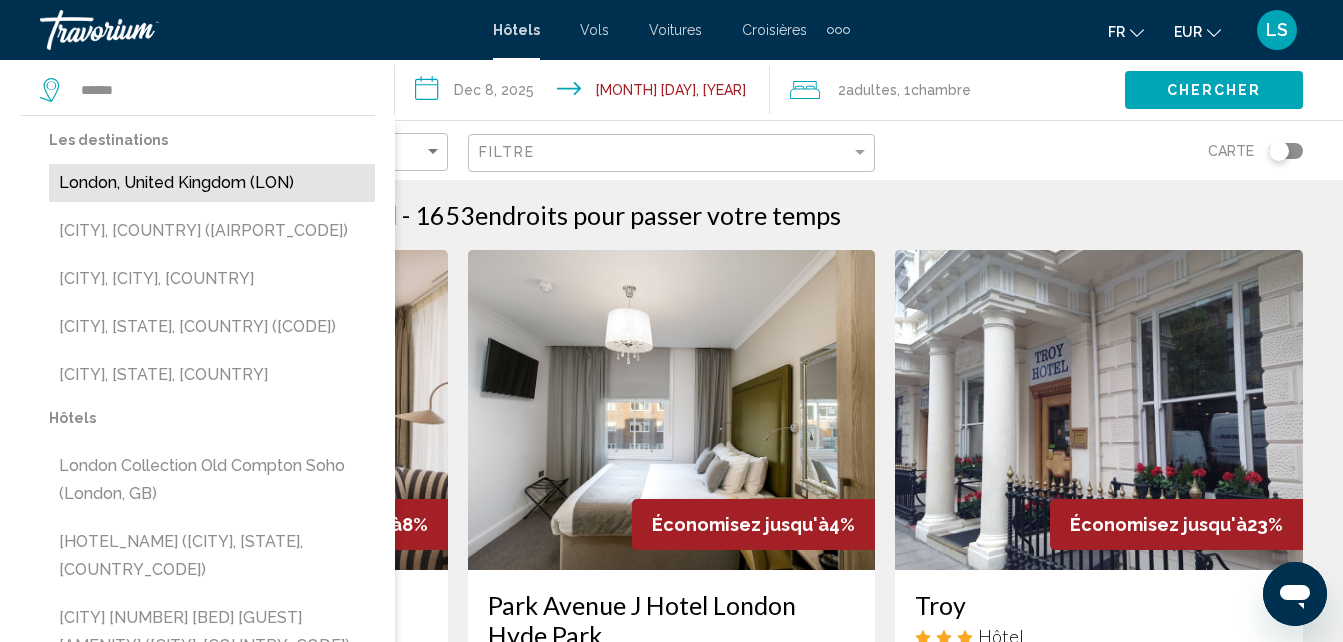 click on "London, United Kingdom (LON)" at bounding box center (212, 183) 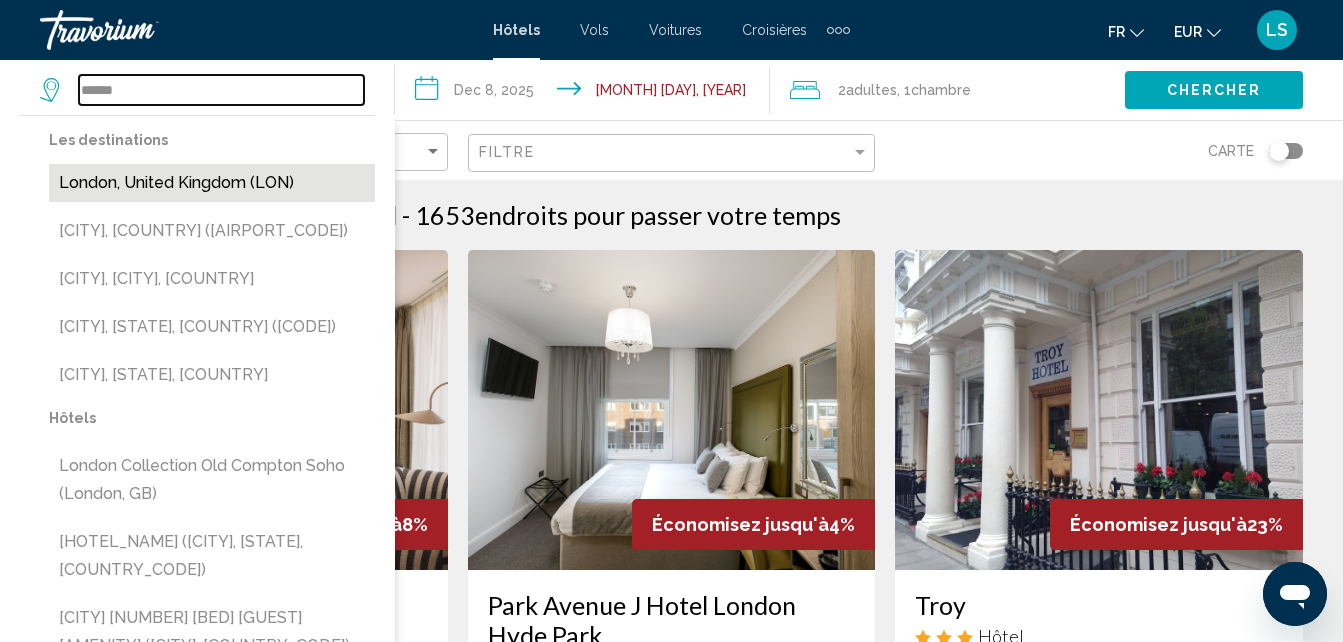 type on "**********" 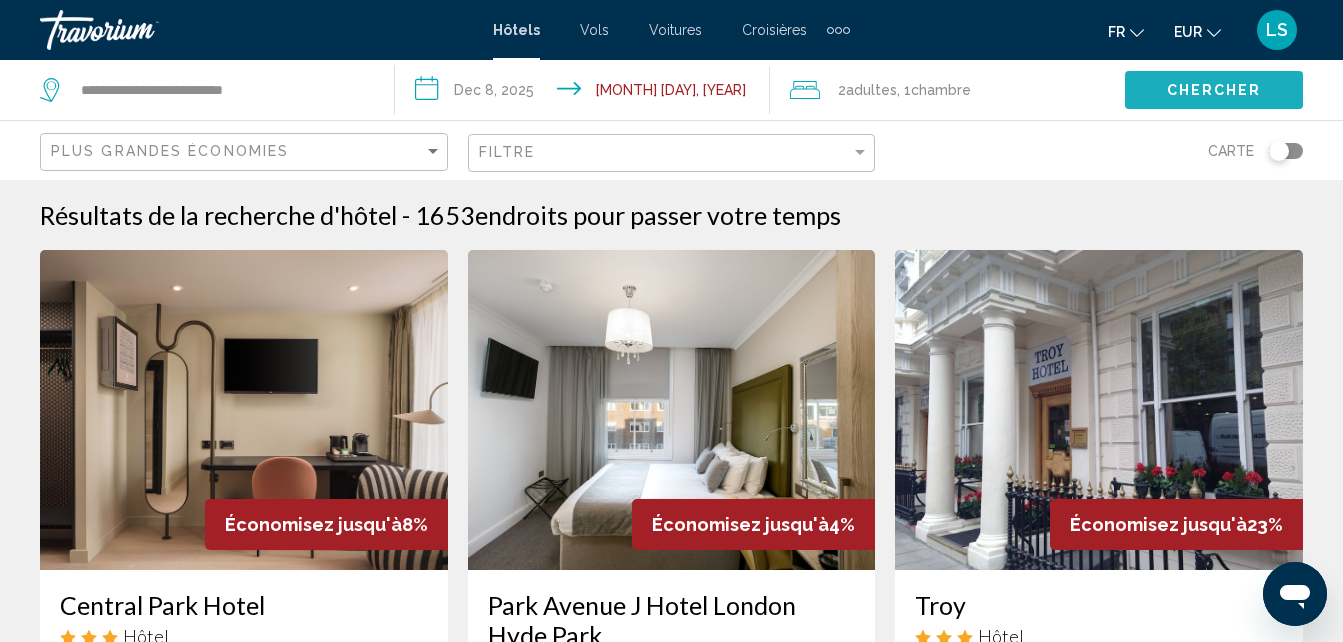 click on "Chercher" 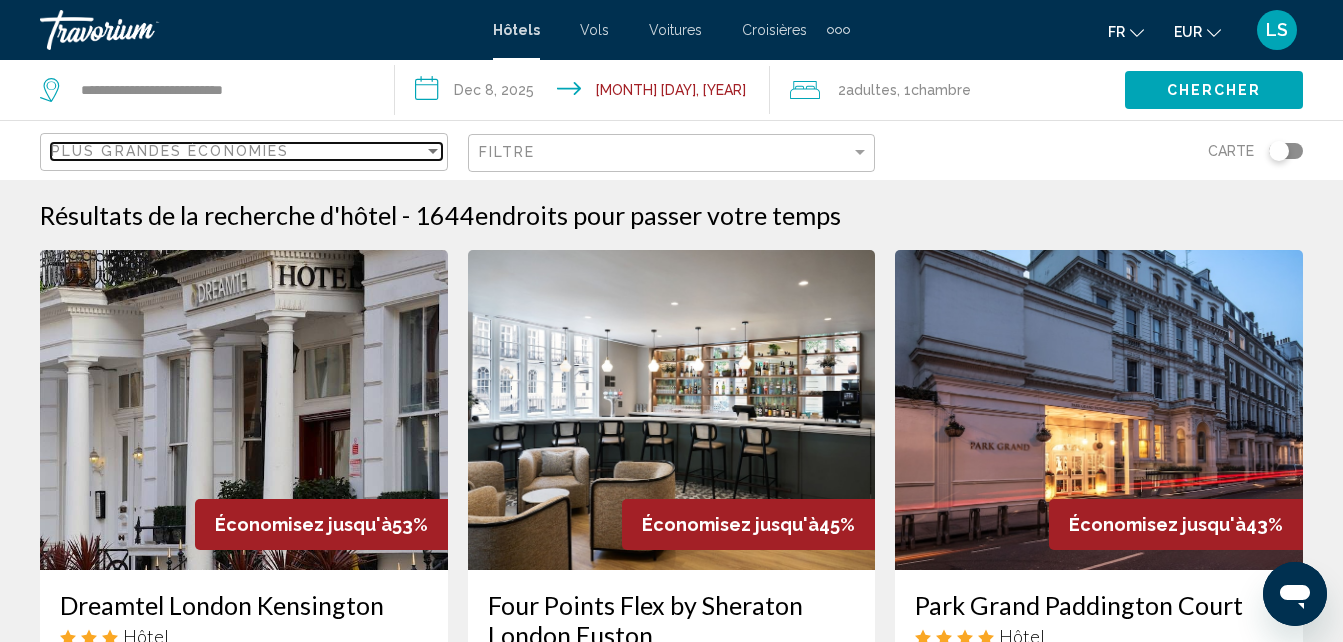 click on "Plus grandes économies" at bounding box center [237, 151] 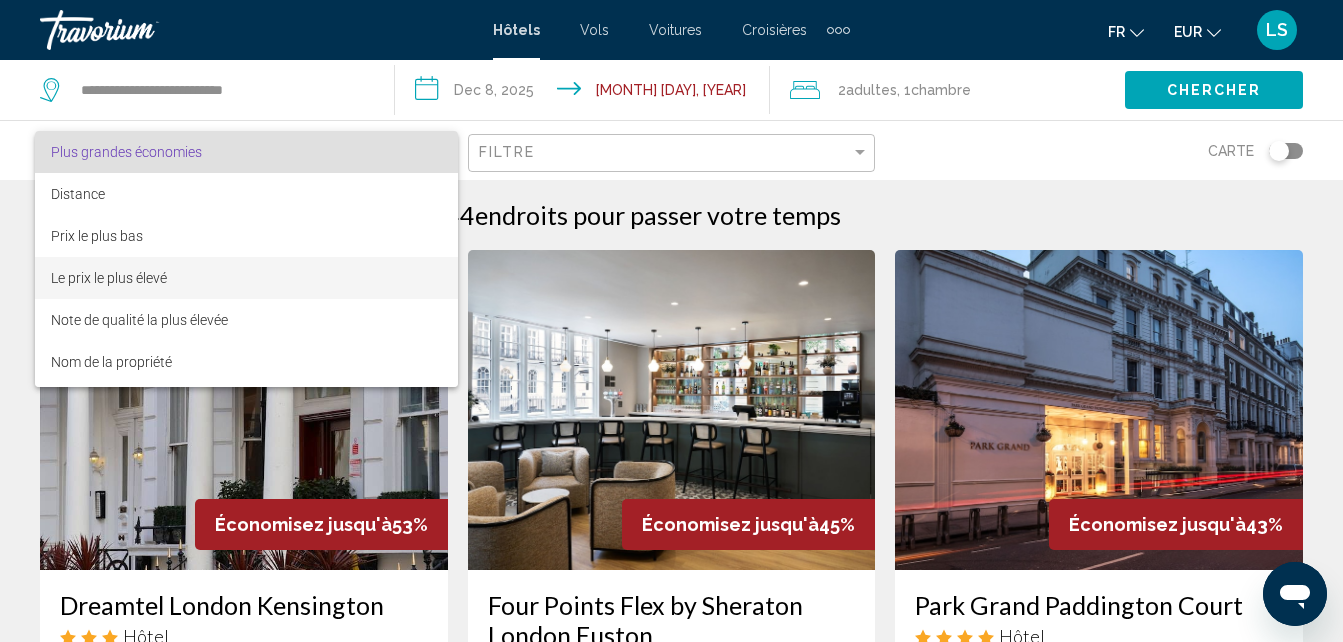 click on "Le prix le plus élevé" at bounding box center (246, 278) 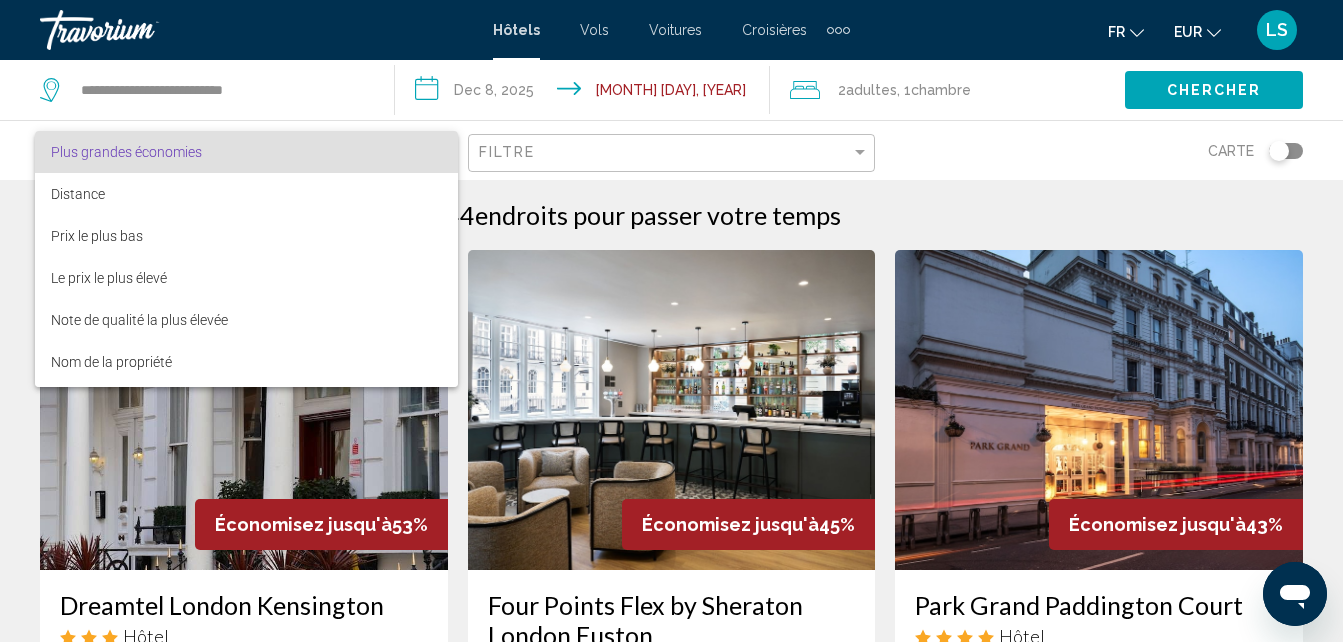 click on "Résultats de la recherche d'hôtel  -   1644  endroits pour passer votre temps Économisez jusqu'à  53%   [HOTEL_NAME]
Hôtel
[NUMBER]-[NUMBER] [STREET_NAME], [CITY] [DISTANCE]  du centre-ville de [CITY] de l'hôtel 3.5 a partir de [PRICE] [CURRENCY] [PRICE] [CURRENCY]  Vous économisez  [PRICE] [CURRENCY]
Free WiFi  3.5 Sélectionner une chambre Économisez jusqu'à  45%   [HOTEL_NAME]
Hôtel
[NUMBER]-[NUMBER] [STREET_NAME], [CITY] [DISTANCE]  du centre-ville de [CITY] de l'hôtel 4 a partir de [PRICE] [CURRENCY] [PRICE] [CURRENCY]  Vous économisez  [PRICE] [CURRENCY]
Free WiFi  4 Sélectionner une chambre Économisez jusqu'à  43%   [HOTEL_NAME]
4" at bounding box center (671, 1743) 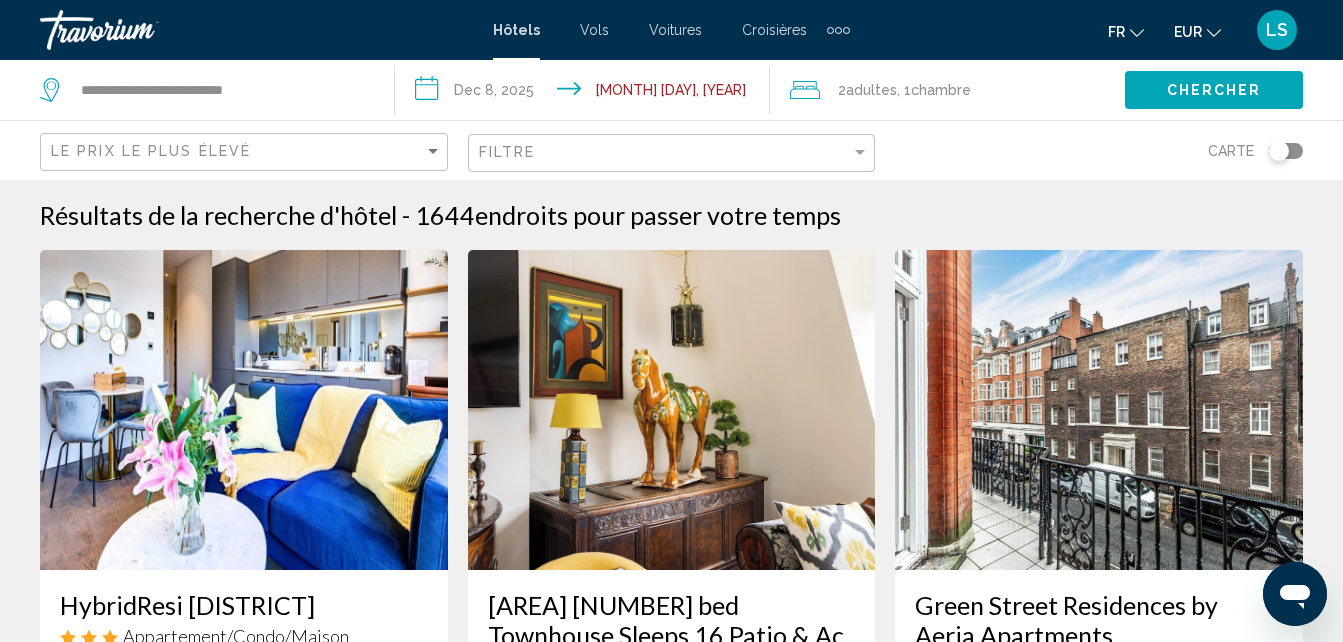 click on "Le prix le plus élevé" 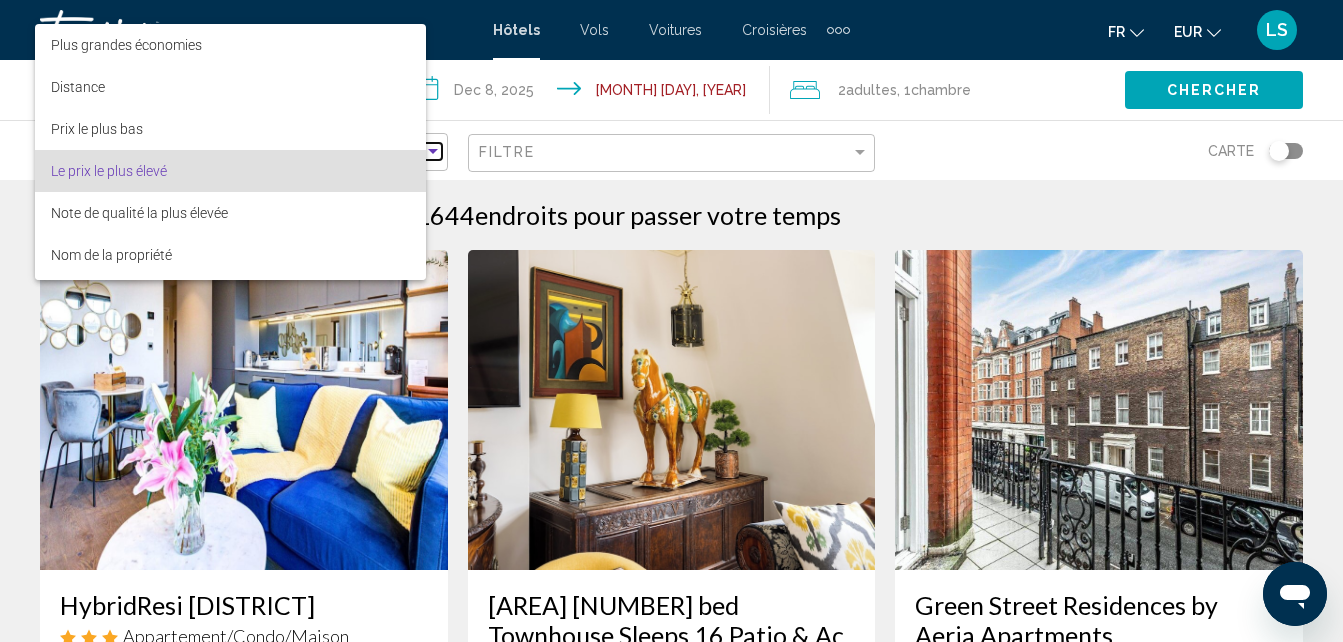 scroll, scrollTop: 19, scrollLeft: 0, axis: vertical 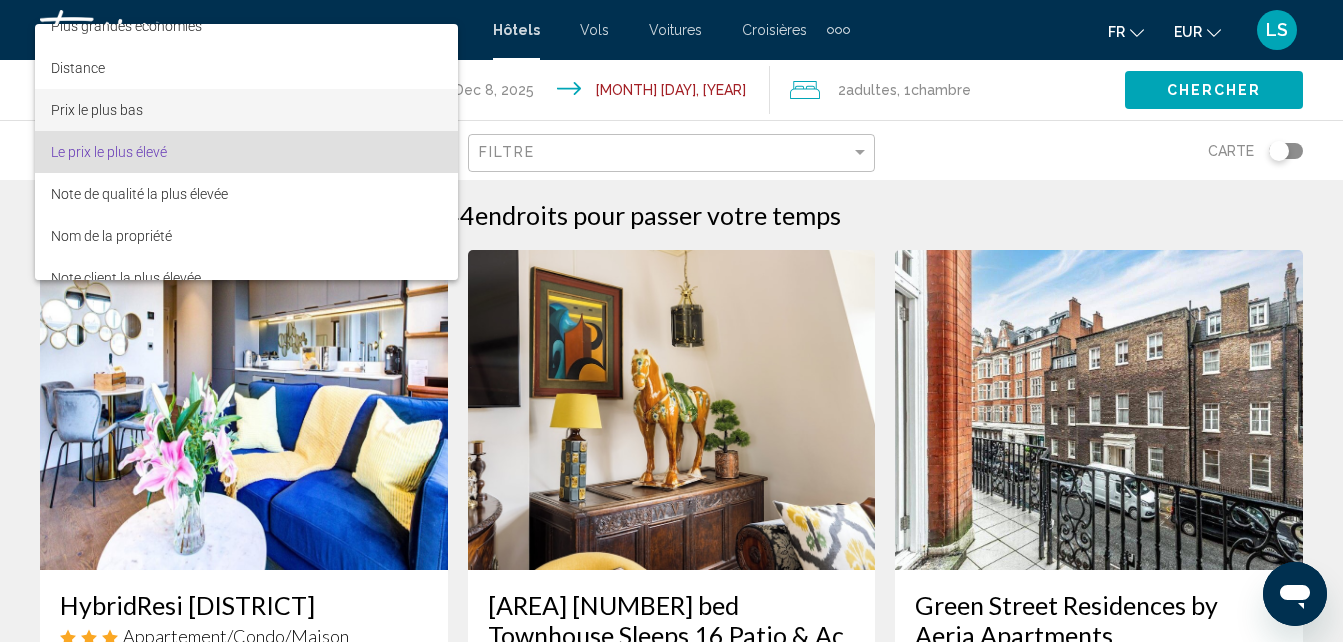 click on "Prix le plus bas" at bounding box center (246, 110) 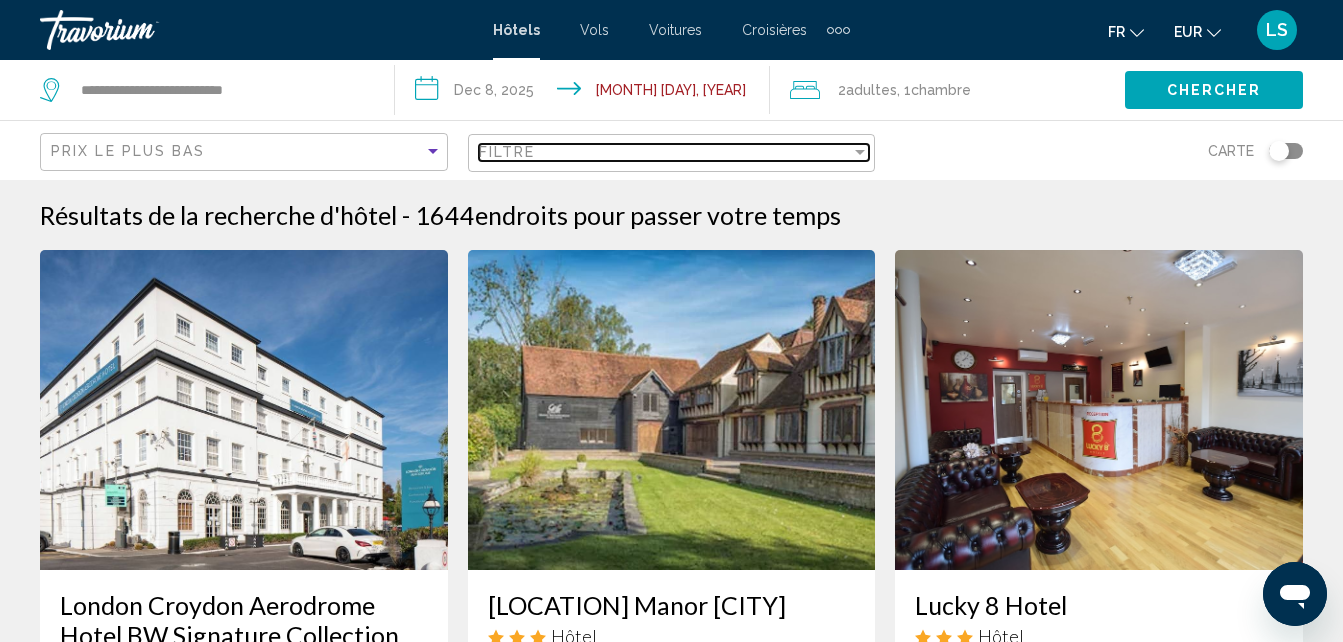 click on "Filtre" at bounding box center [665, 152] 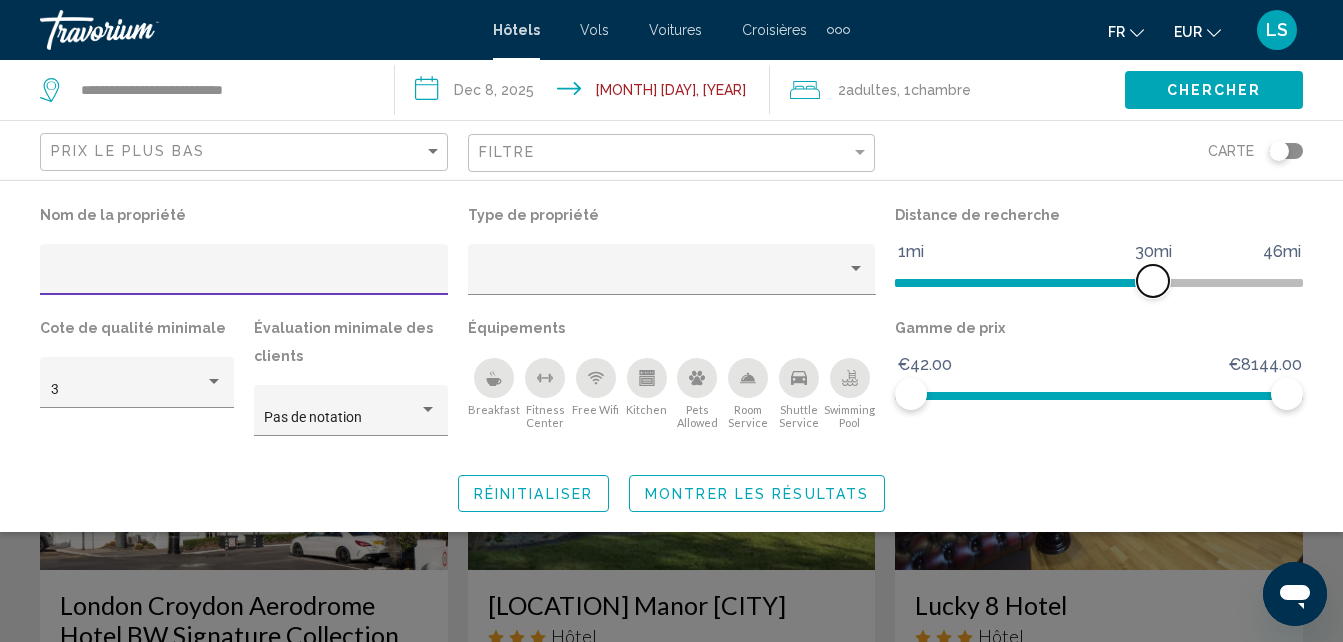 click on "1mi 46mi 30mi" 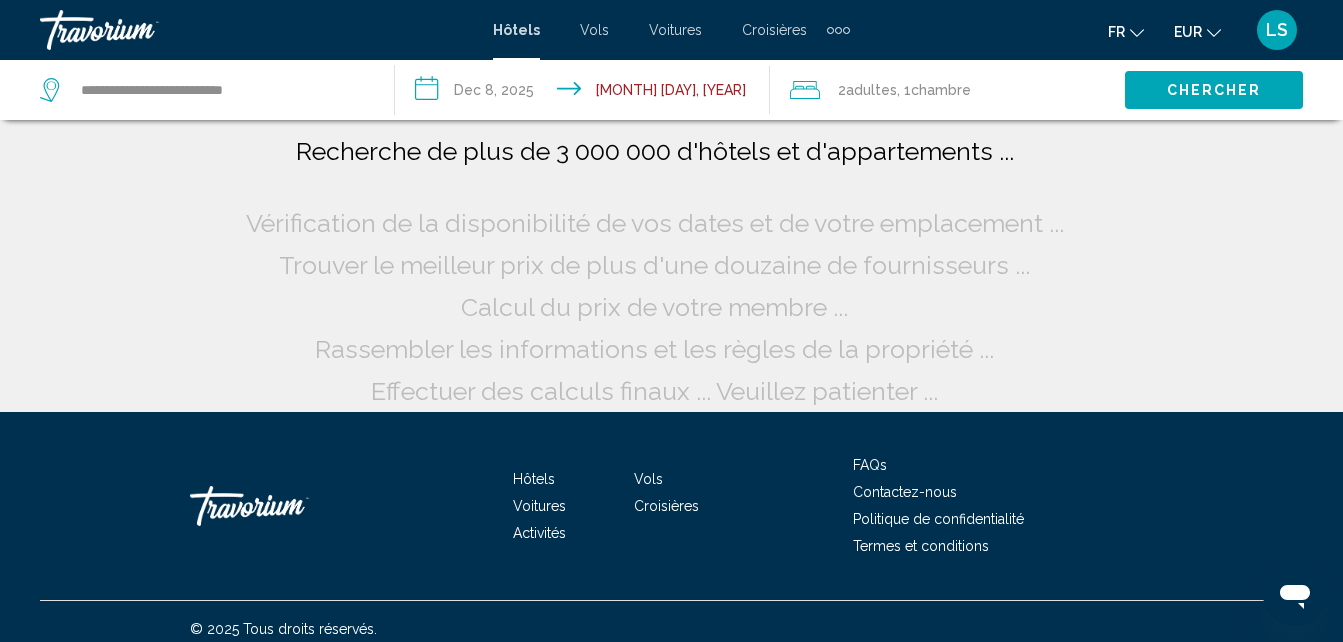 drag, startPoint x: 1161, startPoint y: 270, endPoint x: 1103, endPoint y: 272, distance: 58.034473 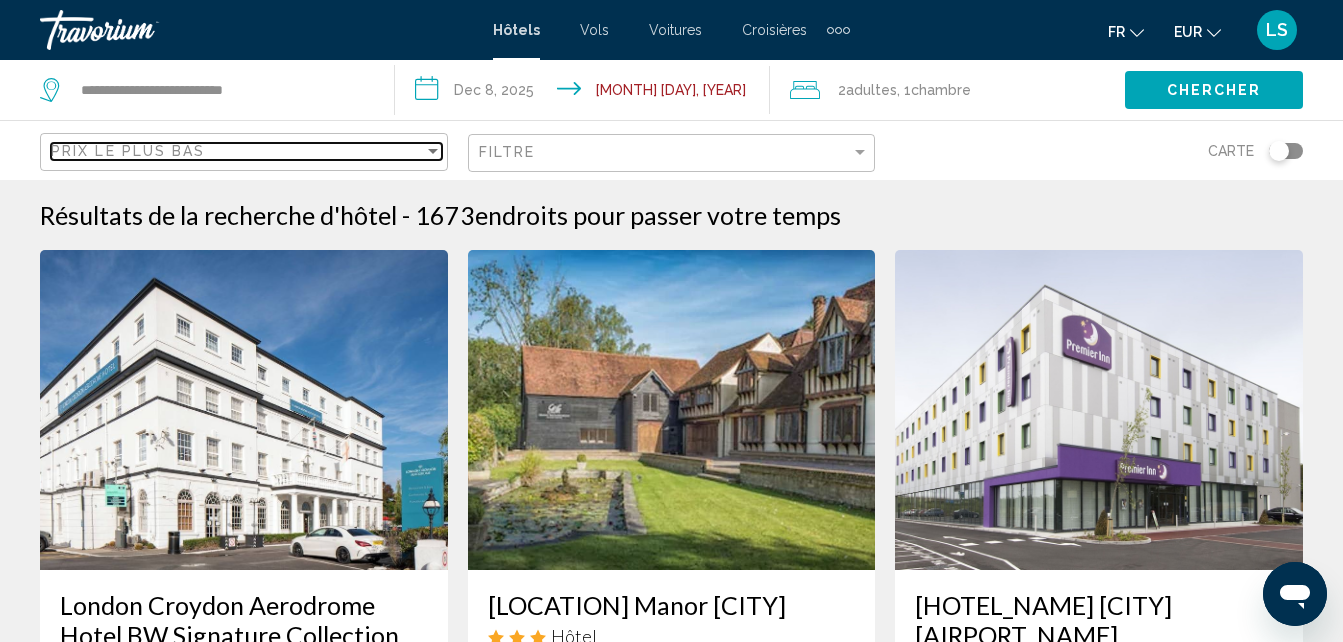 click at bounding box center [433, 151] 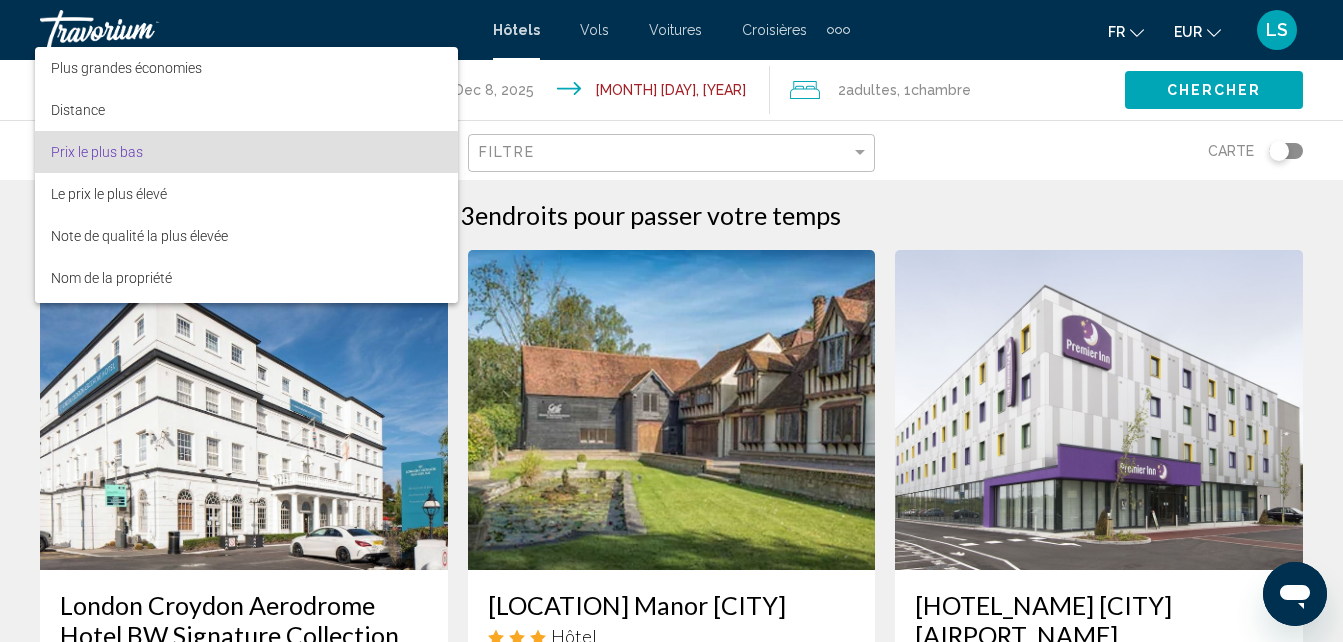 click at bounding box center (671, 321) 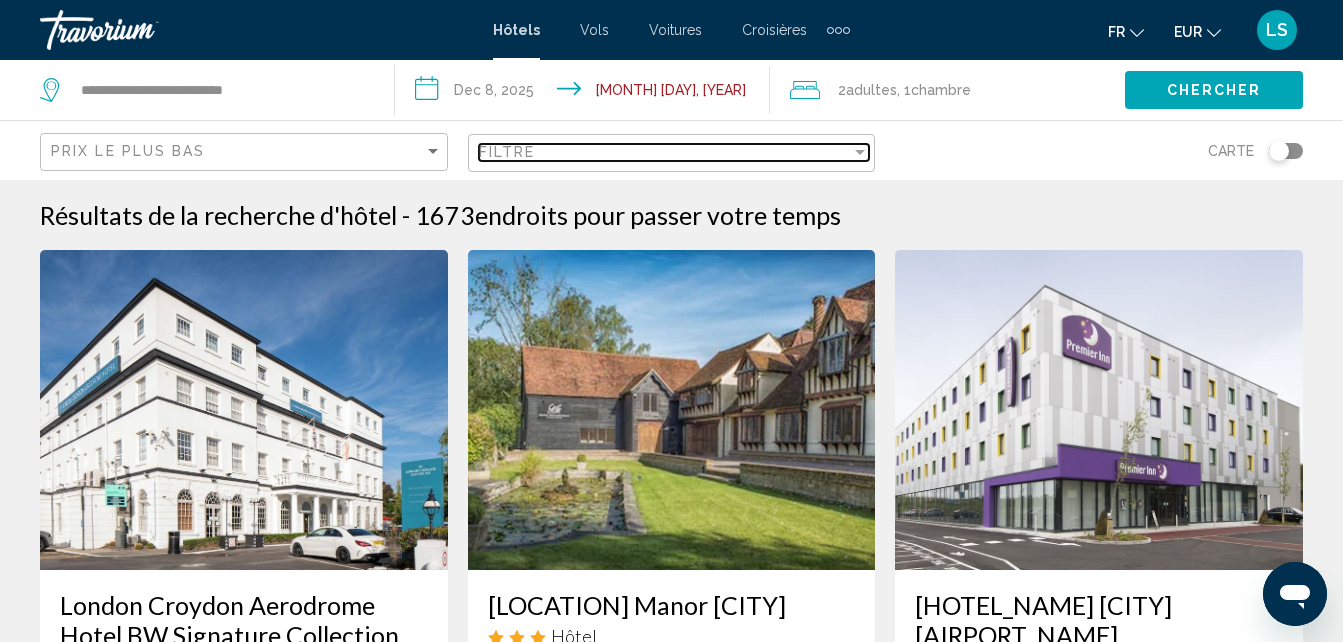 click on "Filtre" at bounding box center (674, 153) 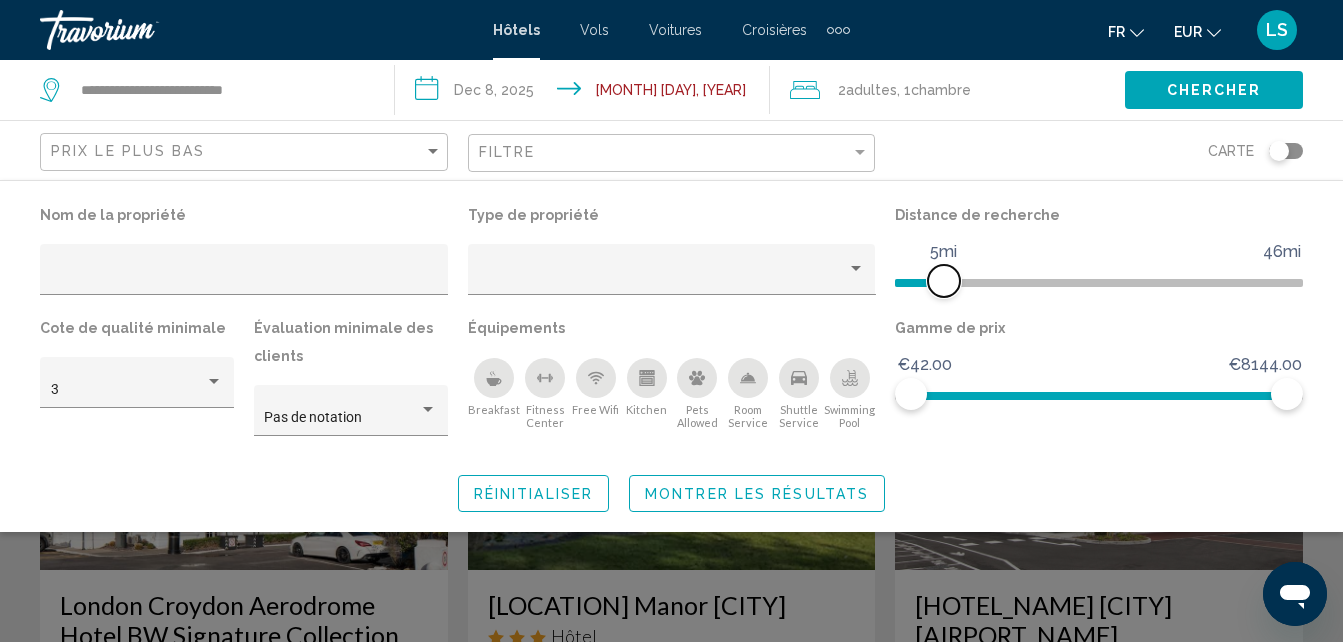 drag, startPoint x: 1165, startPoint y: 285, endPoint x: 944, endPoint y: 277, distance: 221.14474 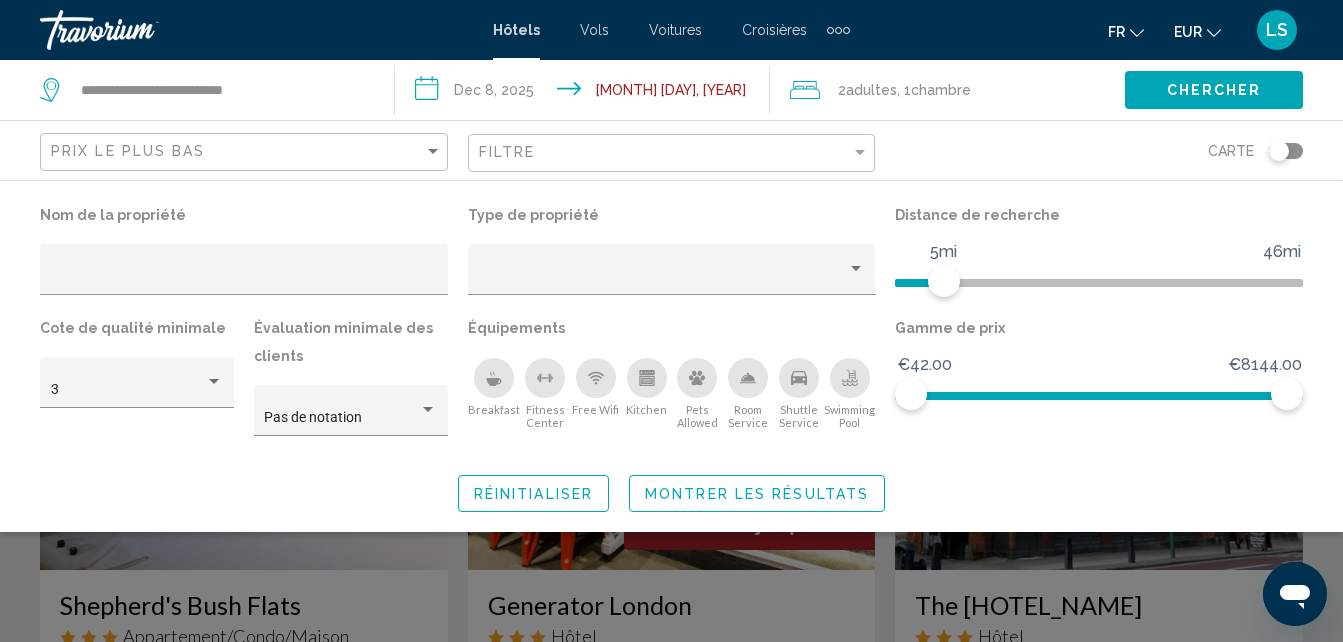 click on "Montrer les résultats" 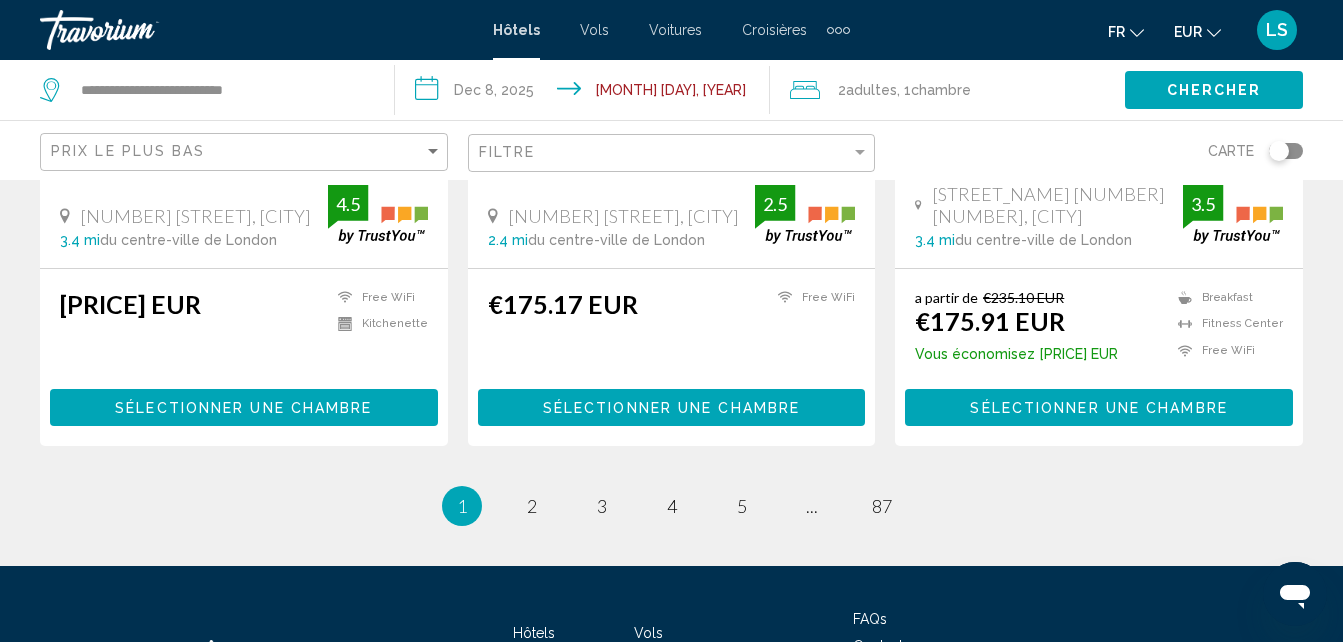 scroll, scrollTop: 2695, scrollLeft: 0, axis: vertical 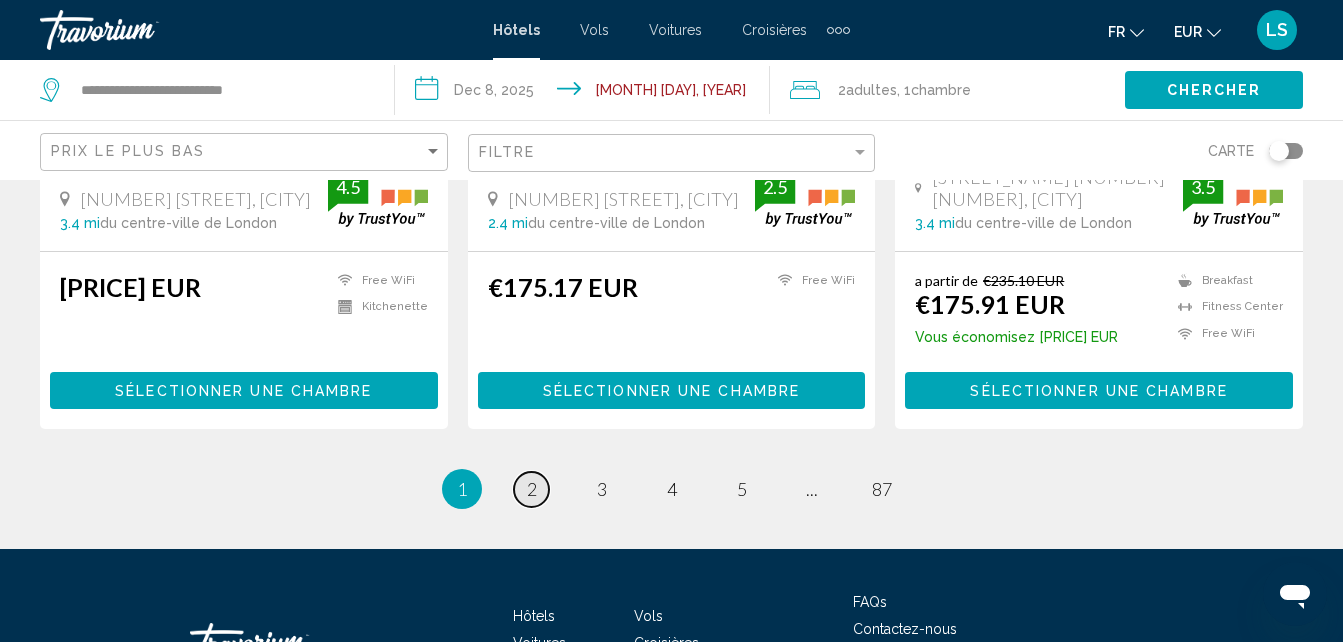 click on "2" at bounding box center (532, 489) 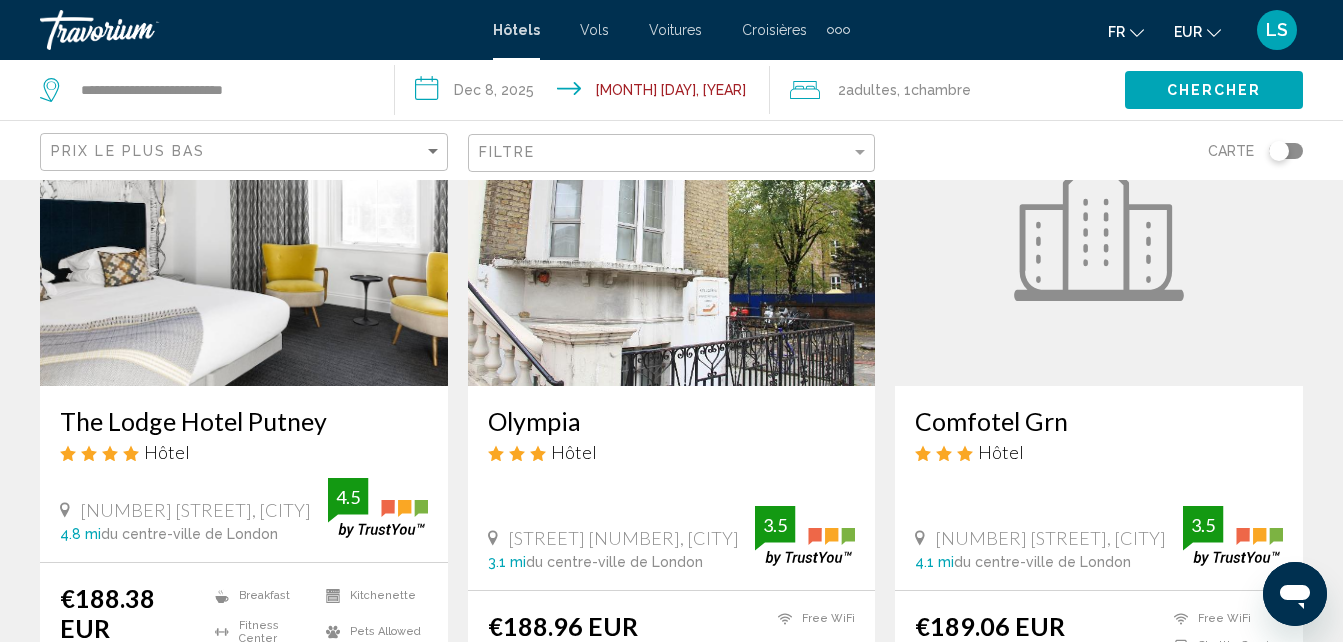 scroll, scrollTop: 1720, scrollLeft: 0, axis: vertical 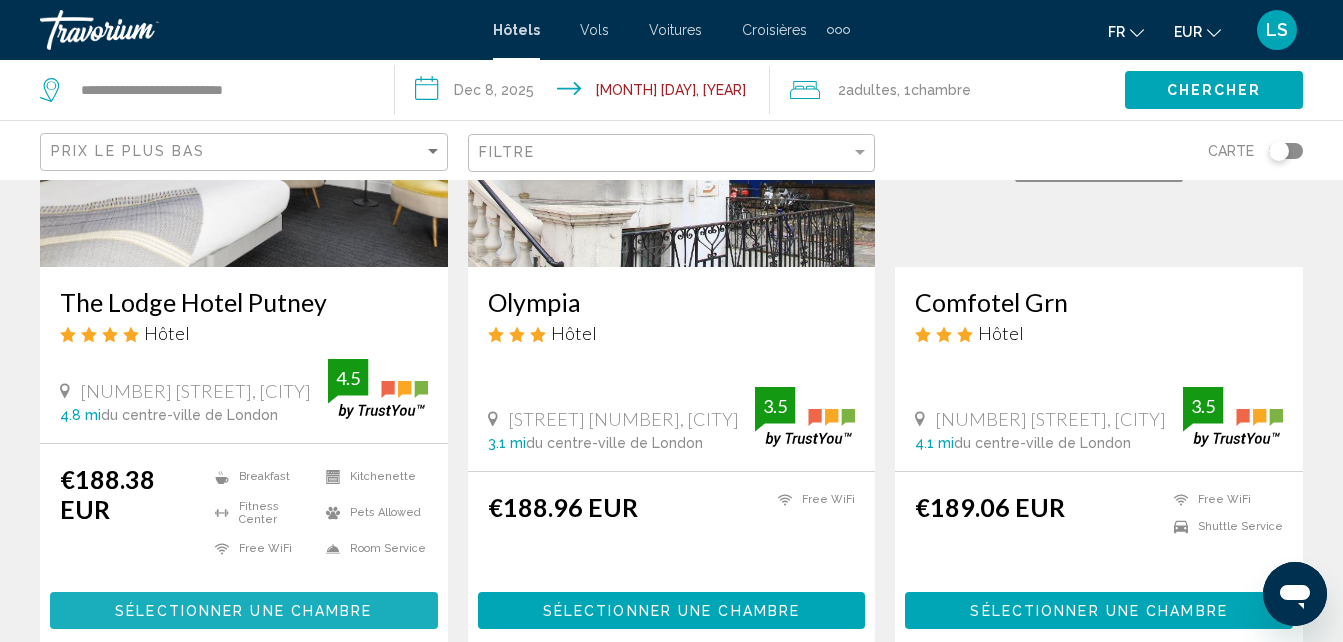 click on "Sélectionner une chambre" at bounding box center (243, 611) 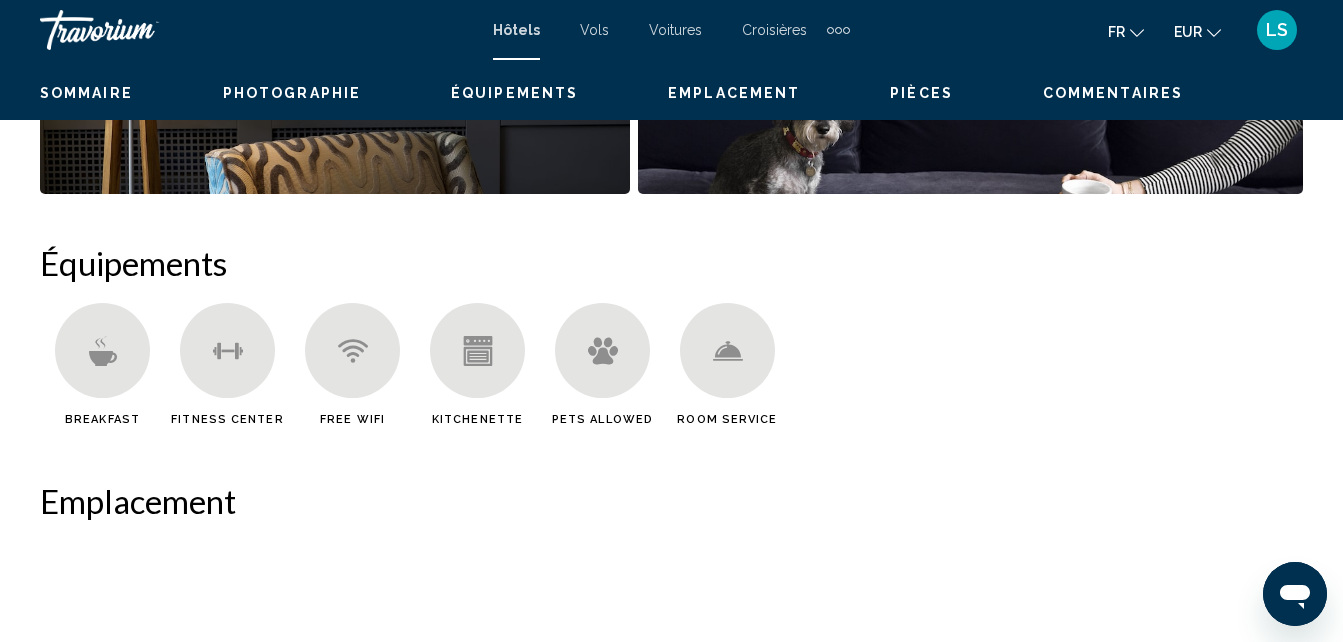scroll, scrollTop: 214, scrollLeft: 0, axis: vertical 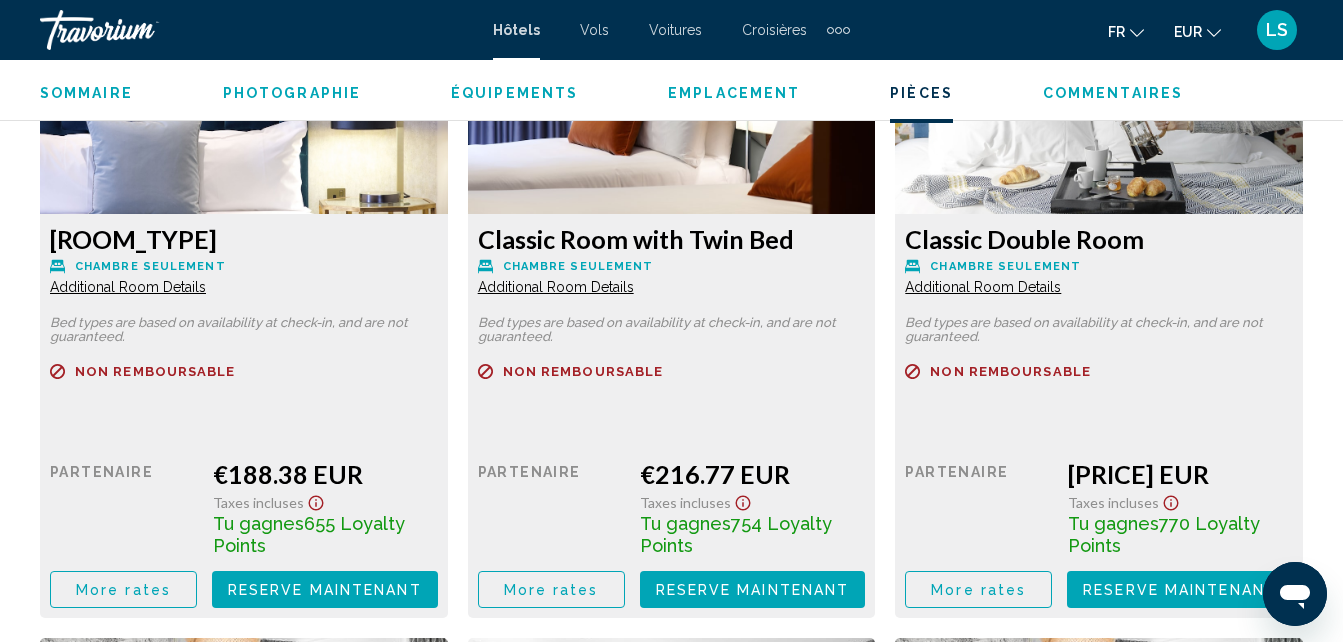 click on "More rates" at bounding box center (123, 590) 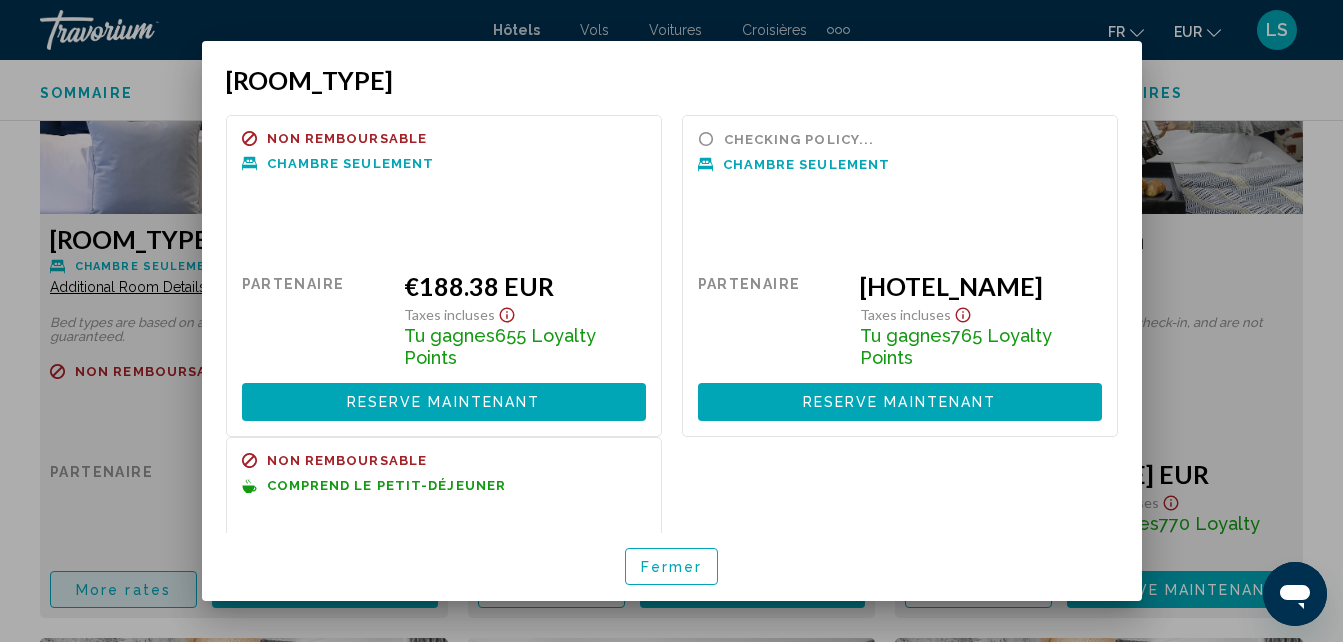 scroll, scrollTop: 0, scrollLeft: 0, axis: both 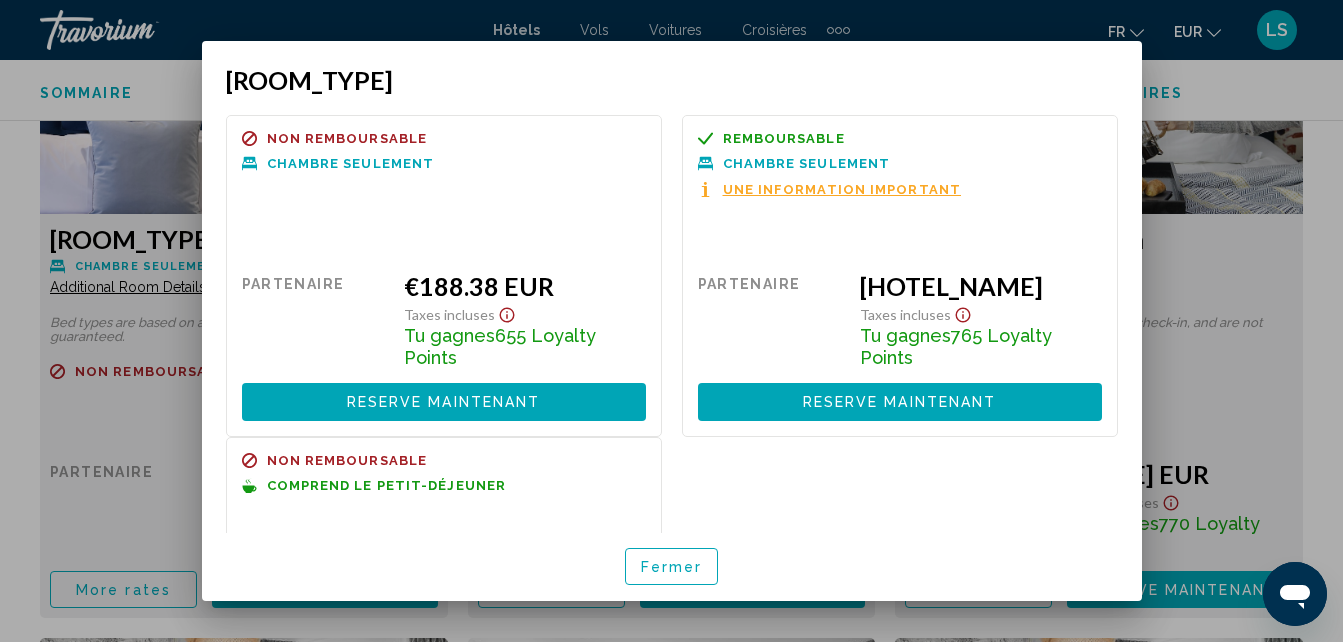 click at bounding box center (671, 321) 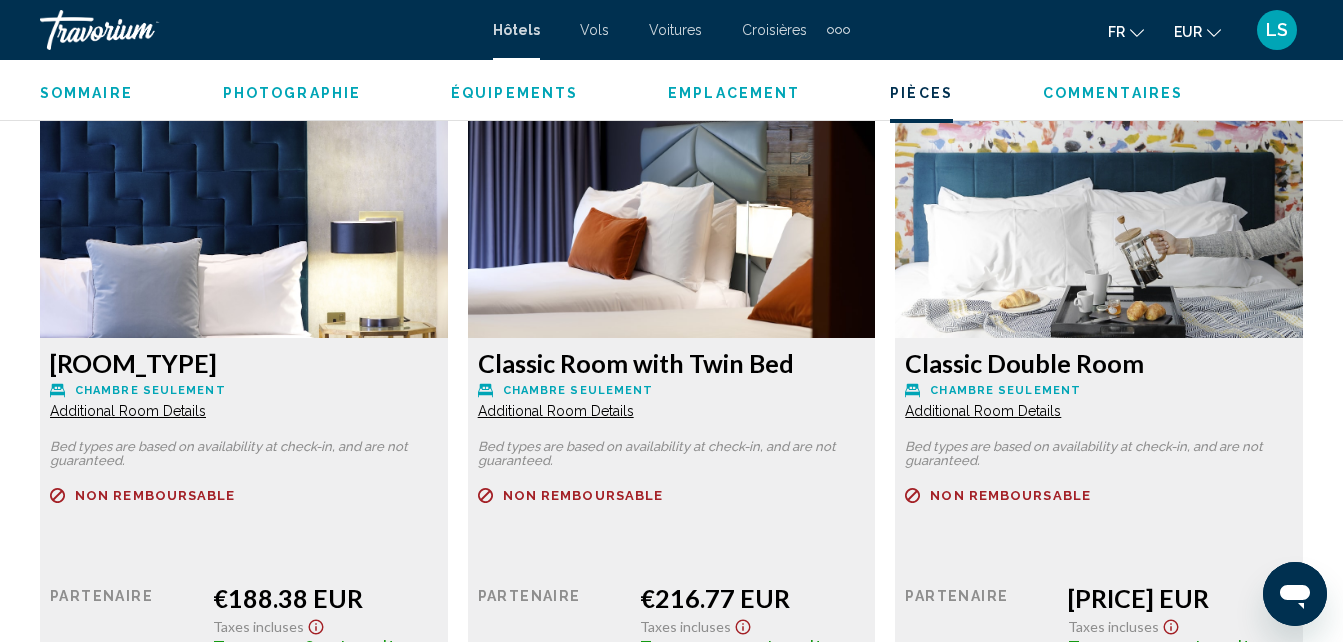 scroll, scrollTop: 3213, scrollLeft: 0, axis: vertical 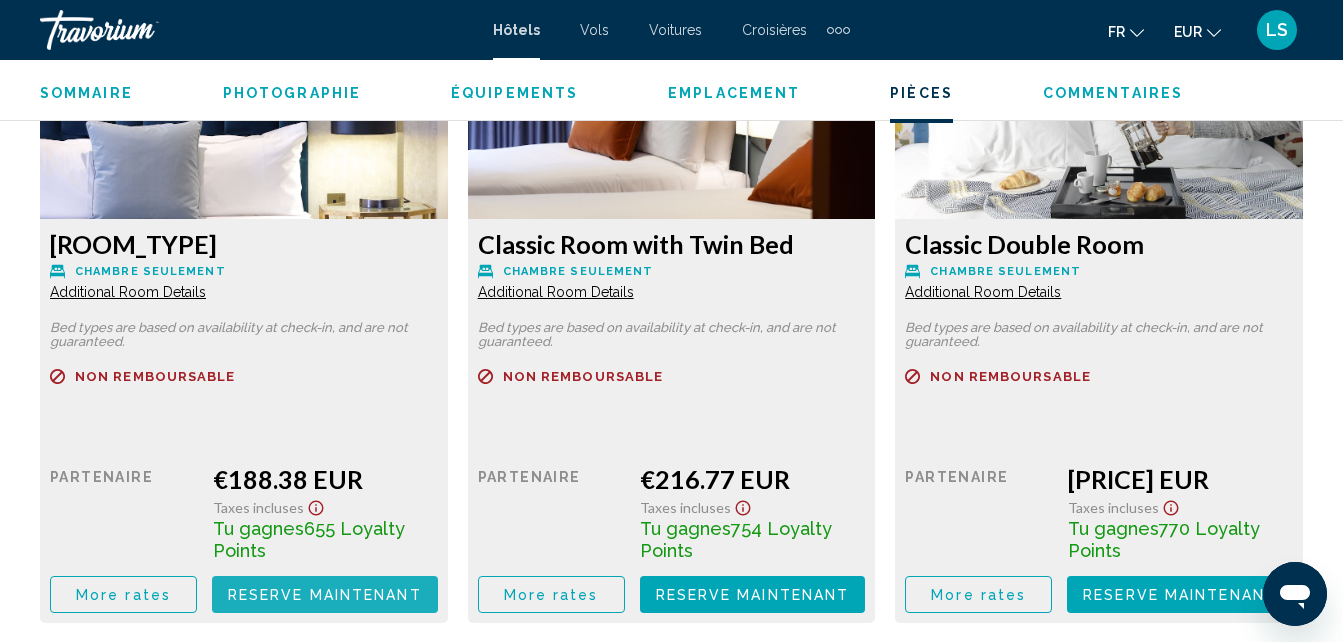 click on "Reserve maintenant" at bounding box center [325, 595] 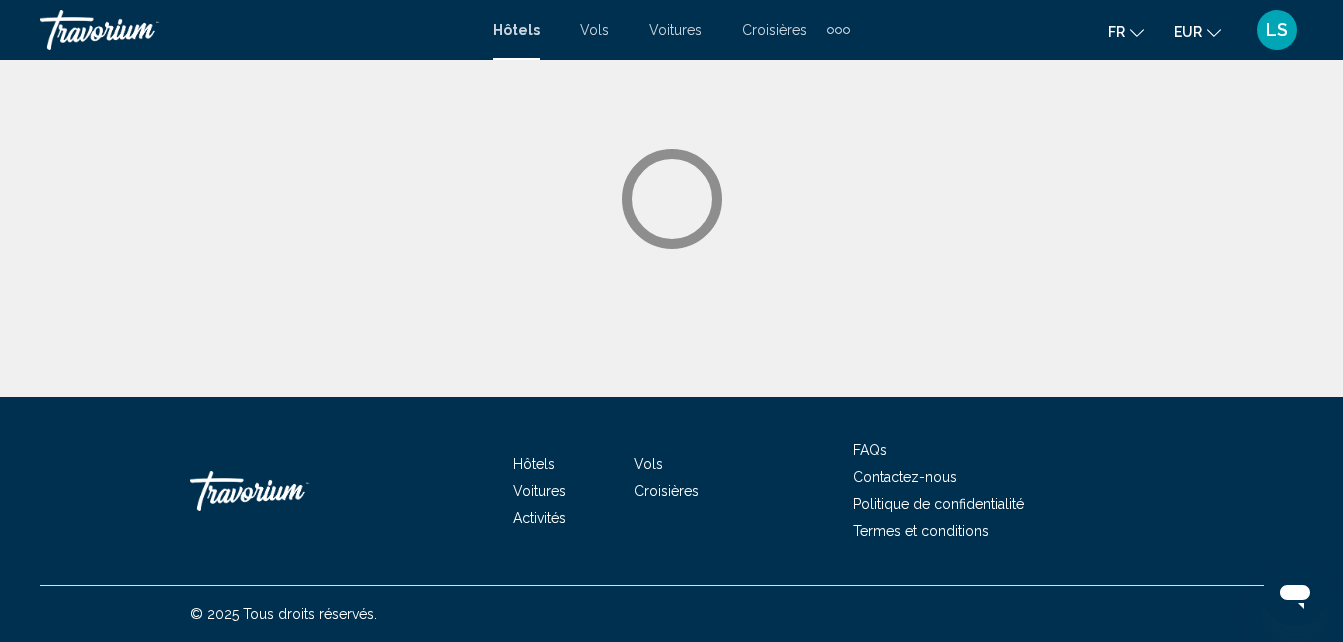scroll, scrollTop: 0, scrollLeft: 0, axis: both 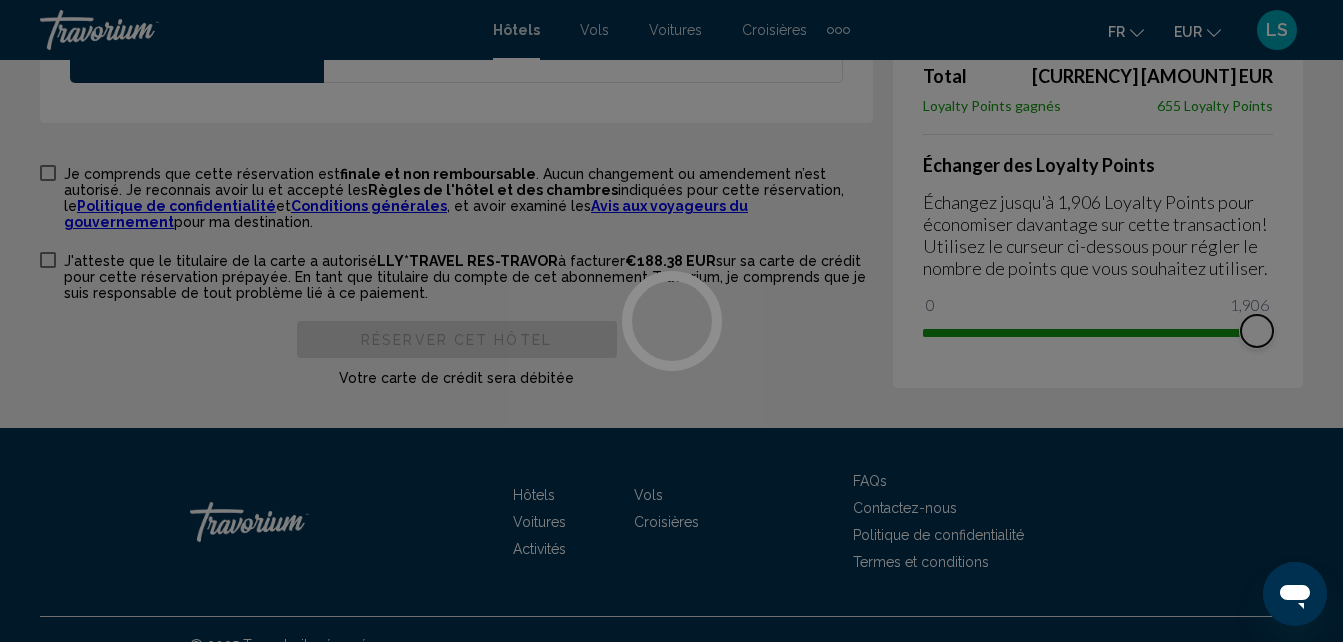 drag, startPoint x: 935, startPoint y: 323, endPoint x: 1349, endPoint y: 366, distance: 416.2271 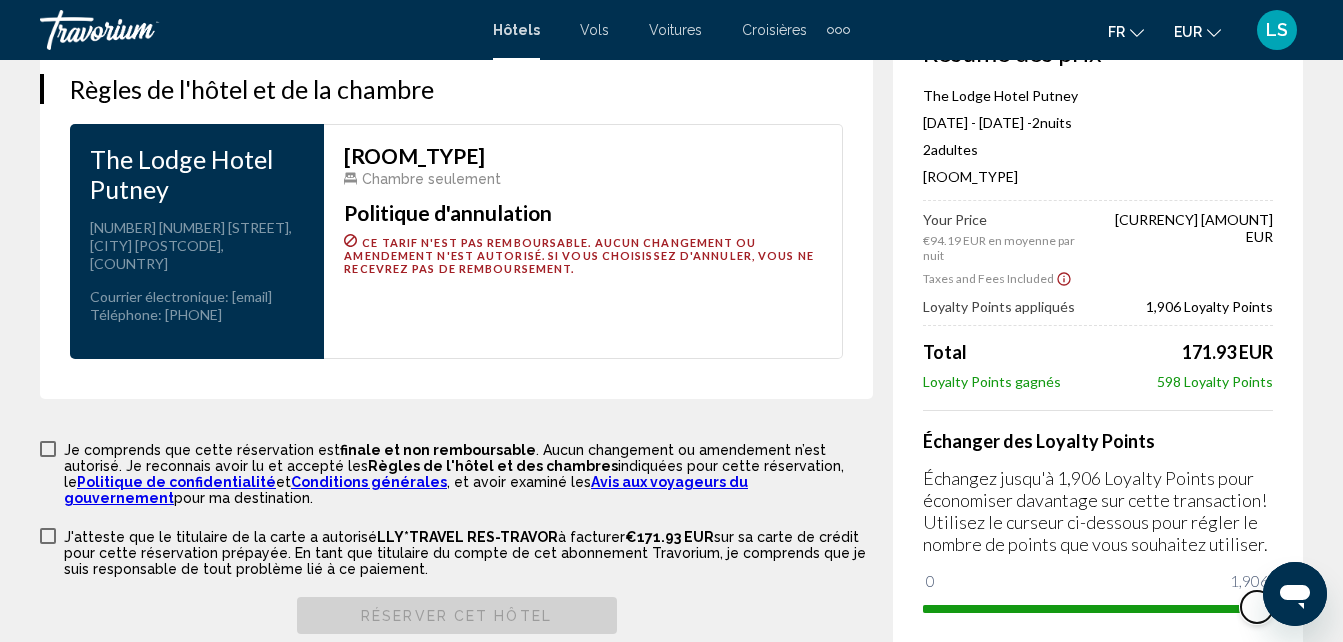 scroll, scrollTop: 2748, scrollLeft: 0, axis: vertical 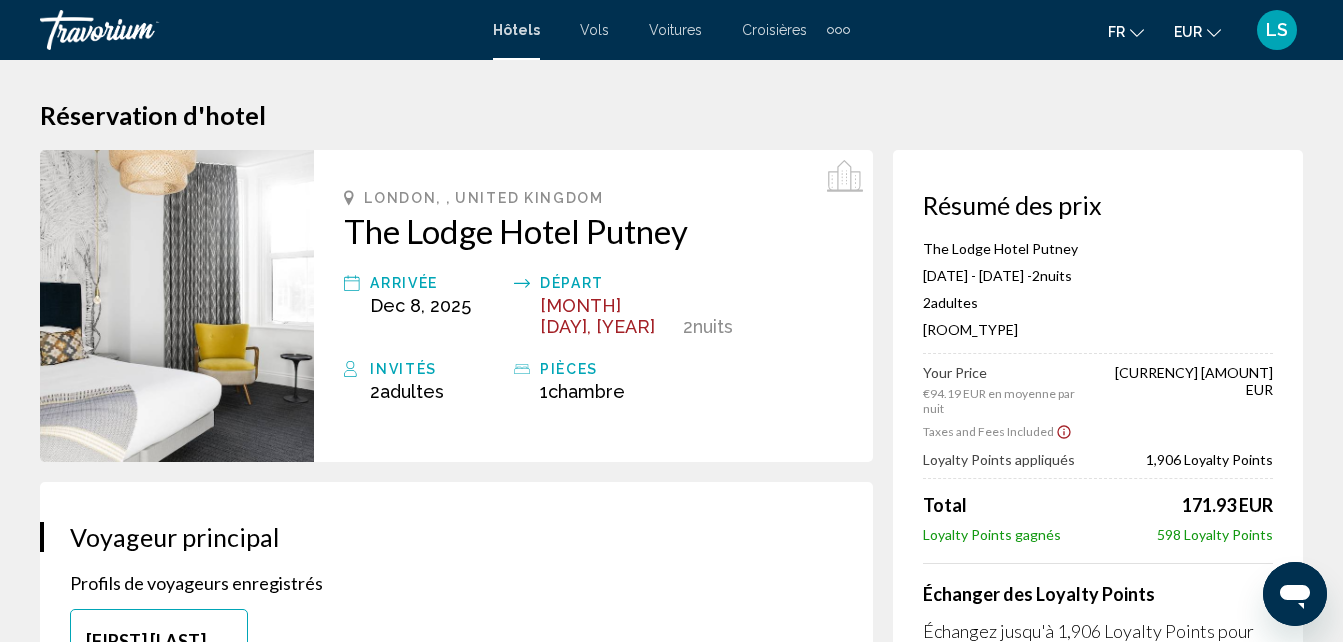 click 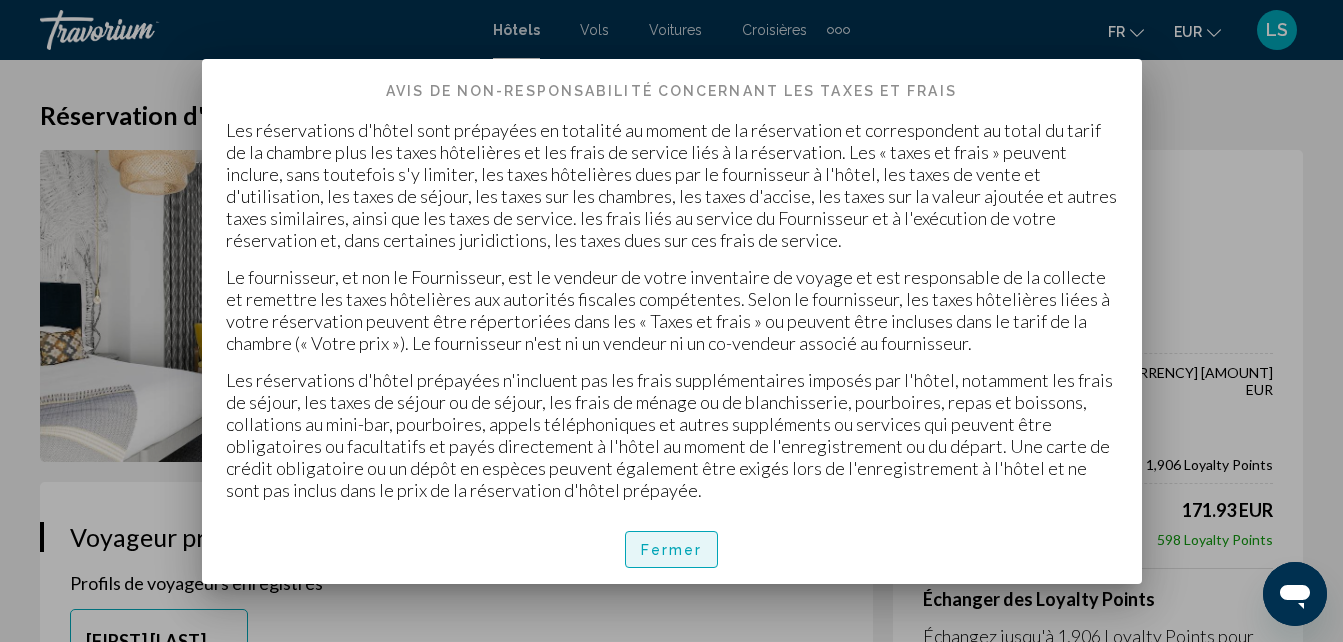 click on "Fermer" at bounding box center (672, 549) 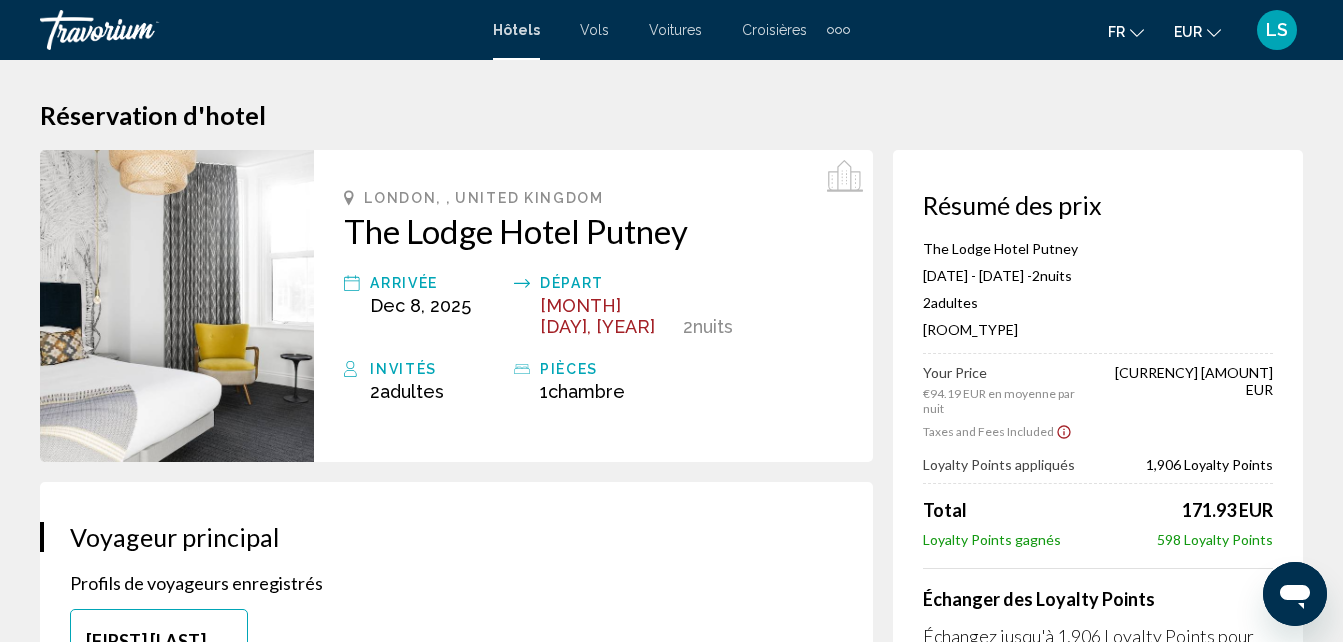 click at bounding box center [846, 30] 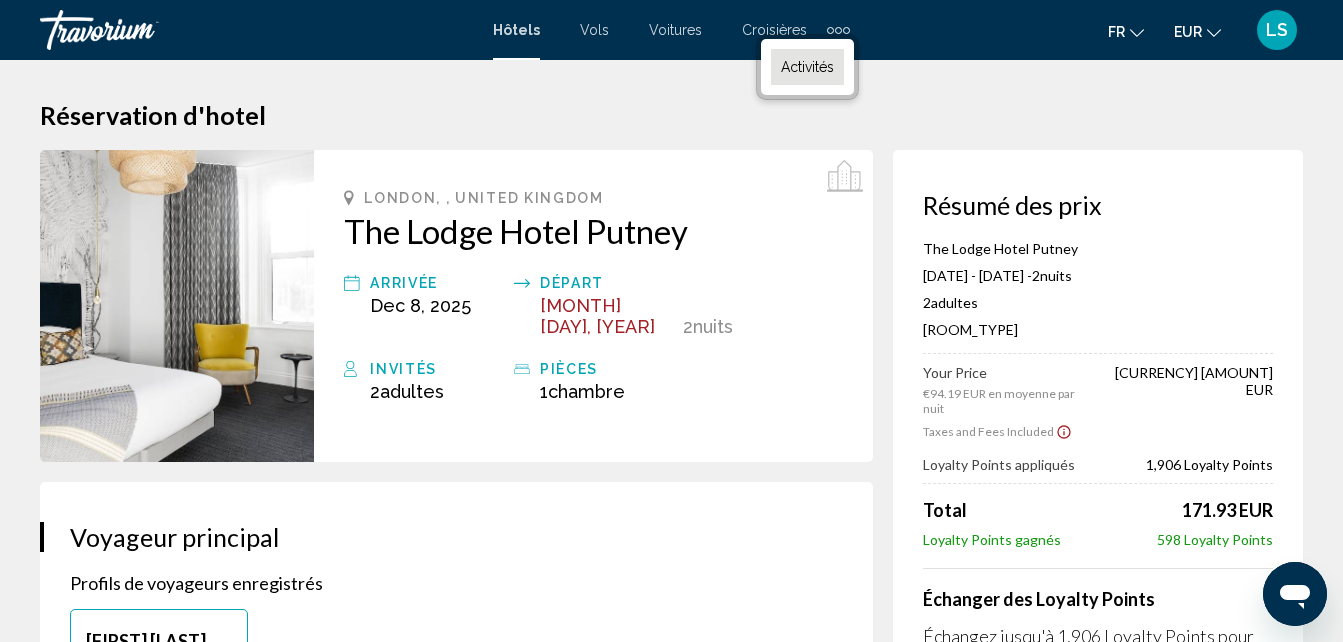 click on "Activités" at bounding box center (807, 67) 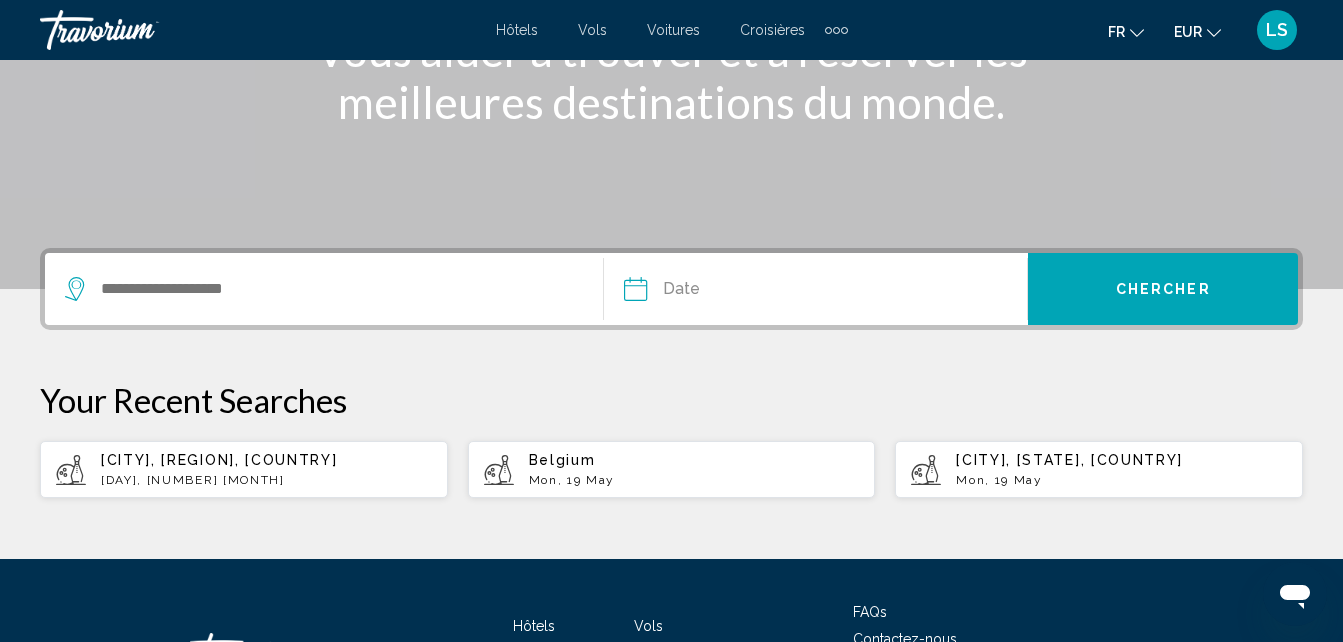 scroll, scrollTop: 394, scrollLeft: 0, axis: vertical 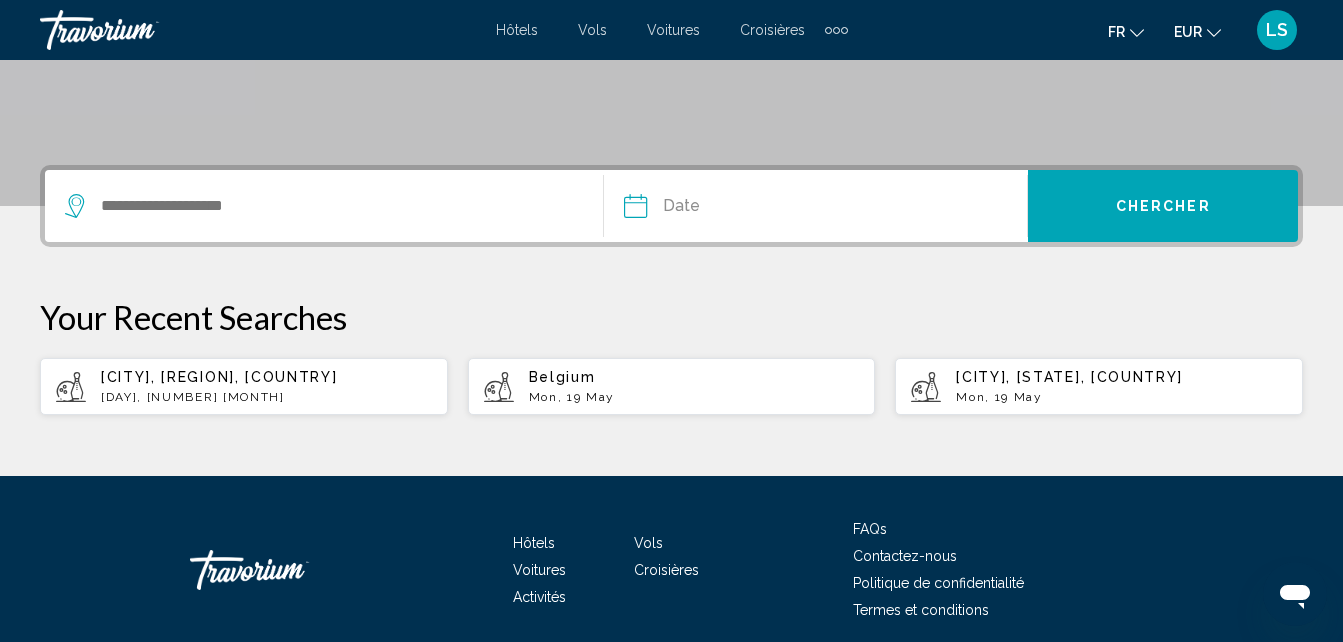 drag, startPoint x: 377, startPoint y: 221, endPoint x: 199, endPoint y: 180, distance: 182.66089 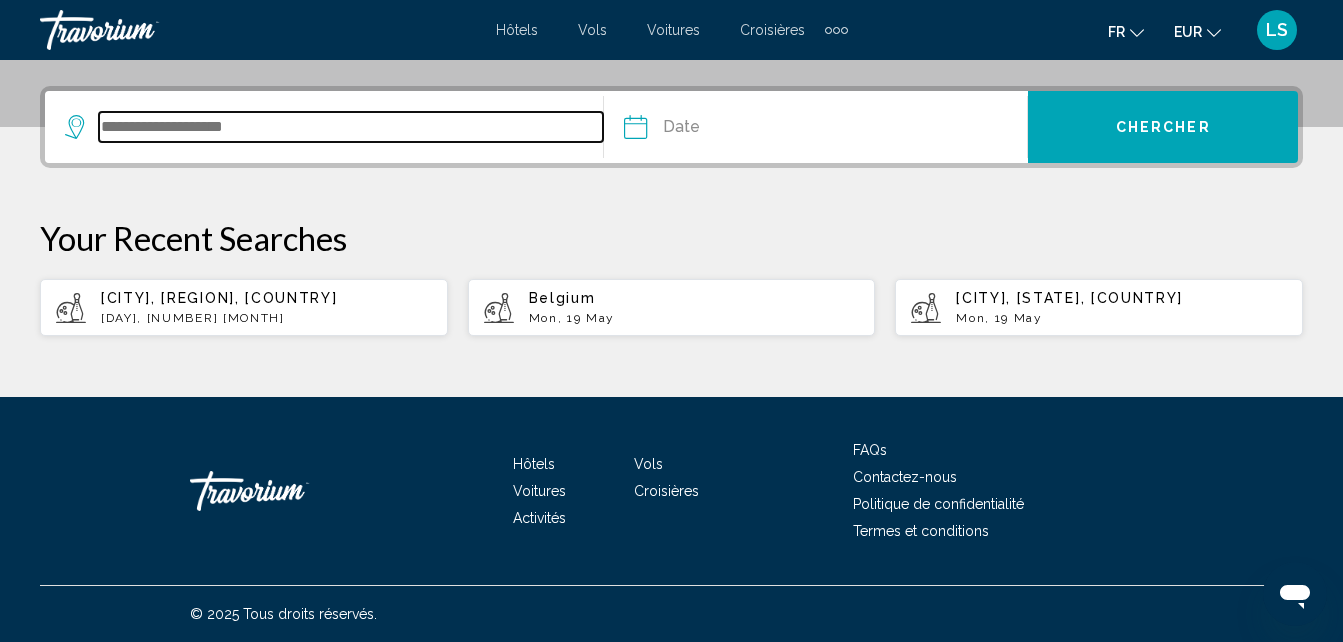 drag, startPoint x: 199, startPoint y: 180, endPoint x: 311, endPoint y: 98, distance: 138.80922 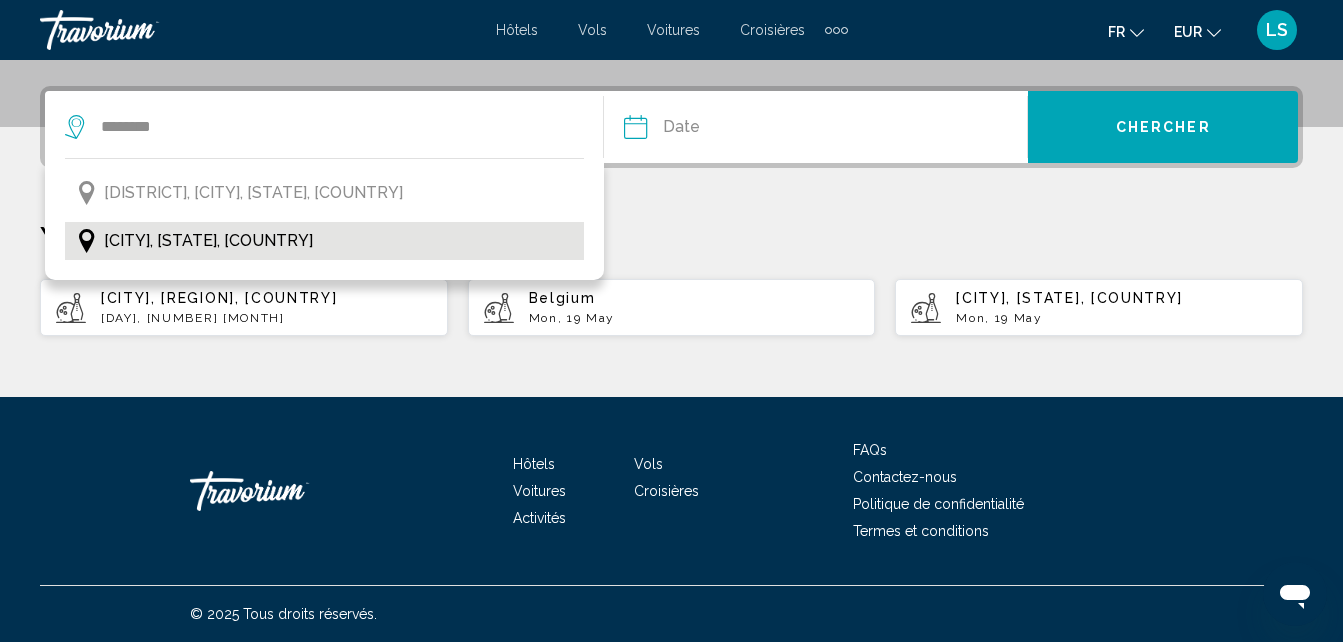 click on "[CITY], [STATE], [COUNTRY]" at bounding box center (208, 241) 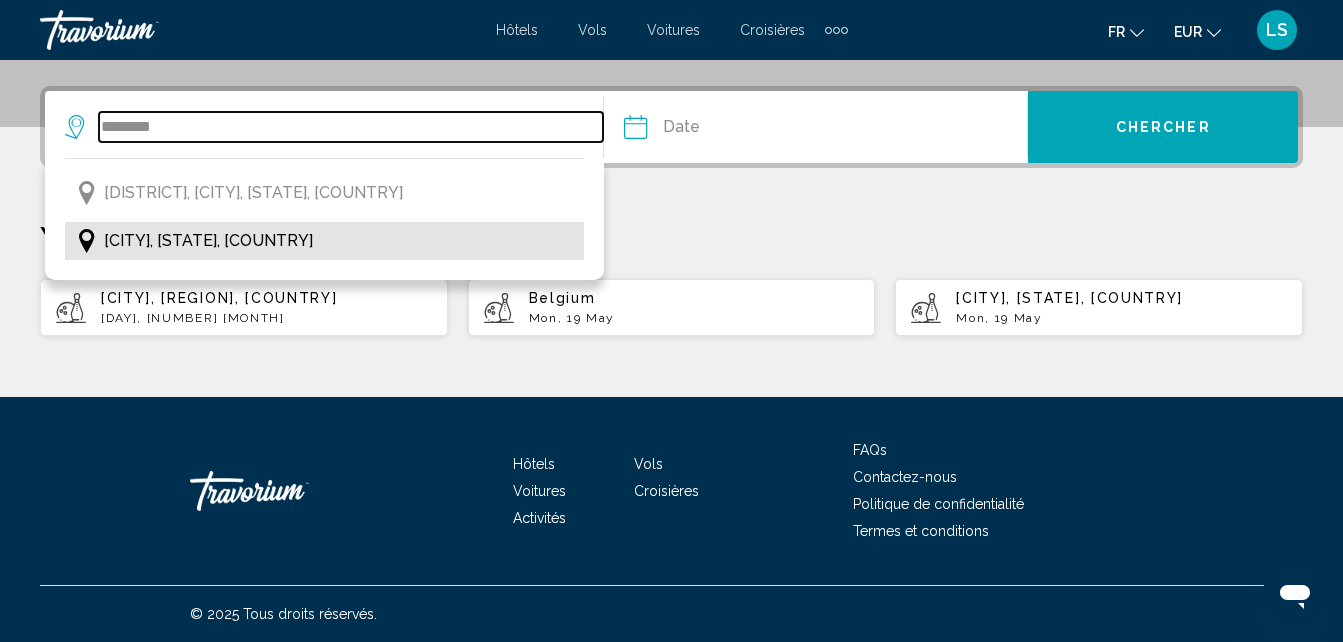 type on "**********" 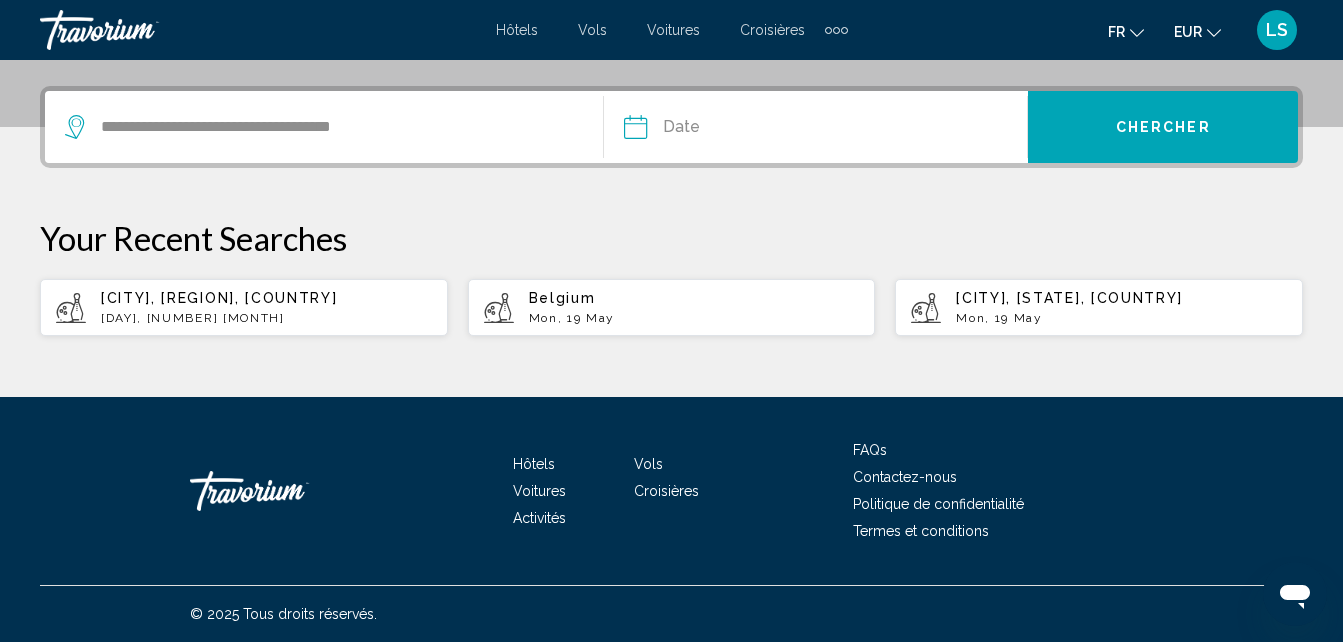 click at bounding box center (724, 130) 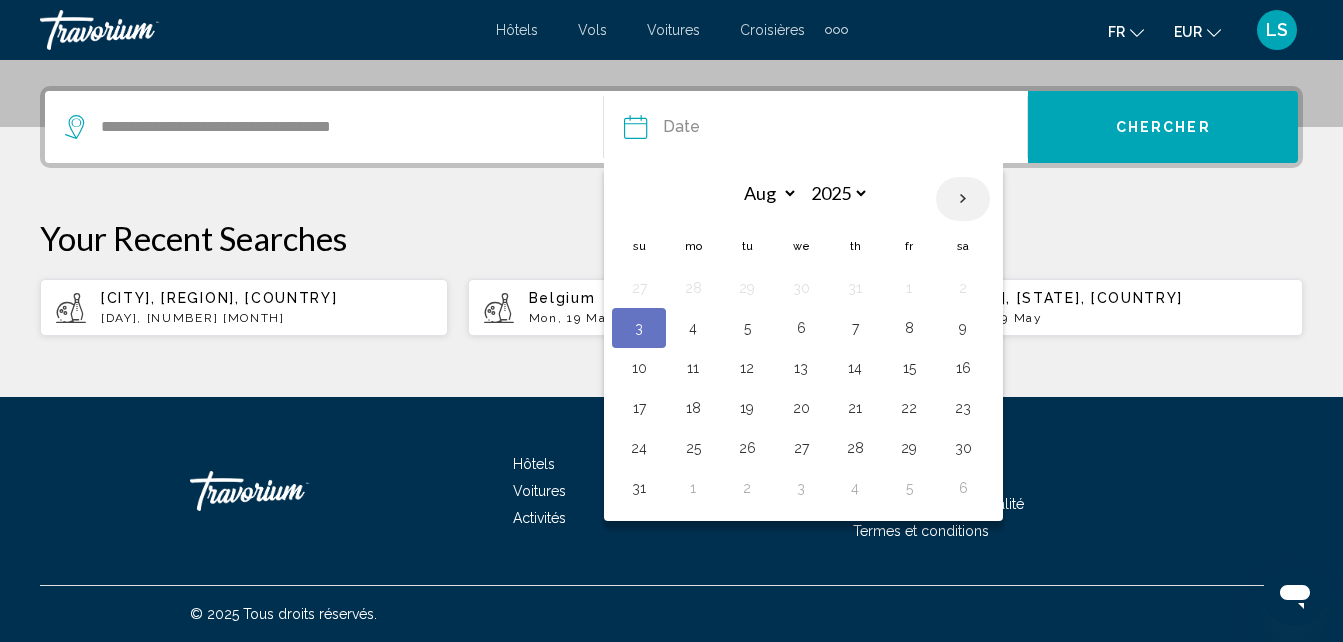 click at bounding box center (963, 199) 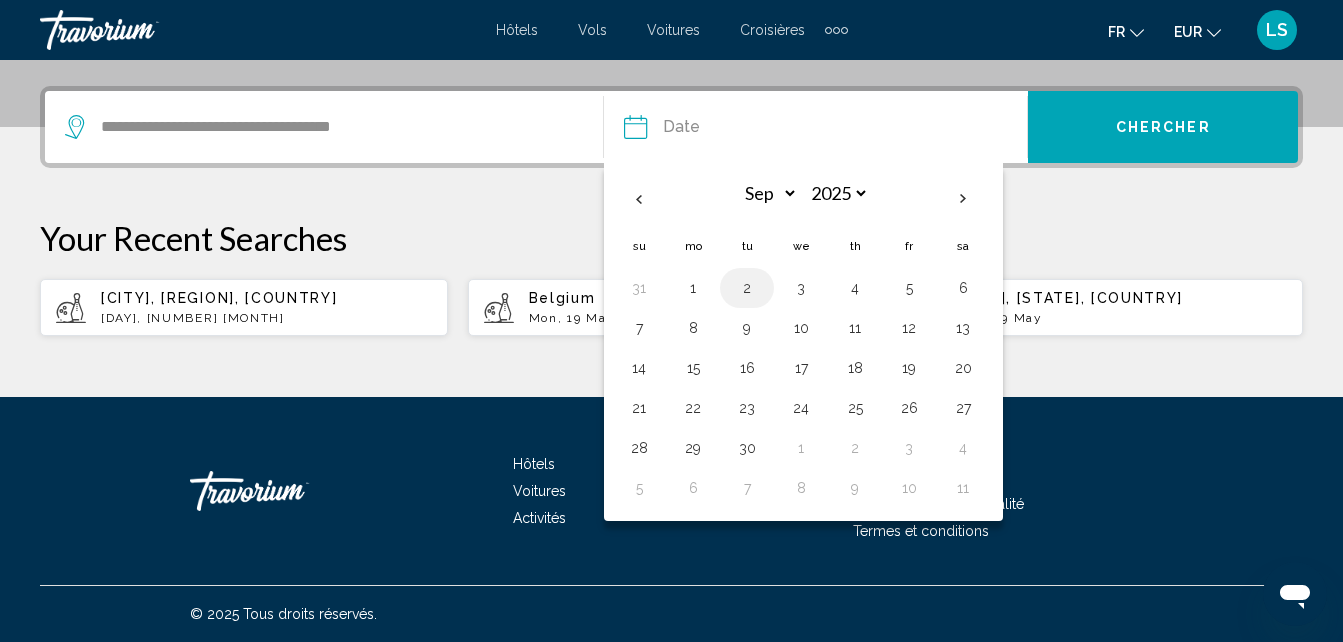 click on "2" at bounding box center (747, 288) 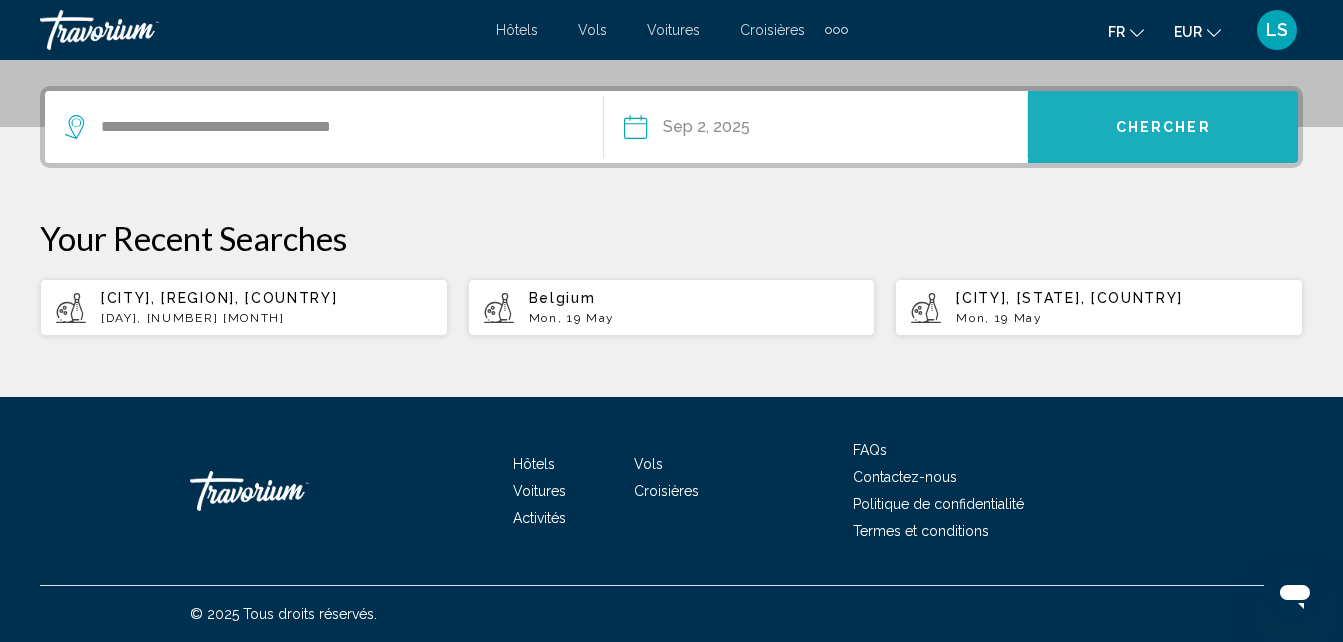 click on "Chercher" at bounding box center [1163, 127] 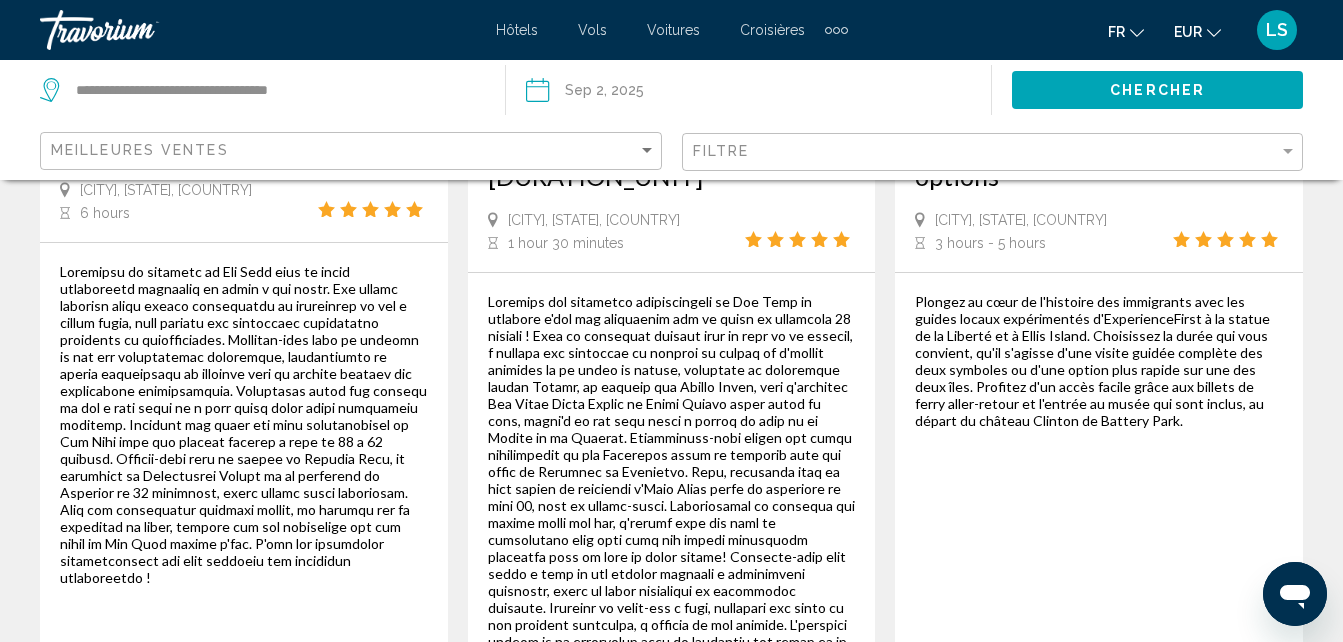 scroll, scrollTop: 0, scrollLeft: 0, axis: both 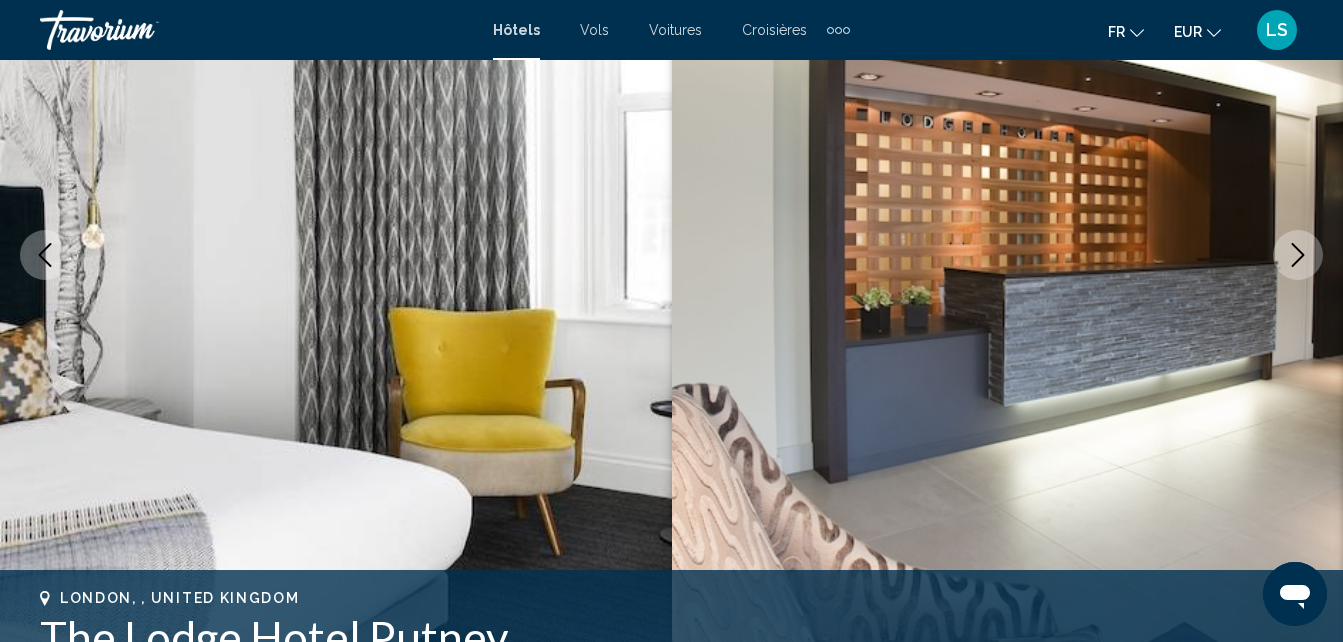 click at bounding box center (1298, 255) 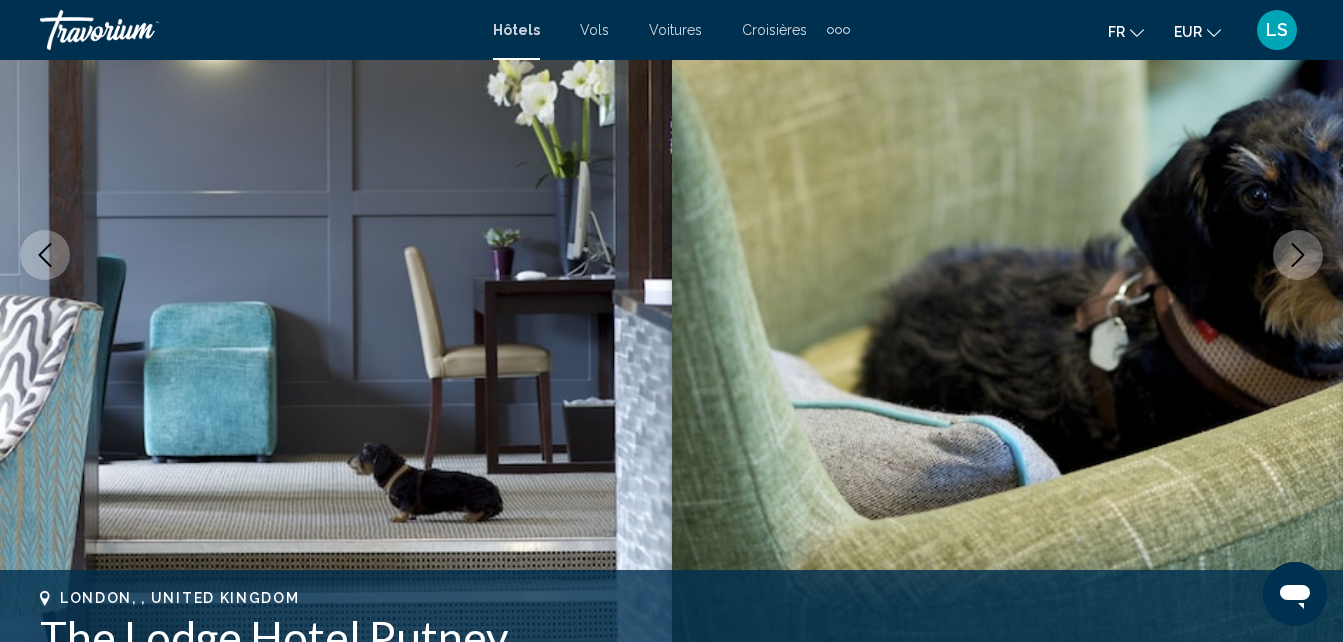 click at bounding box center (1298, 255) 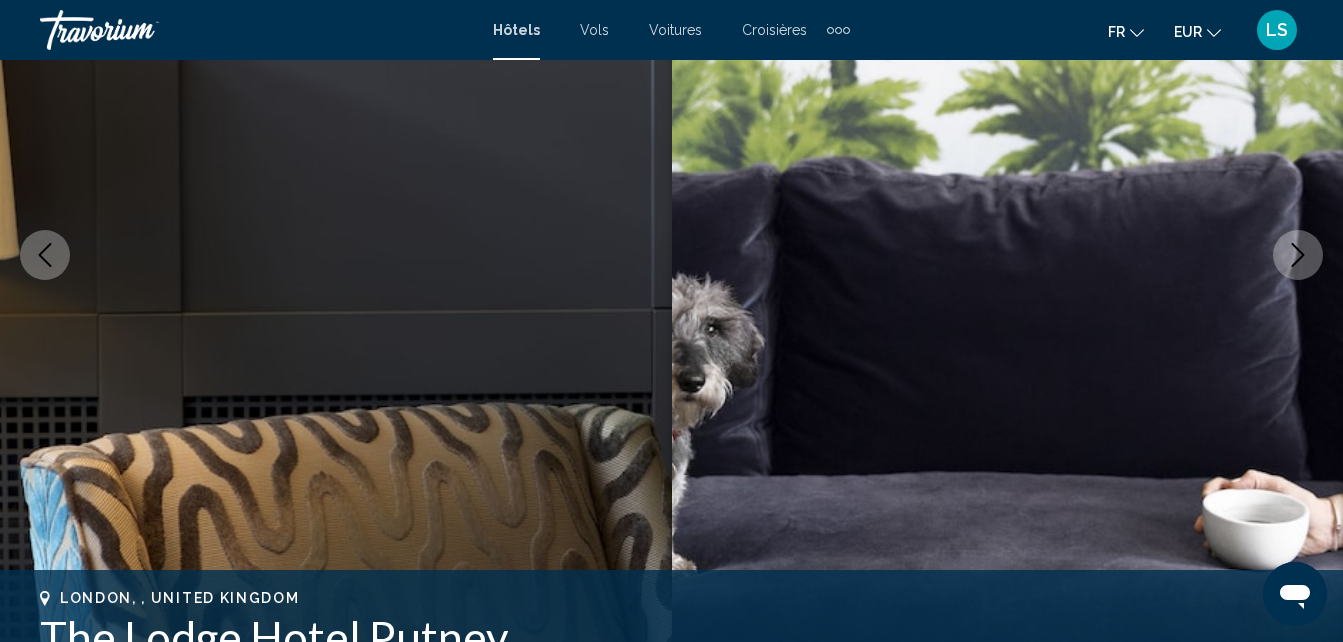 click at bounding box center [1298, 255] 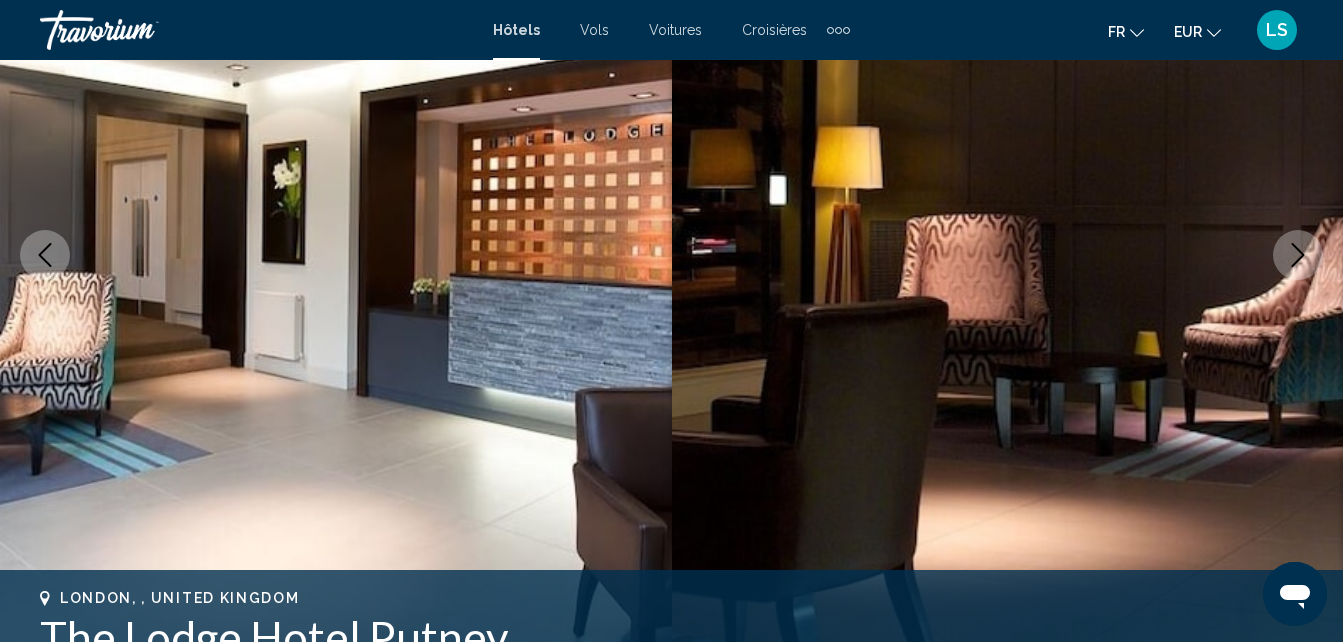 click at bounding box center (1298, 255) 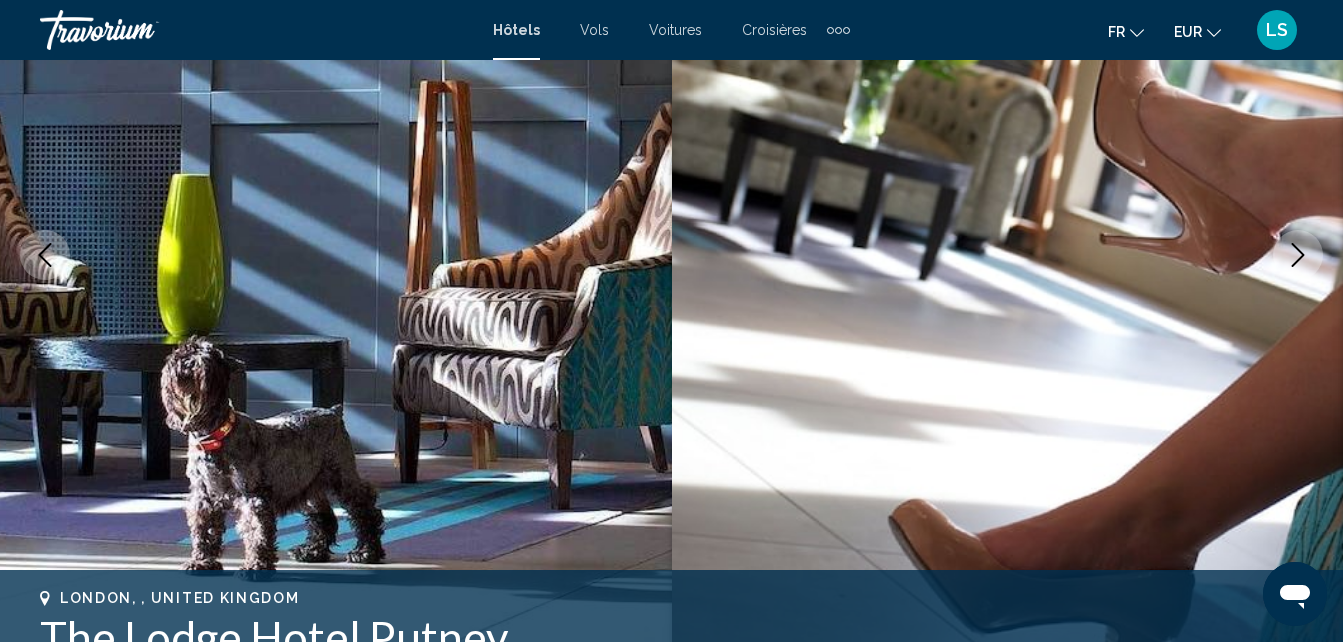click at bounding box center [1298, 255] 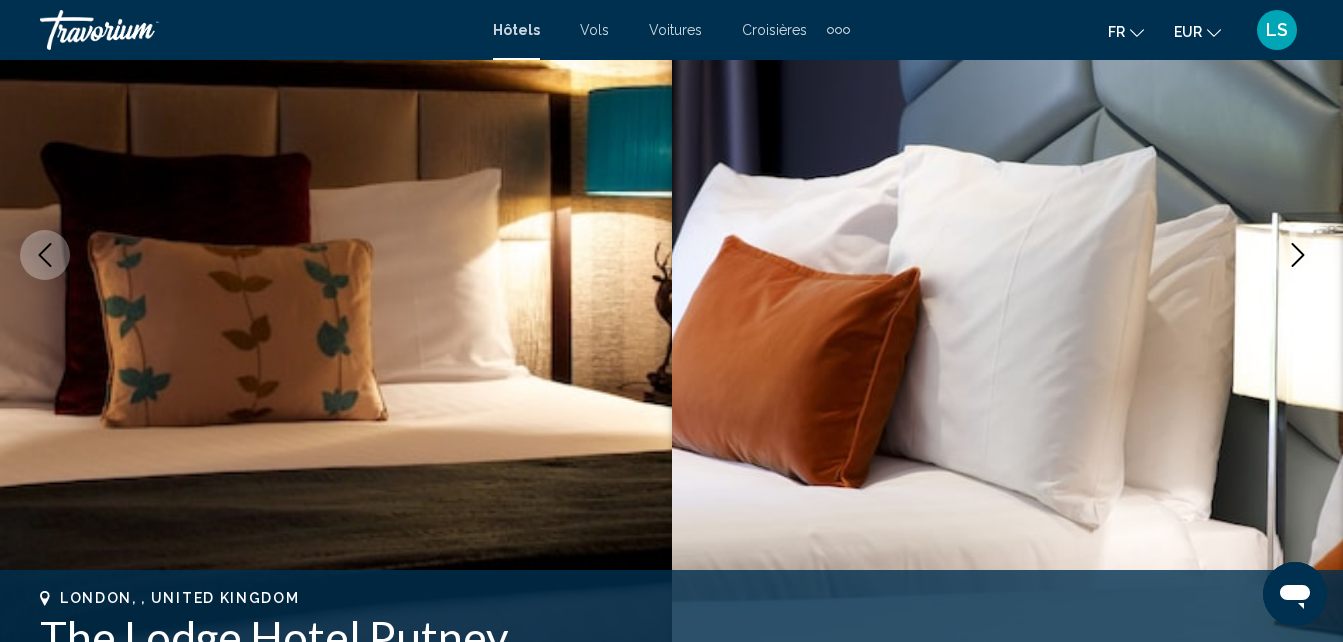 click at bounding box center (1298, 255) 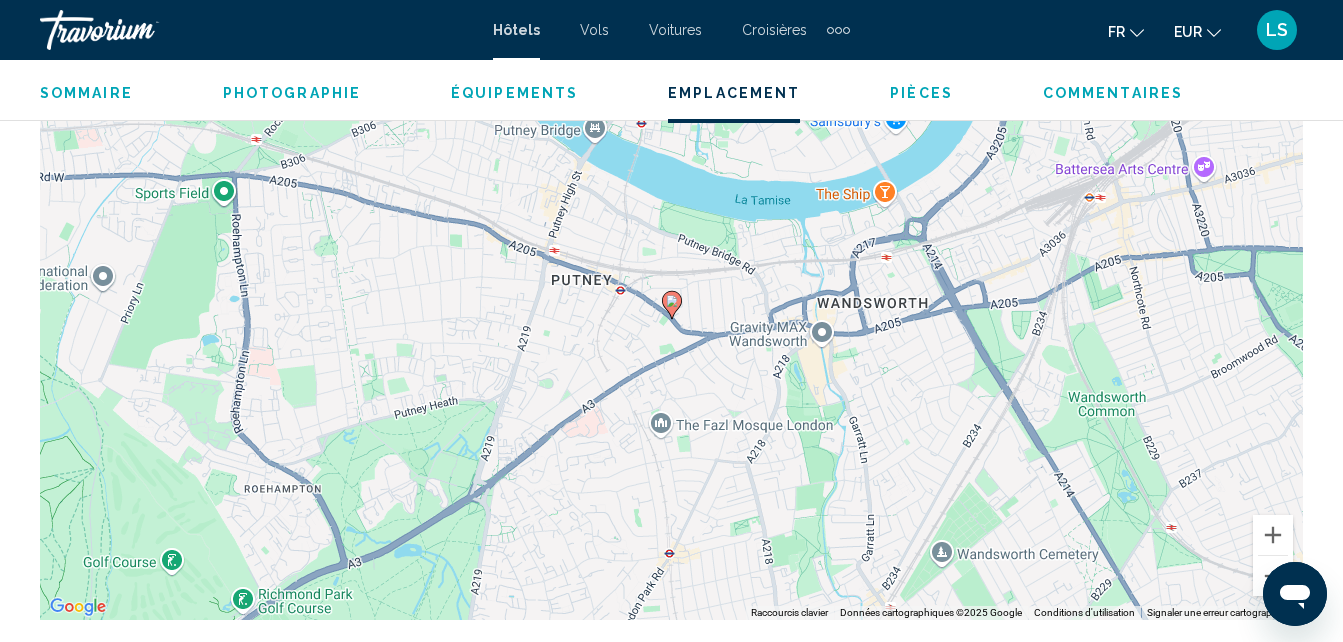 scroll, scrollTop: 2369, scrollLeft: 0, axis: vertical 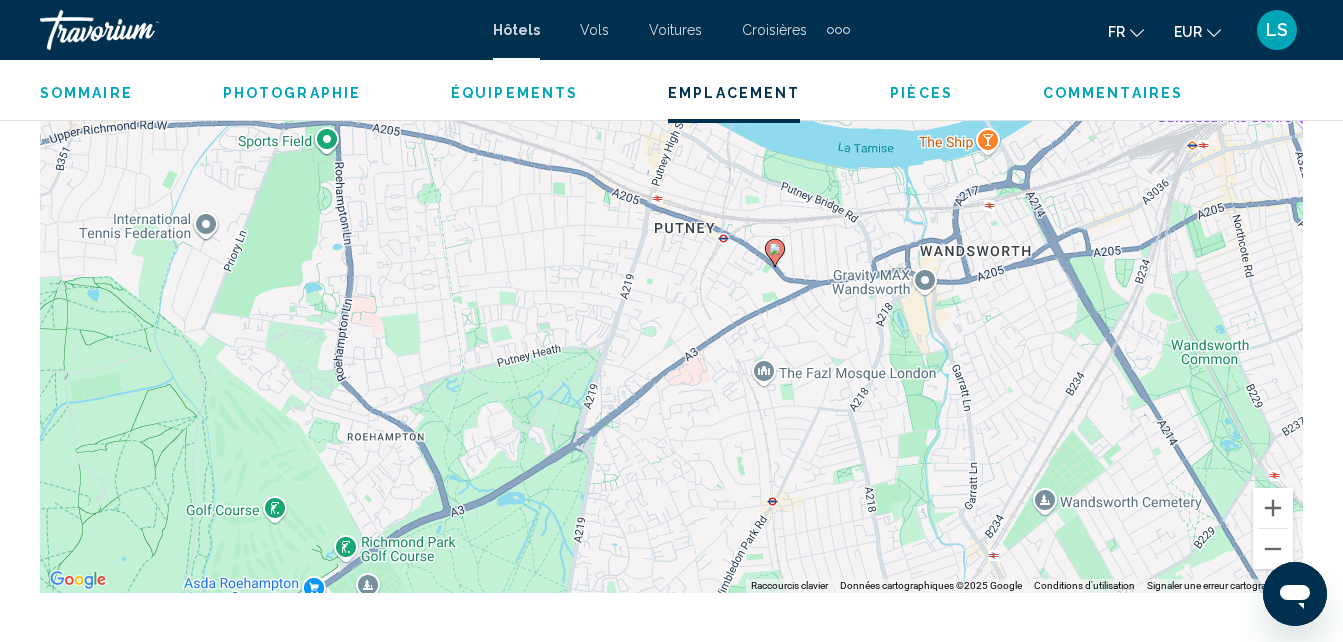 drag, startPoint x: 1084, startPoint y: 379, endPoint x: 1179, endPoint y: 348, distance: 99.92998 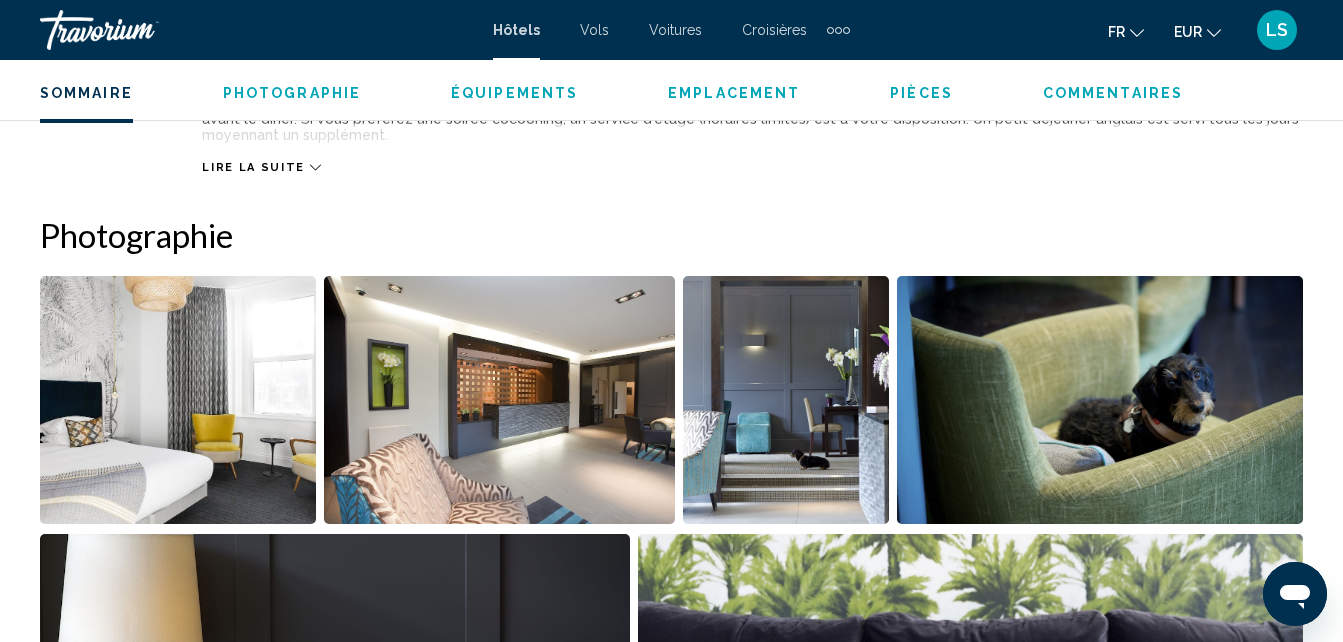 scroll, scrollTop: 1220, scrollLeft: 0, axis: vertical 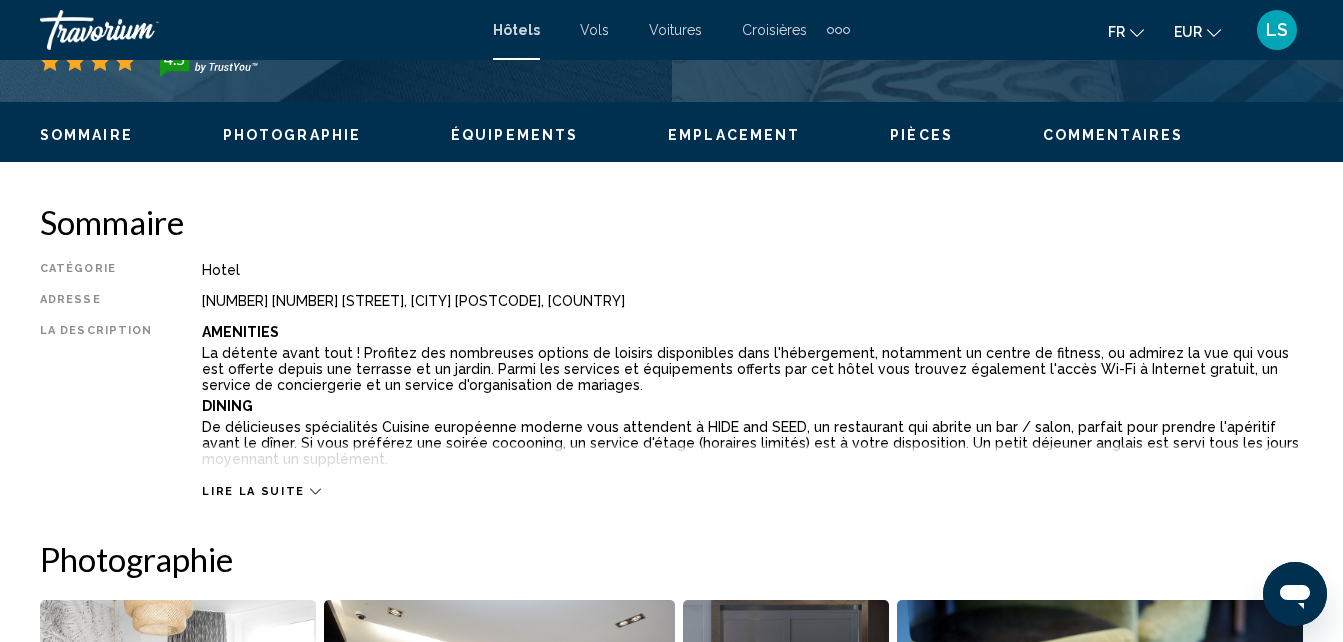 drag, startPoint x: 197, startPoint y: 298, endPoint x: 619, endPoint y: 294, distance: 422.01895 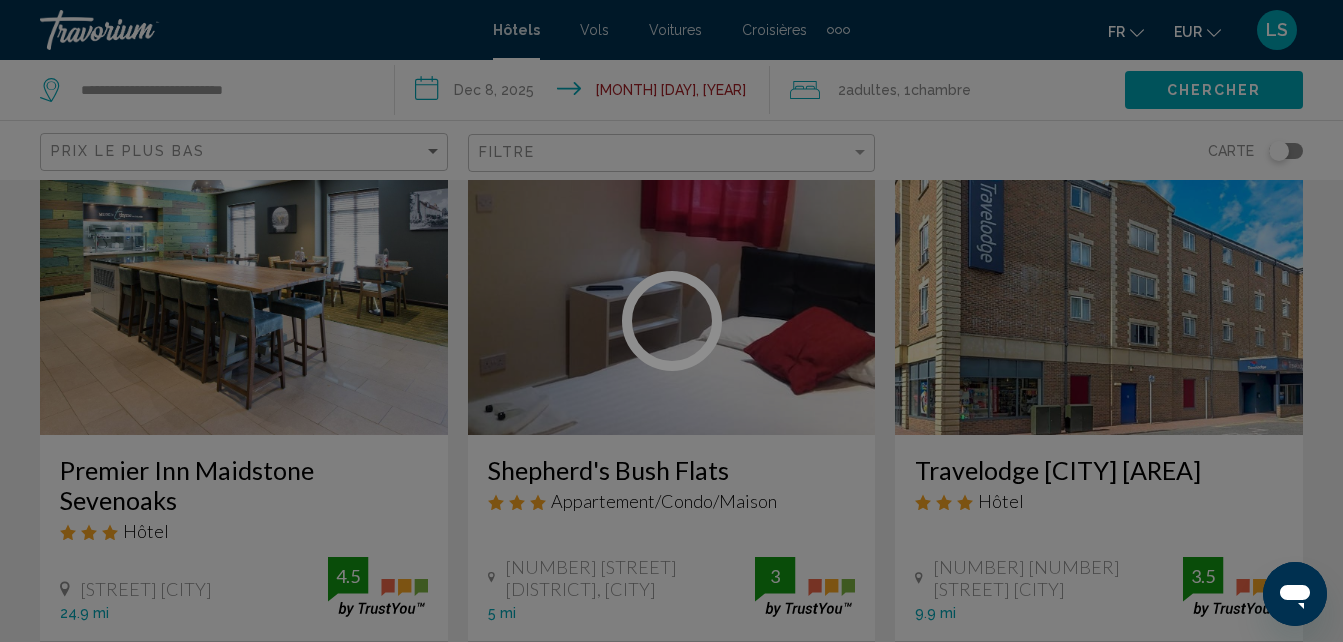 scroll, scrollTop: 0, scrollLeft: 0, axis: both 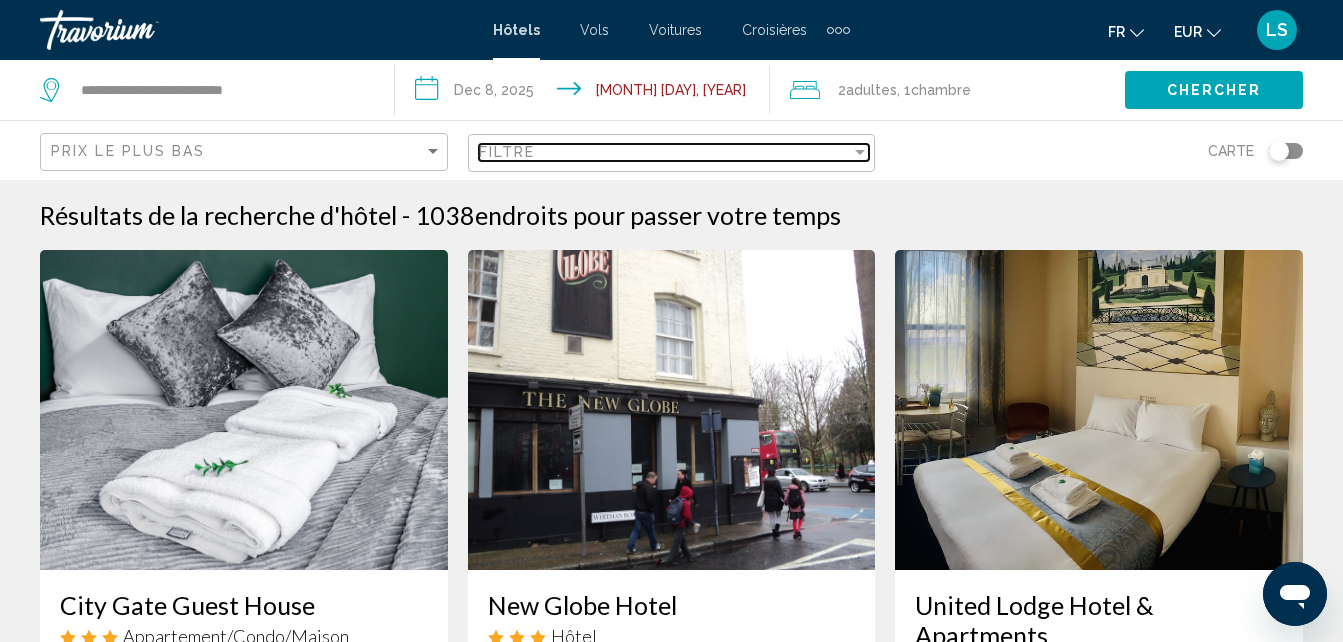 click on "Filtre" at bounding box center (665, 152) 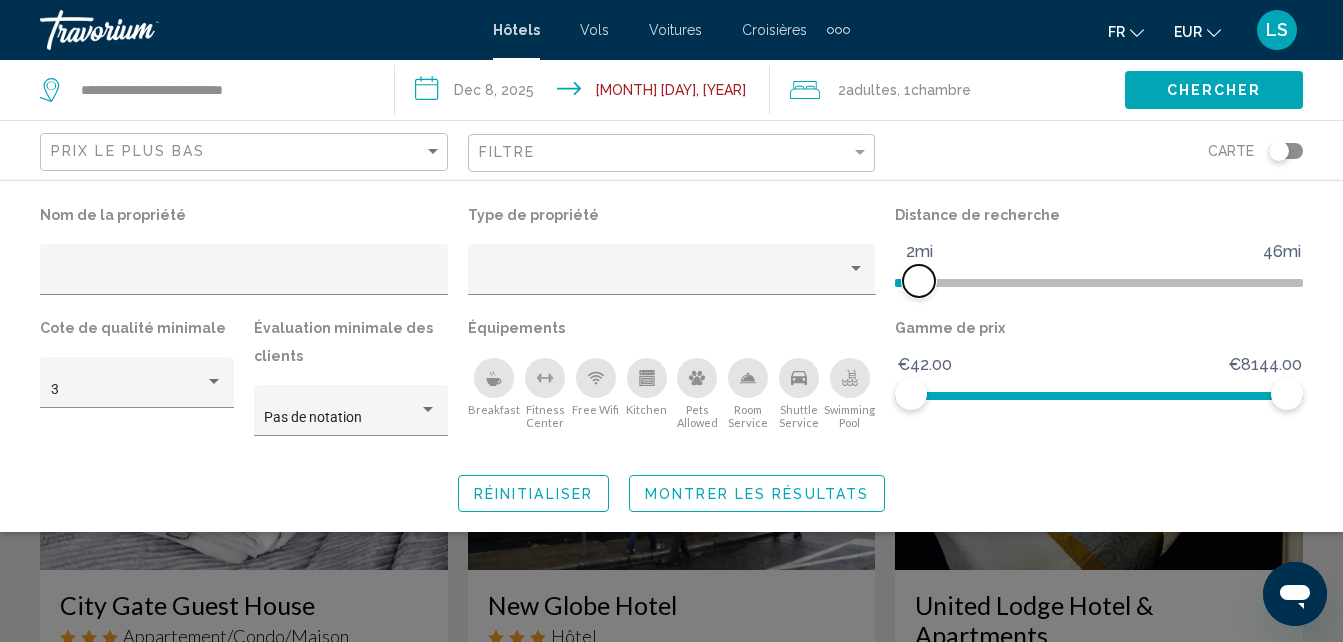 drag, startPoint x: 948, startPoint y: 279, endPoint x: 923, endPoint y: 292, distance: 28.178005 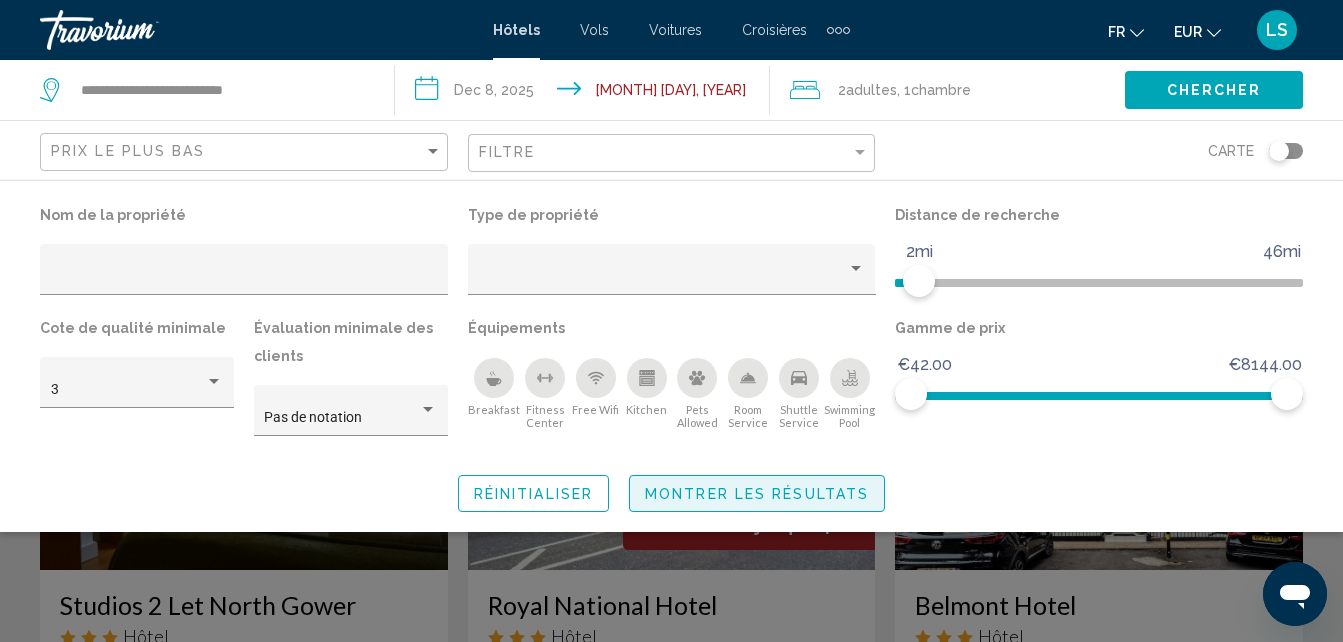 click on "Montrer les résultats" 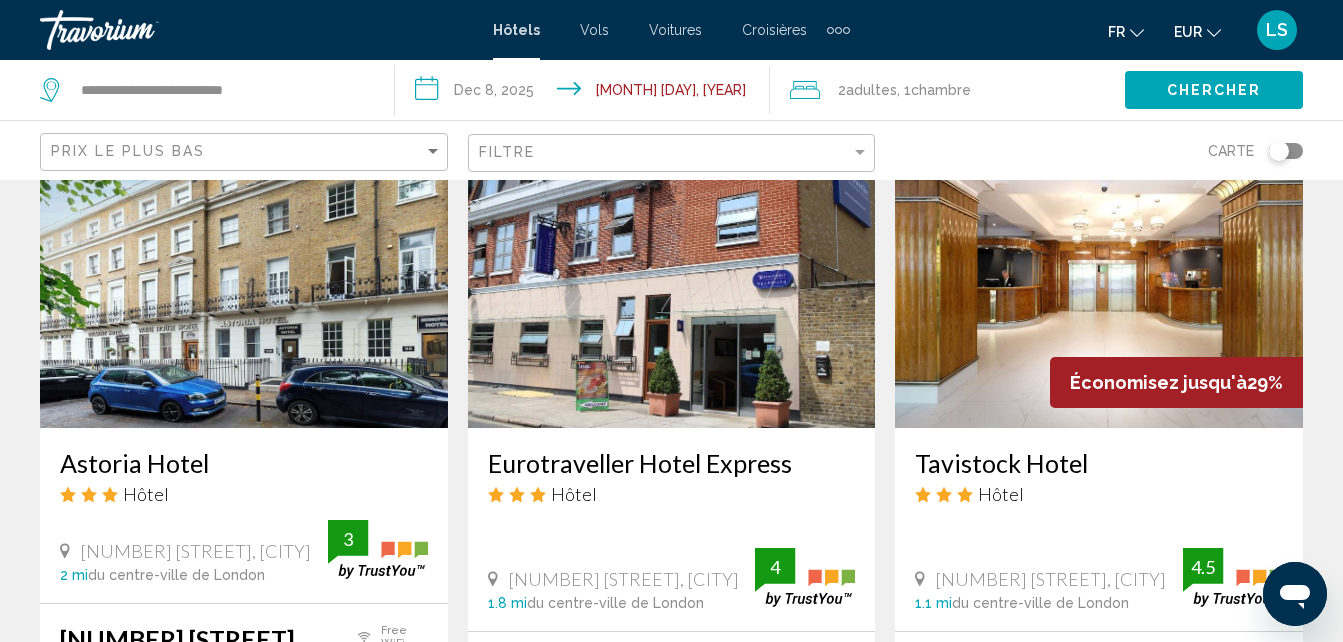 scroll, scrollTop: 2580, scrollLeft: 0, axis: vertical 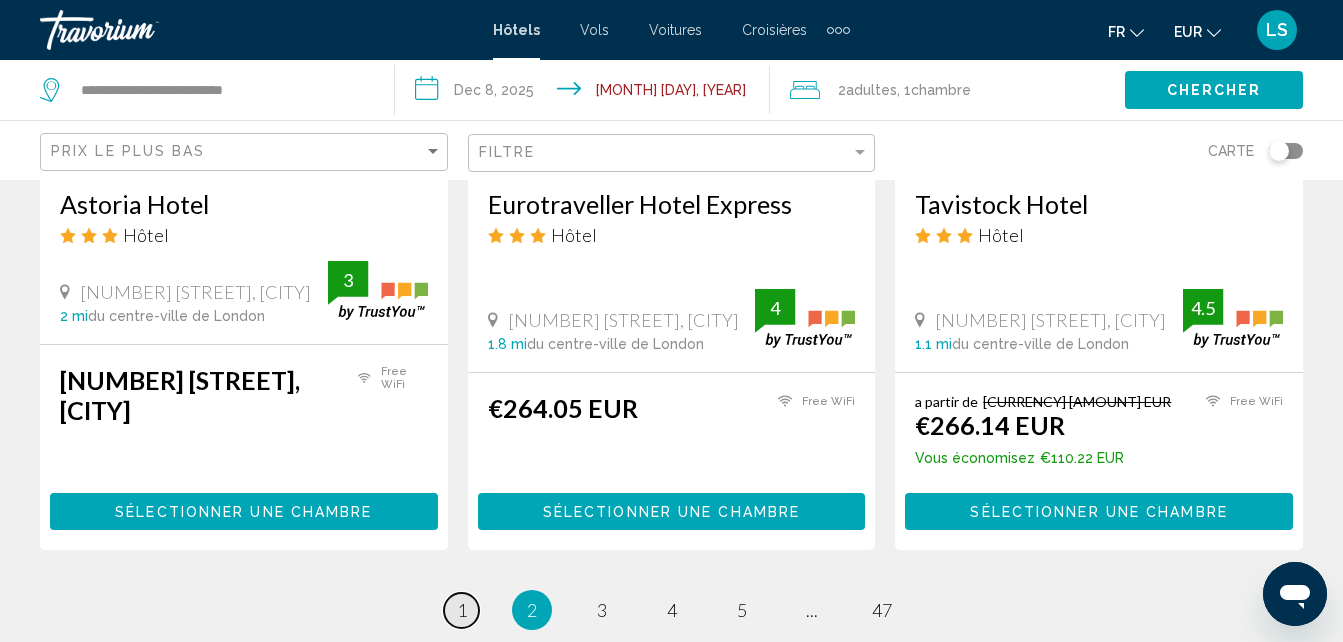 click on "page  1" at bounding box center [461, 610] 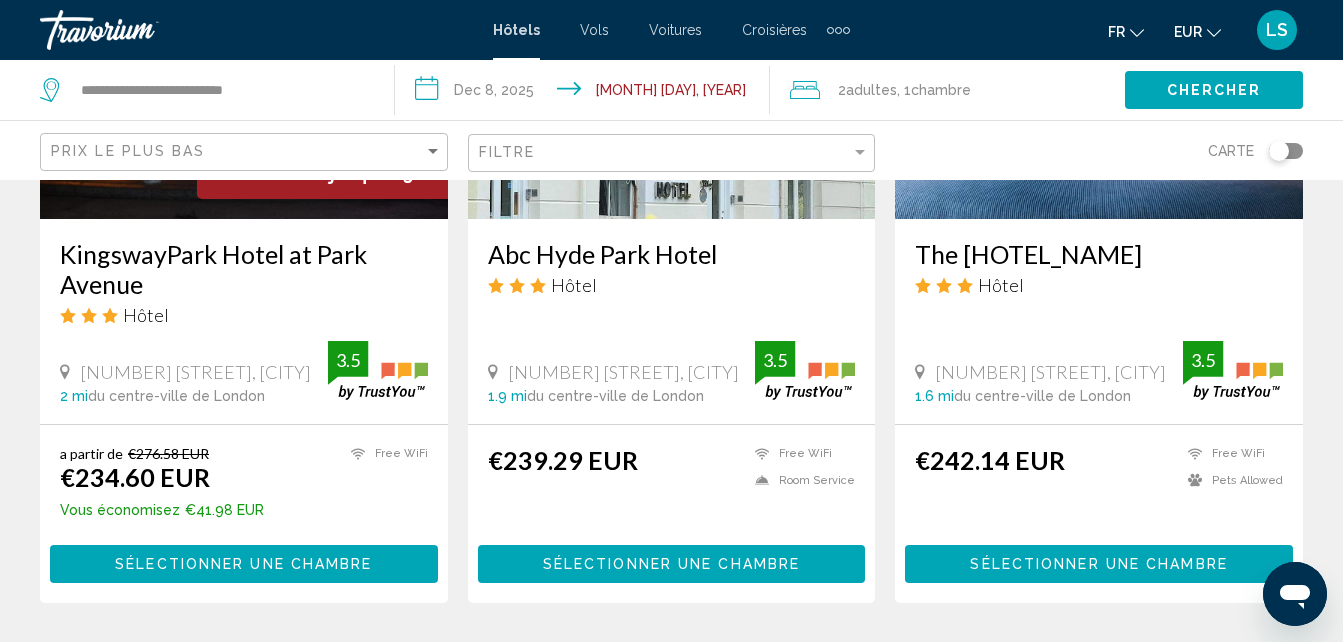 scroll, scrollTop: 0, scrollLeft: 0, axis: both 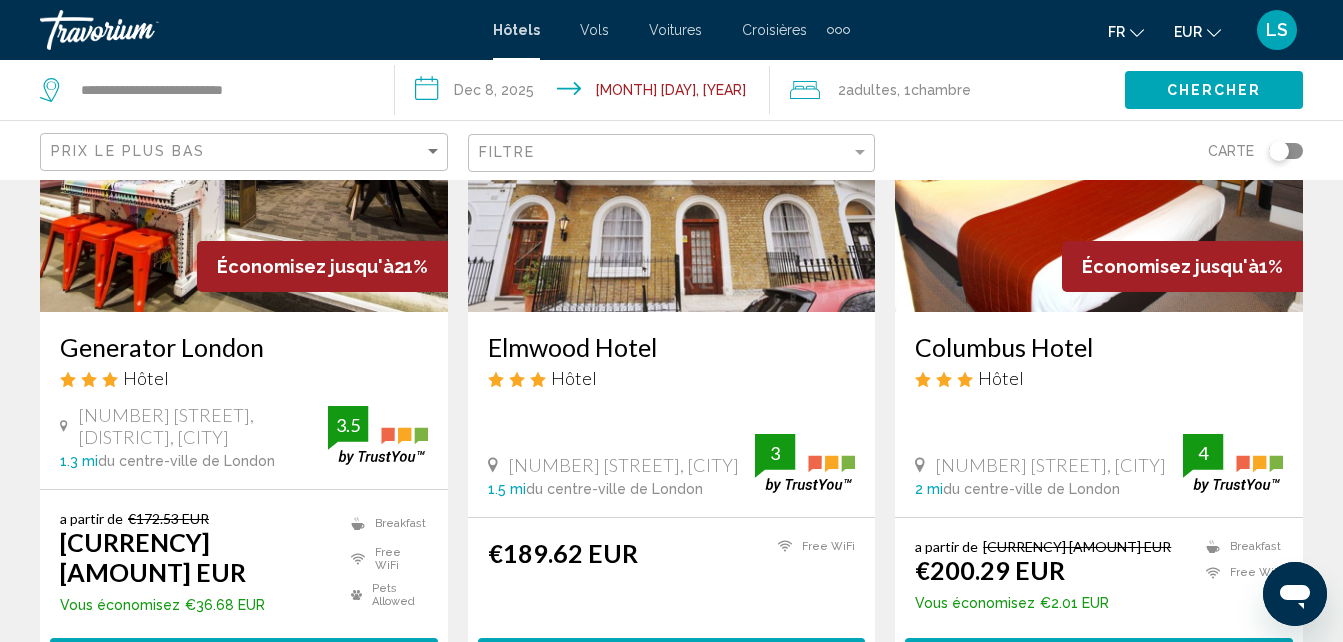 click on "Columbus Hotel" at bounding box center (1099, 347) 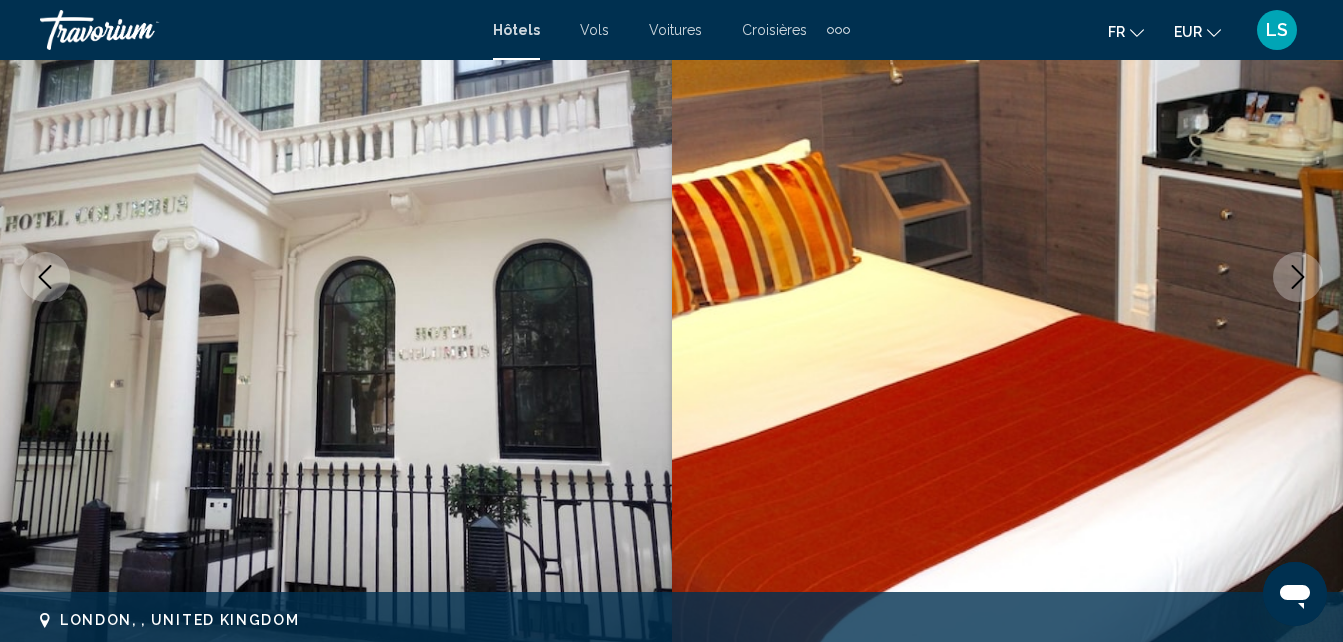 scroll, scrollTop: 214, scrollLeft: 0, axis: vertical 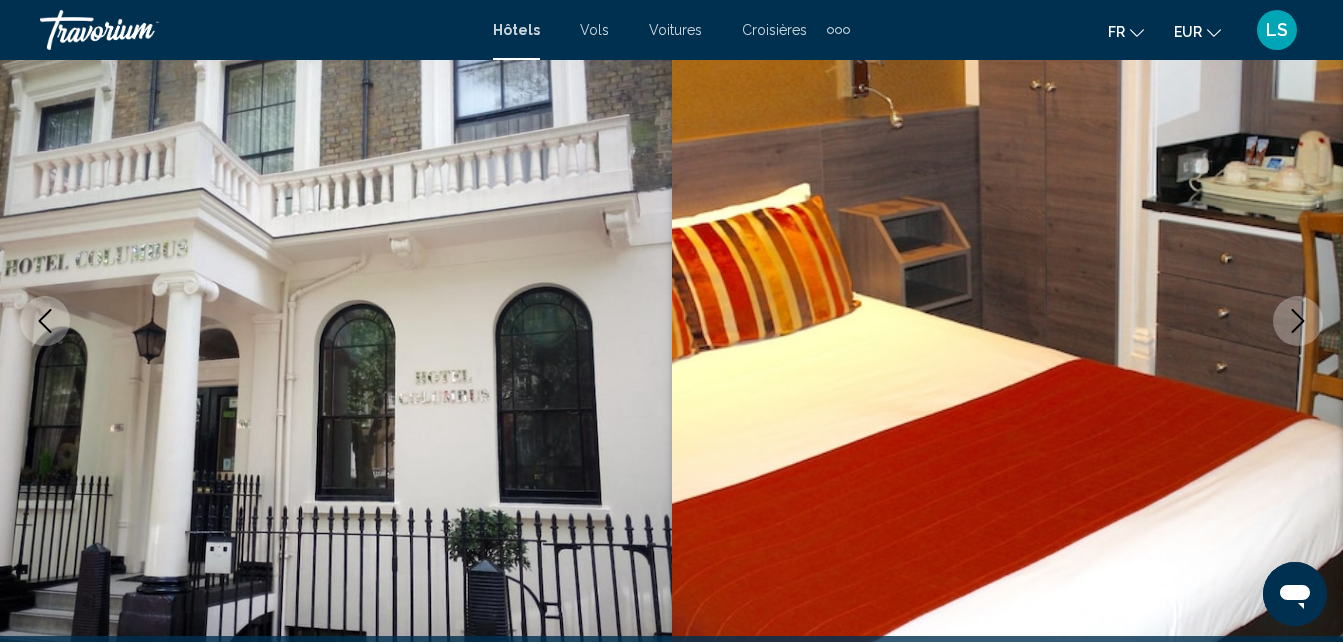 click 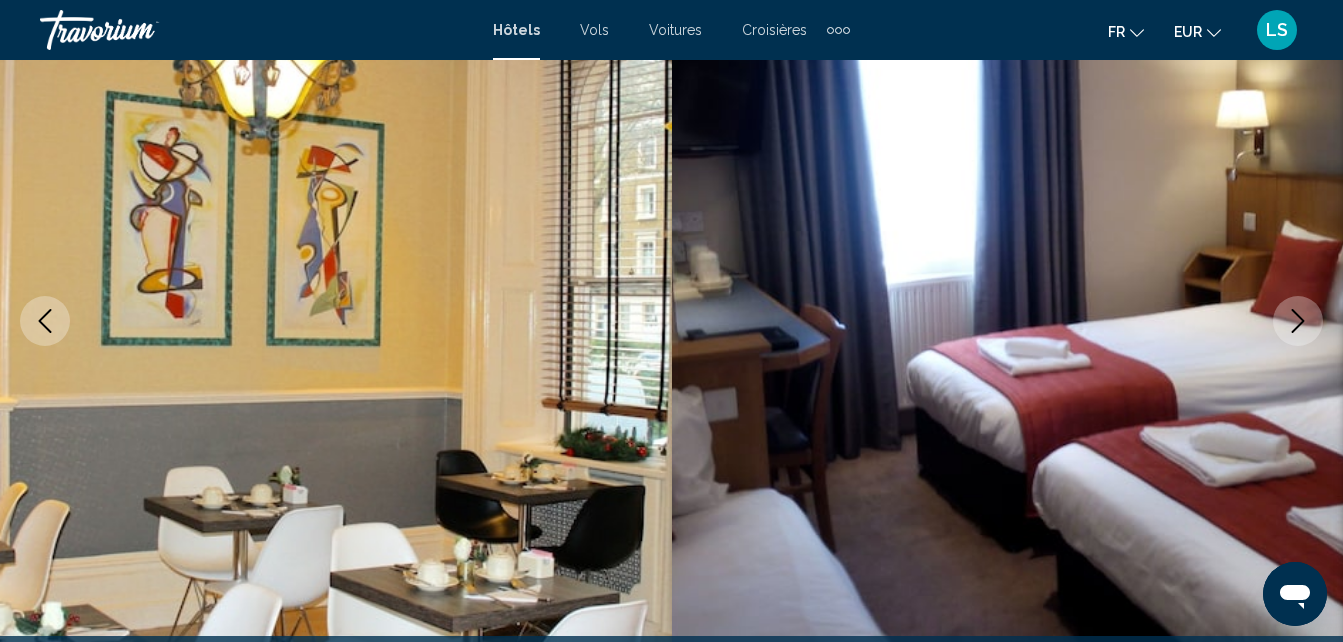 click 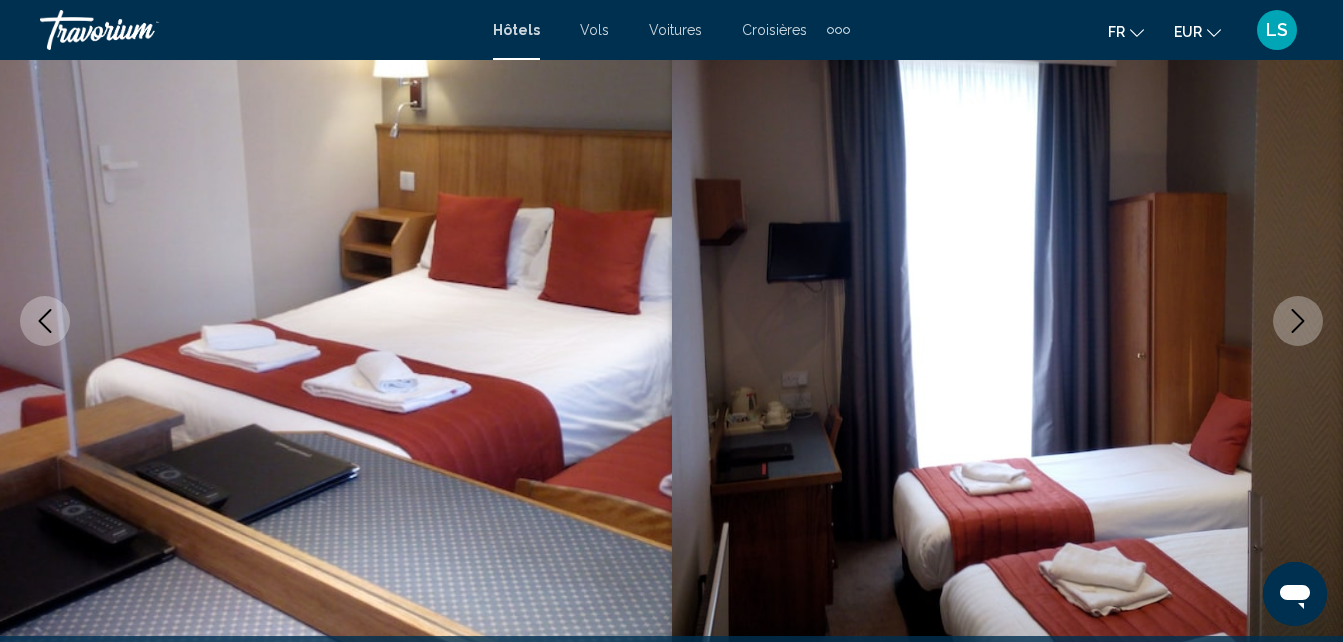 click 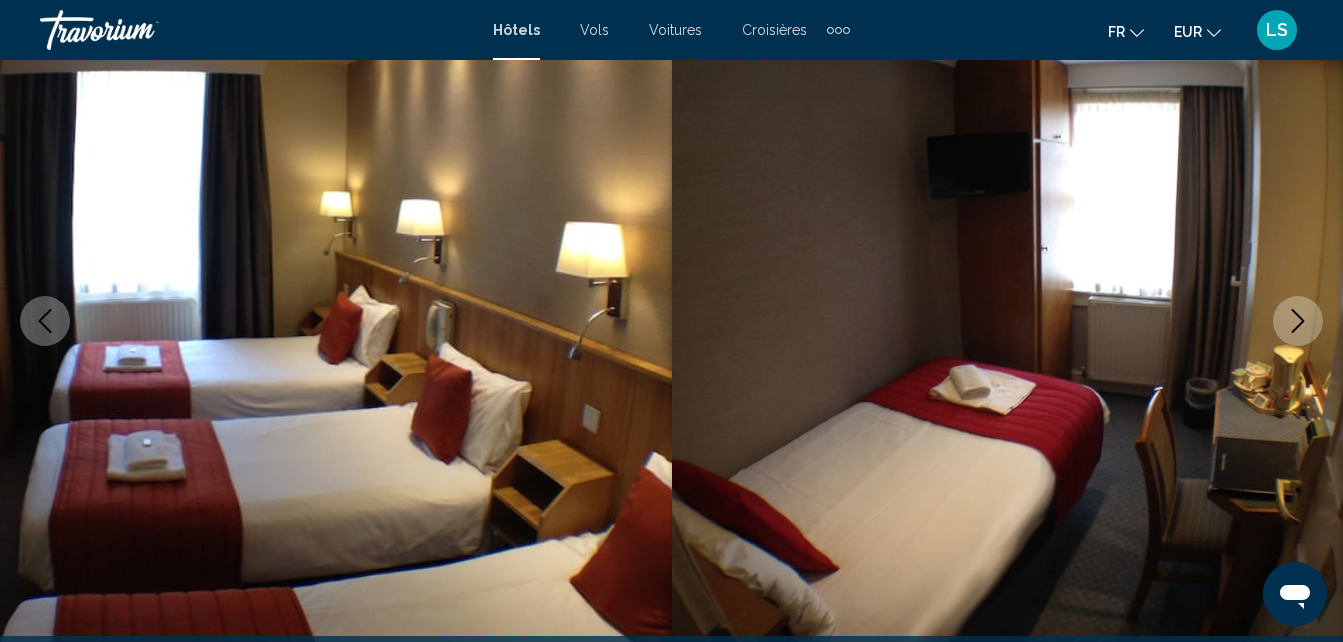 click 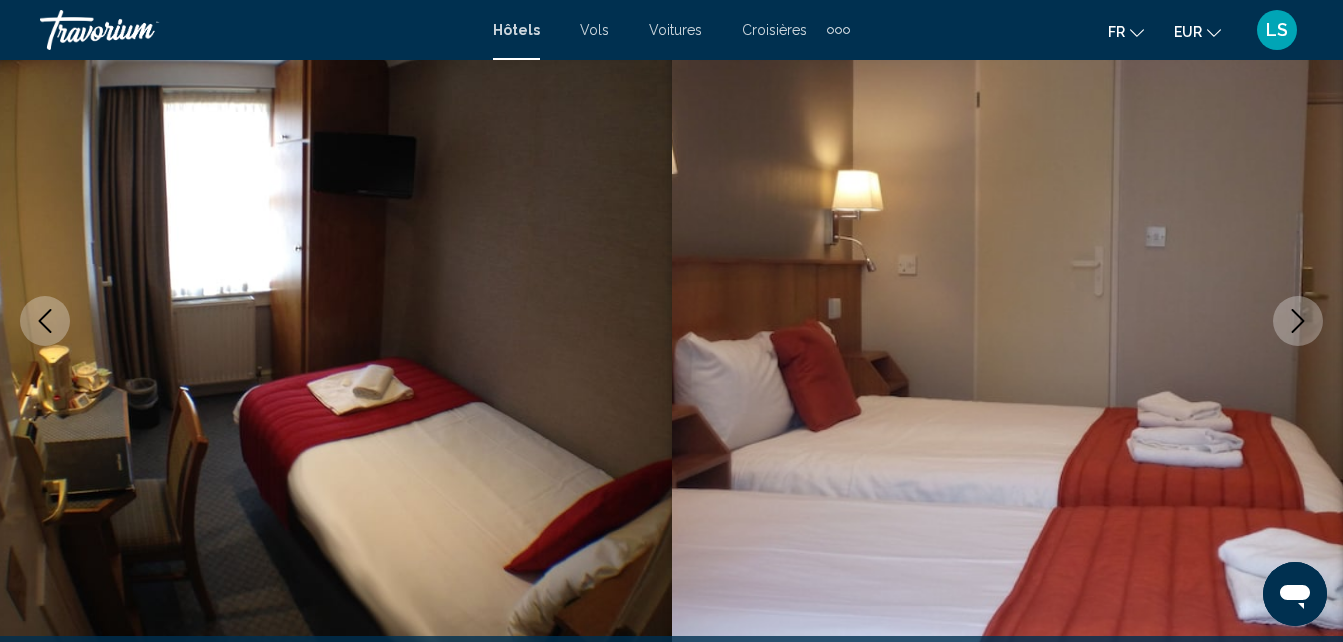 click 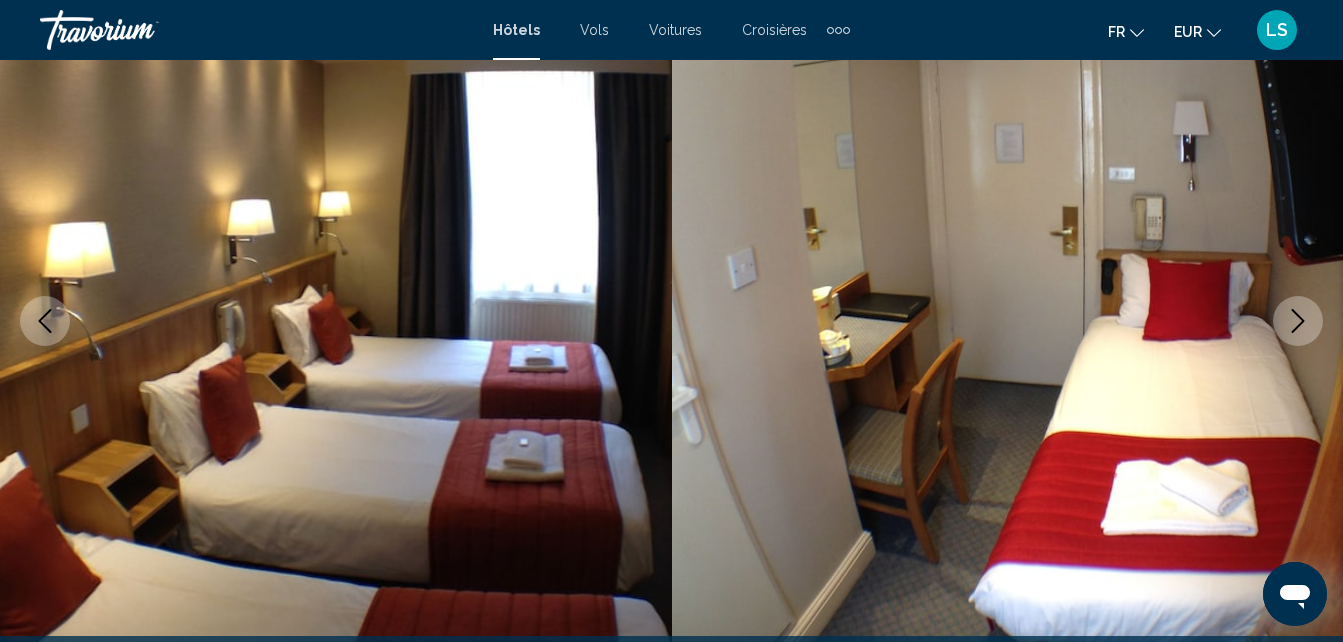 click 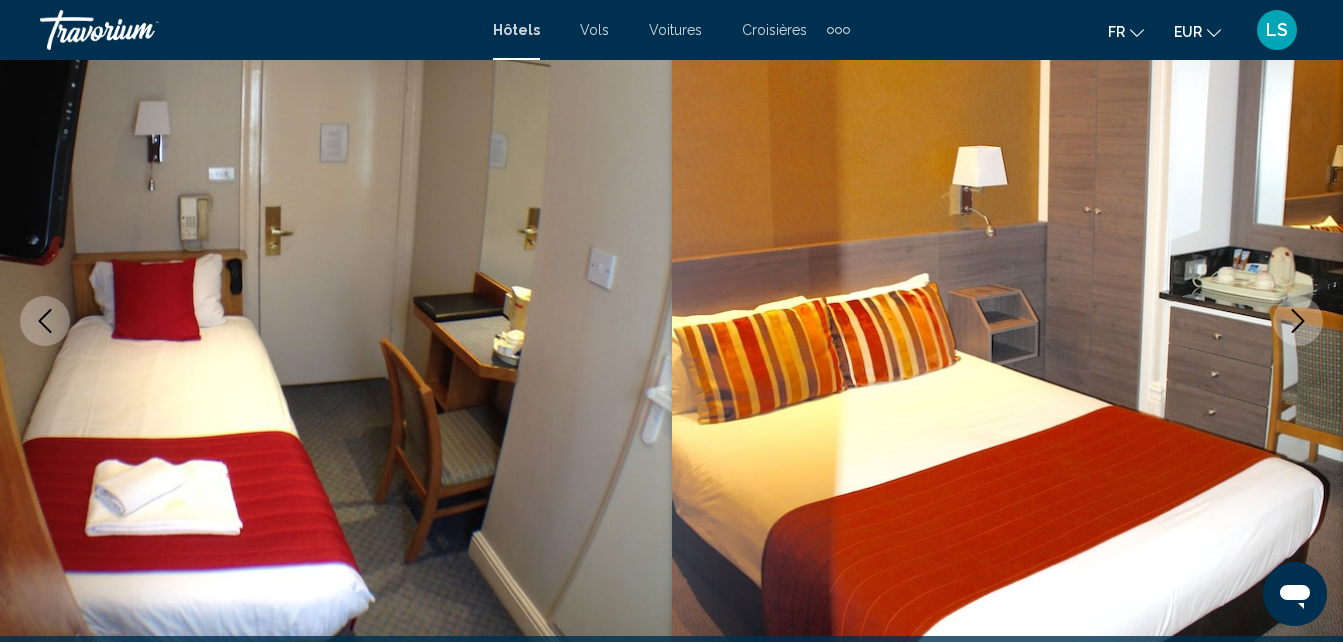 click 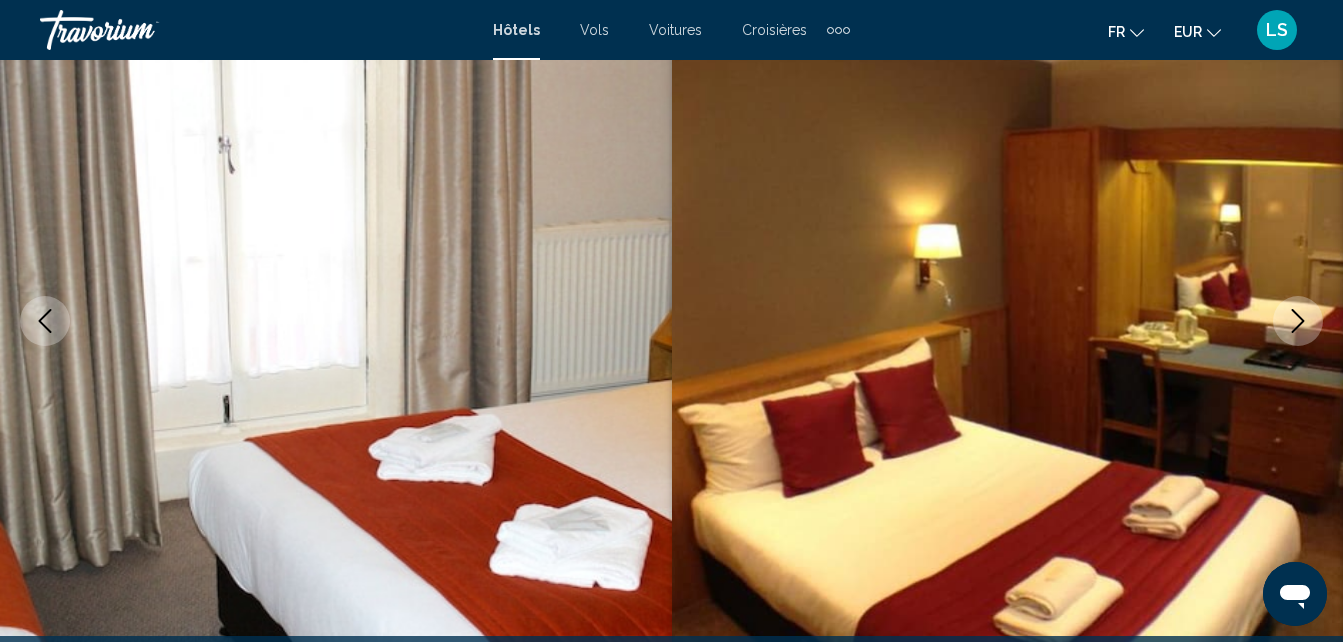 click 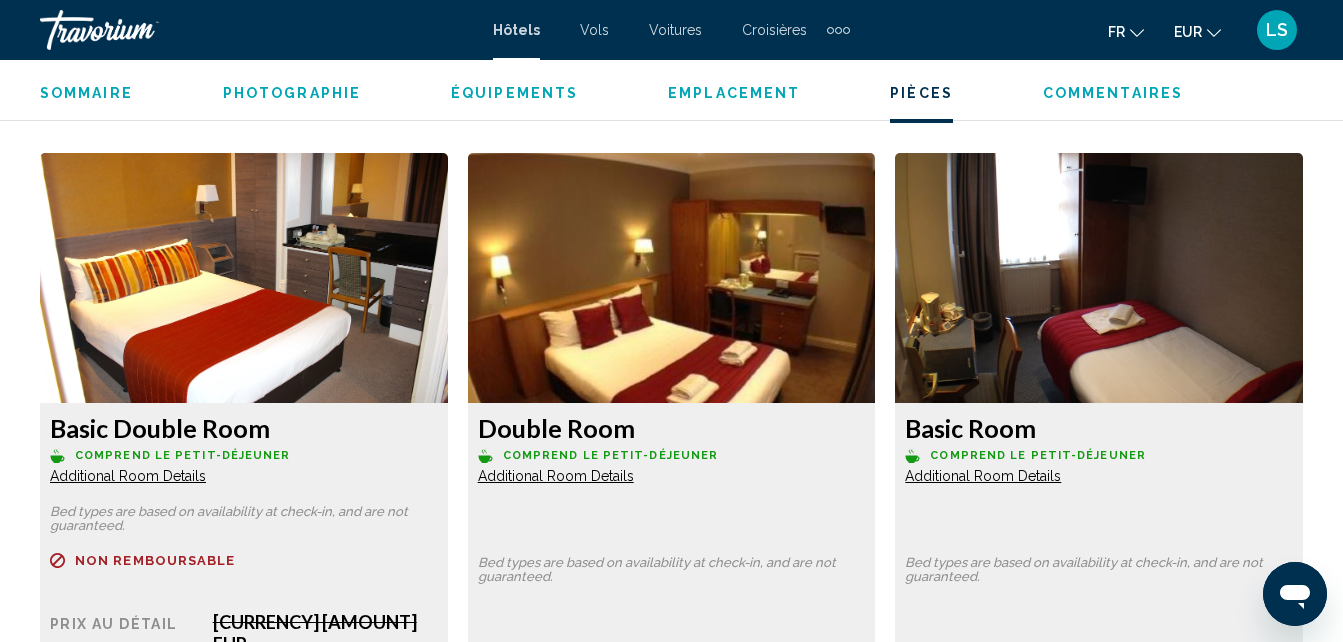 scroll, scrollTop: 3019, scrollLeft: 0, axis: vertical 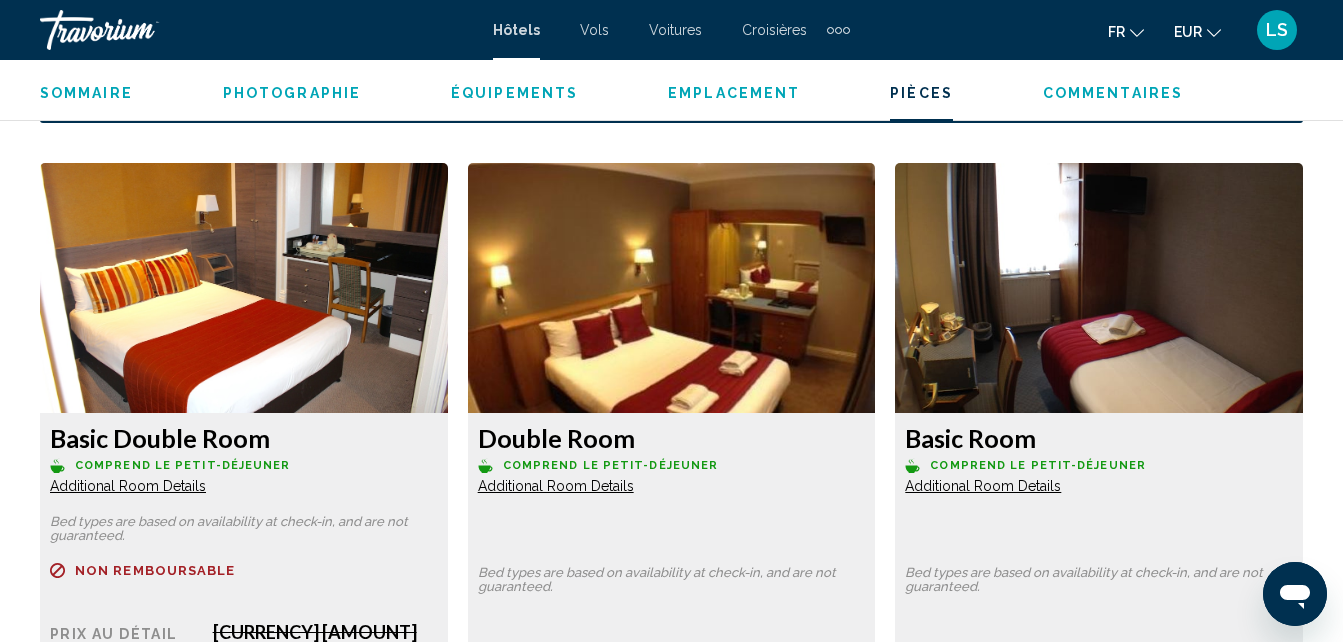 drag, startPoint x: 1357, startPoint y: 203, endPoint x: 1308, endPoint y: 117, distance: 98.9798 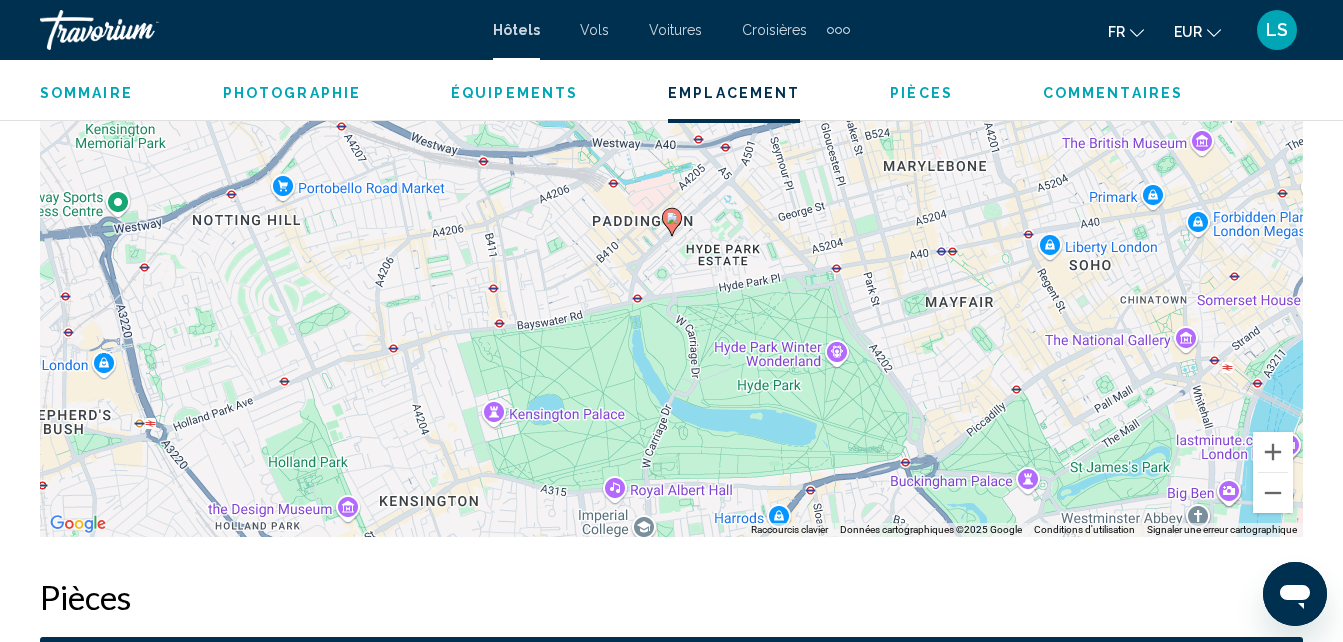 scroll, scrollTop: 2435, scrollLeft: 0, axis: vertical 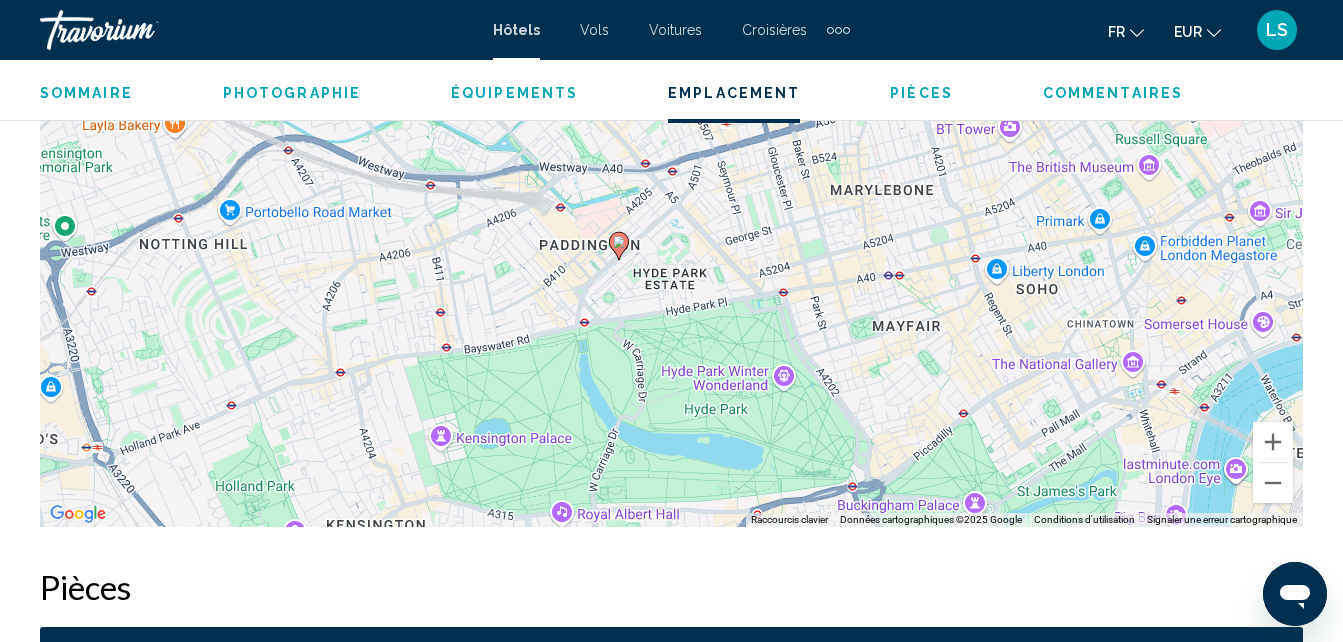 drag, startPoint x: 939, startPoint y: 253, endPoint x: 883, endPoint y: 291, distance: 67.6757 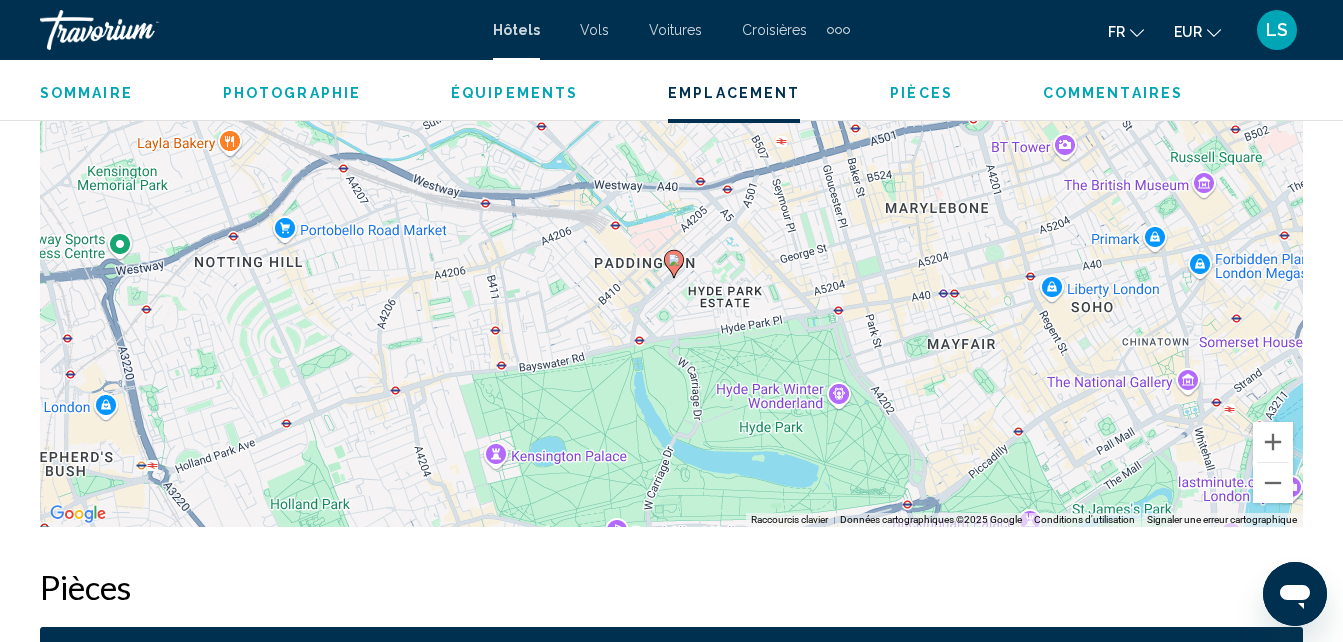 drag, startPoint x: 995, startPoint y: 208, endPoint x: 1045, endPoint y: 230, distance: 54.626 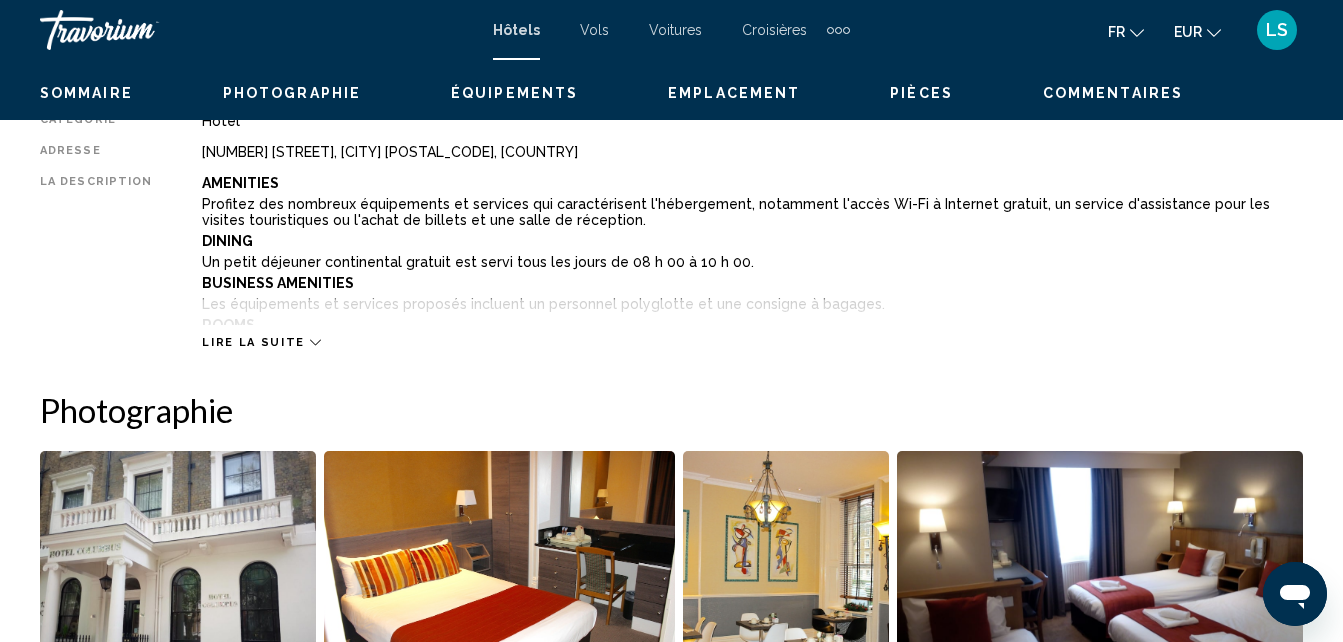 scroll, scrollTop: 849, scrollLeft: 0, axis: vertical 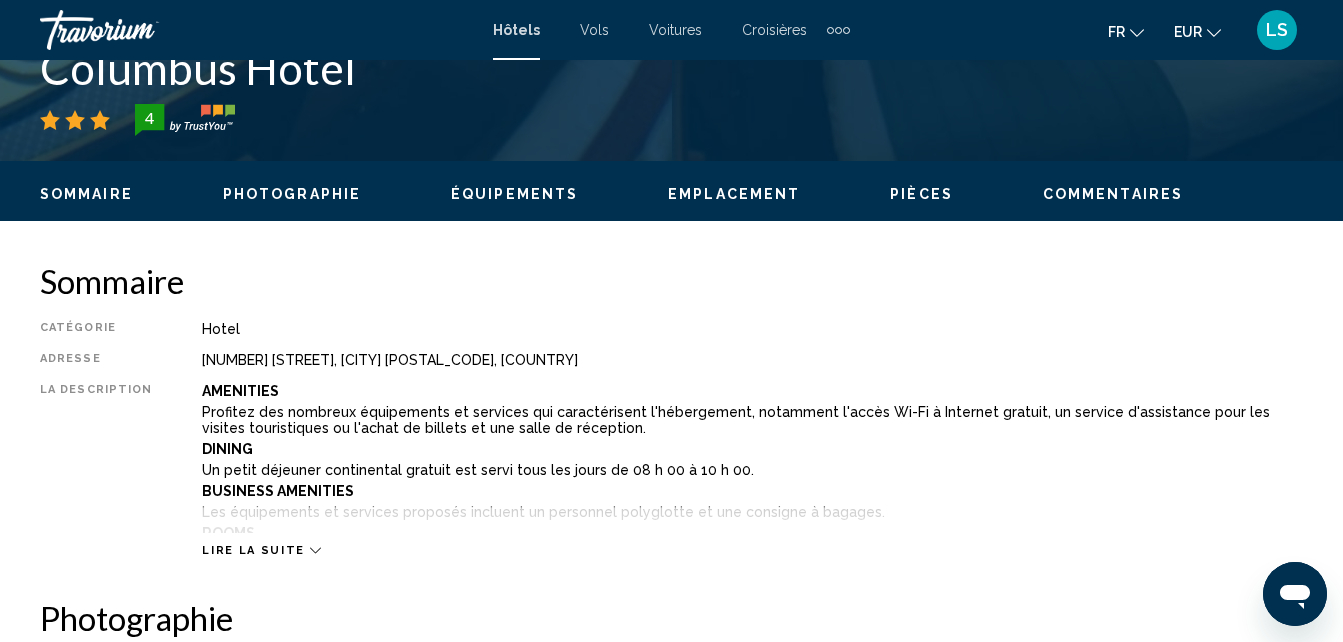 drag, startPoint x: 193, startPoint y: 361, endPoint x: 547, endPoint y: 358, distance: 354.01273 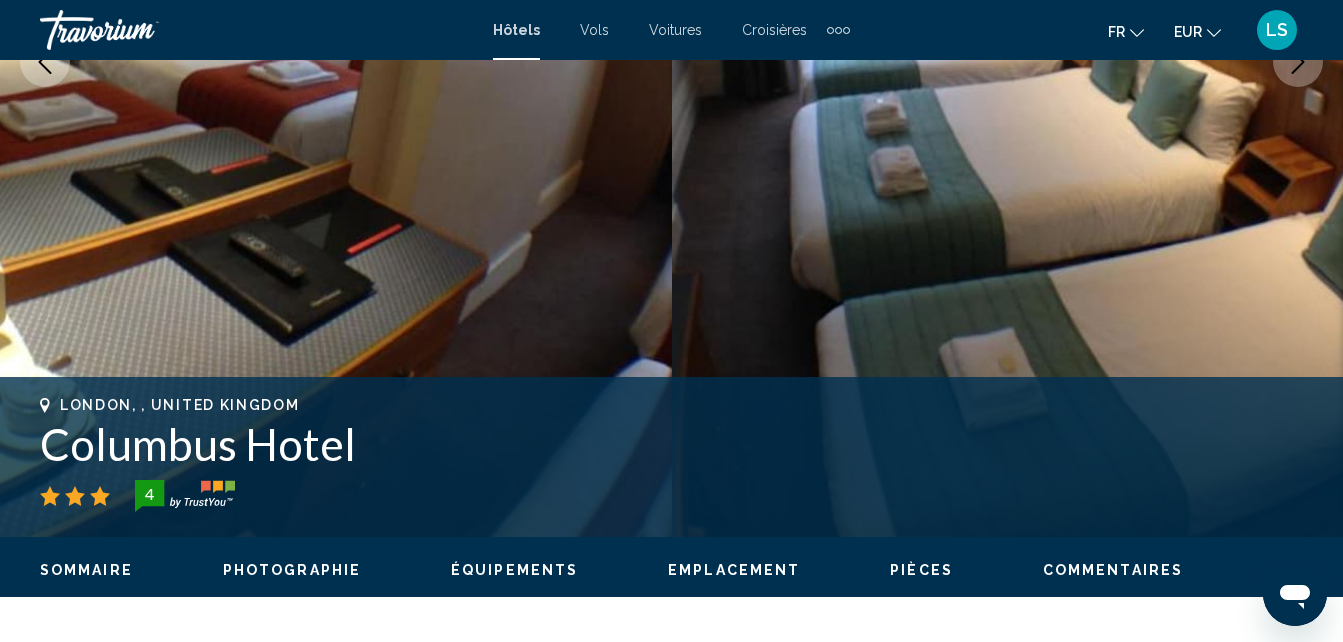 scroll, scrollTop: 730, scrollLeft: 0, axis: vertical 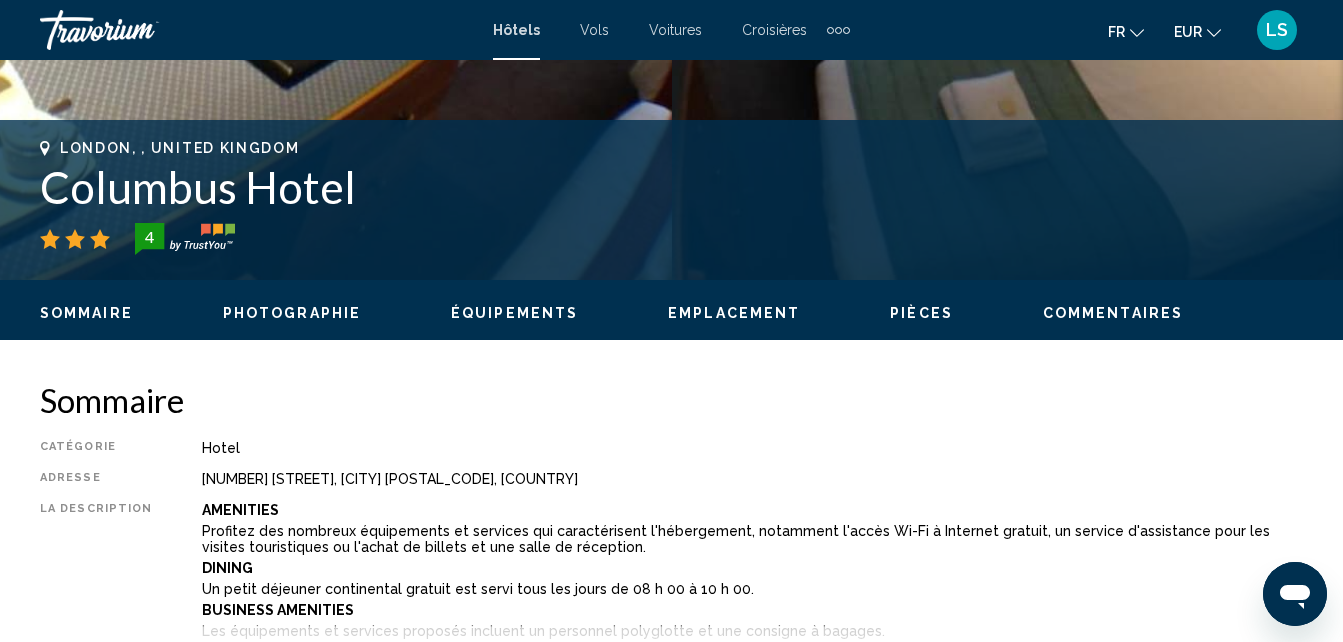 click on "Pièces" at bounding box center (921, 313) 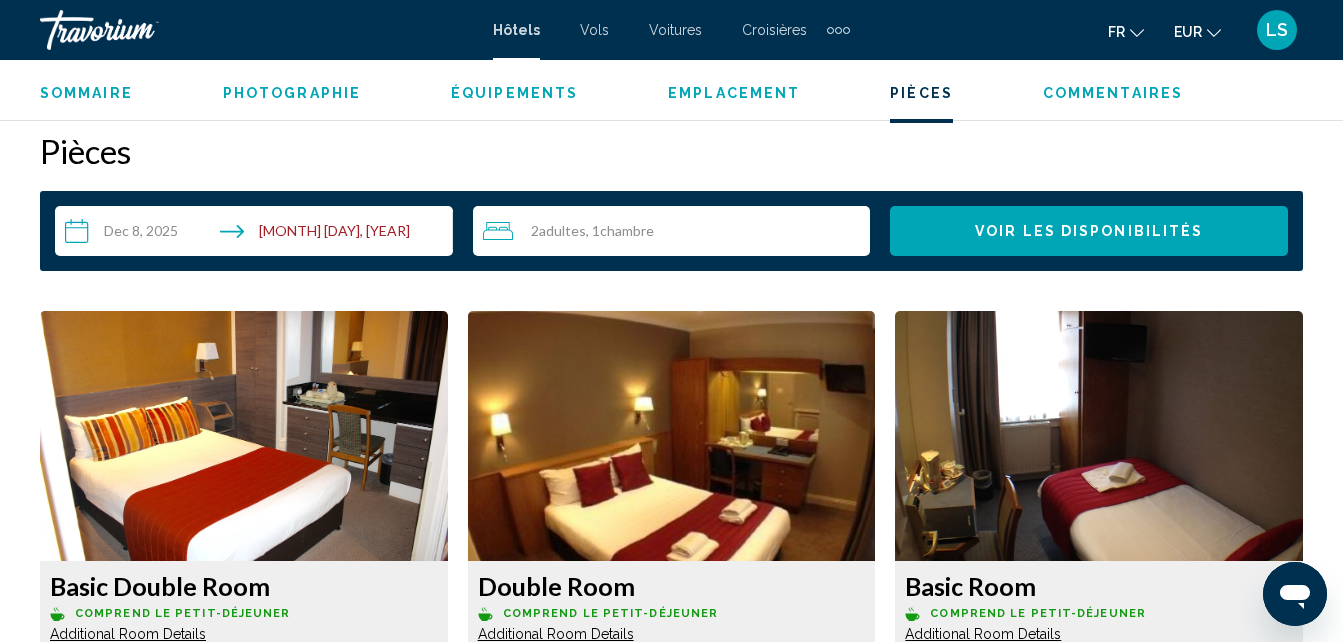 scroll, scrollTop: 2881, scrollLeft: 0, axis: vertical 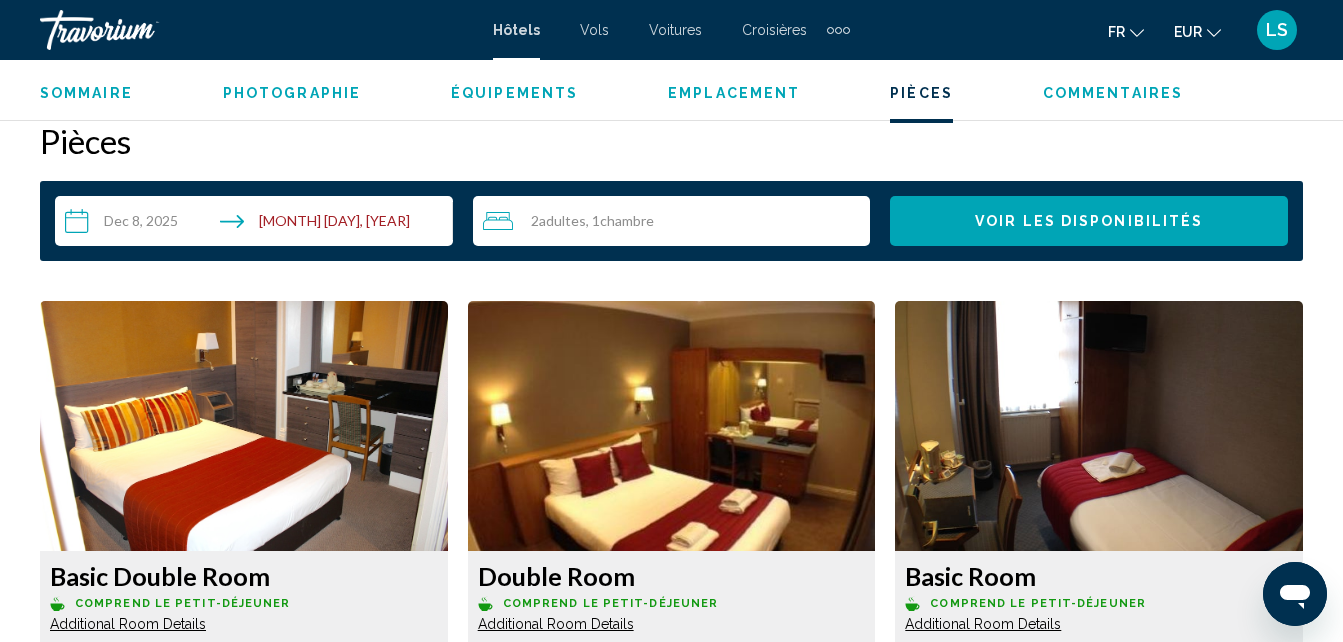 click on "Basic Double Room" at bounding box center (244, 576) 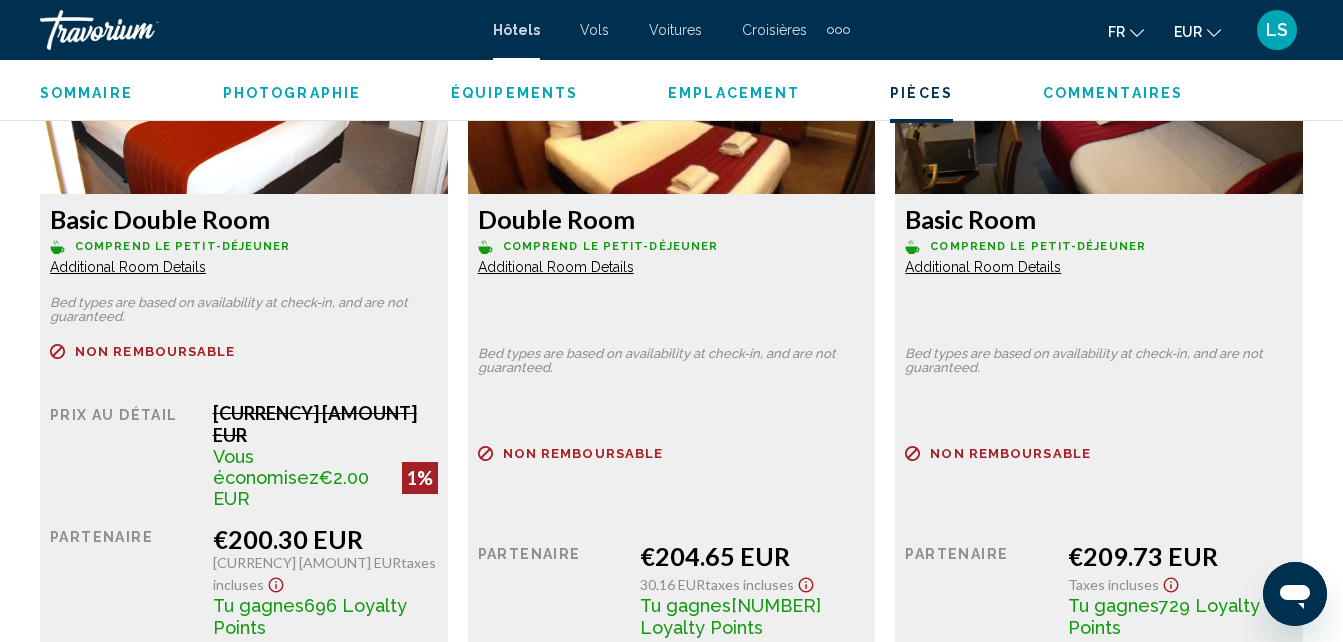 scroll, scrollTop: 3287, scrollLeft: 0, axis: vertical 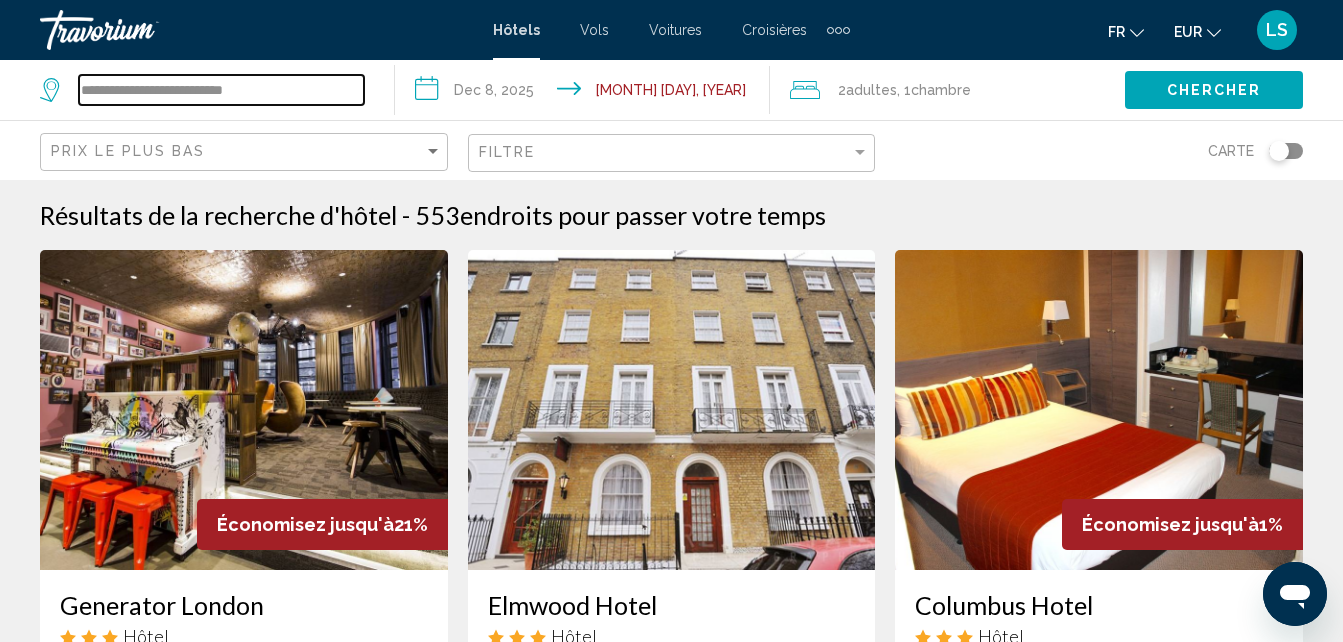 drag, startPoint x: 80, startPoint y: 100, endPoint x: 350, endPoint y: 91, distance: 270.14996 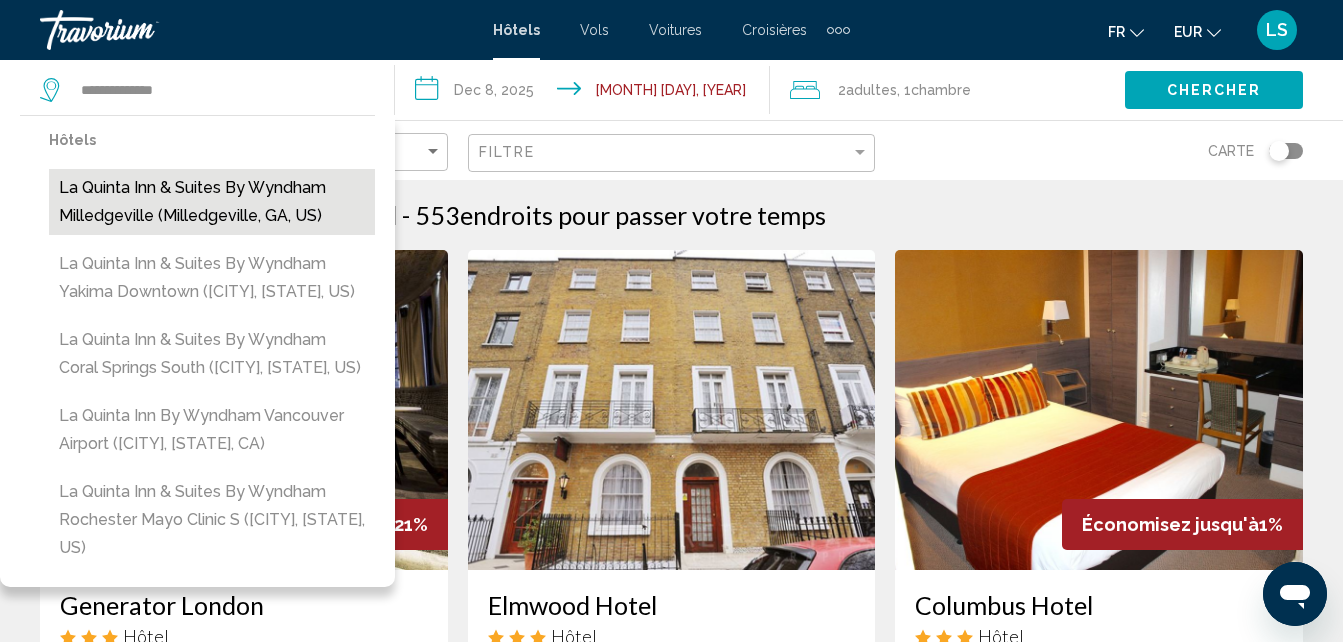 click on "La Quinta Inn & Suites by Wyndham Milledgeville (Milledgeville, GA, US)" at bounding box center (212, 202) 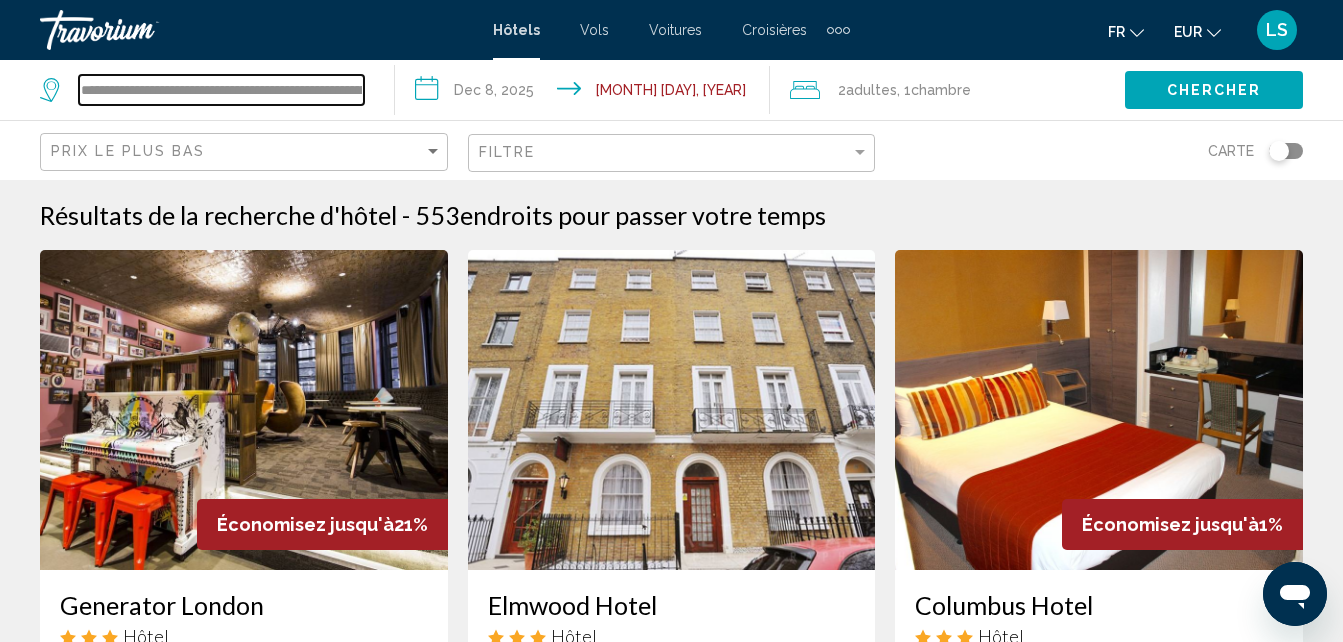 scroll, scrollTop: 0, scrollLeft: 188, axis: horizontal 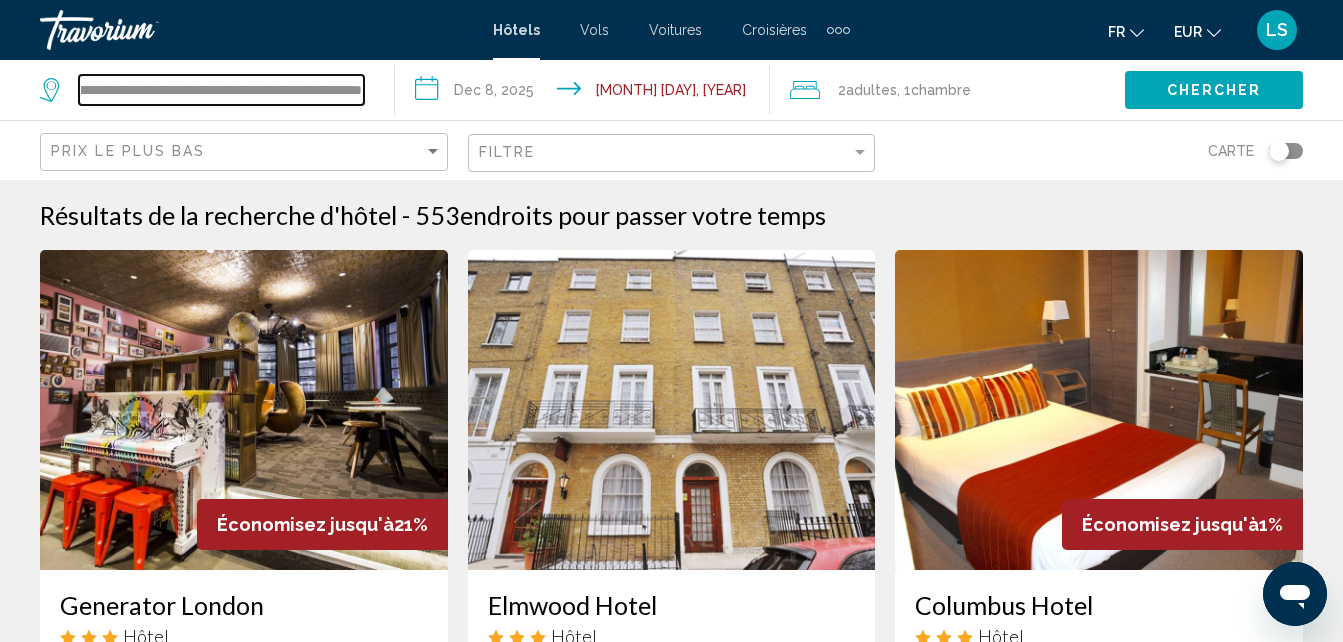 drag, startPoint x: 317, startPoint y: 89, endPoint x: 454, endPoint y: 104, distance: 137.81873 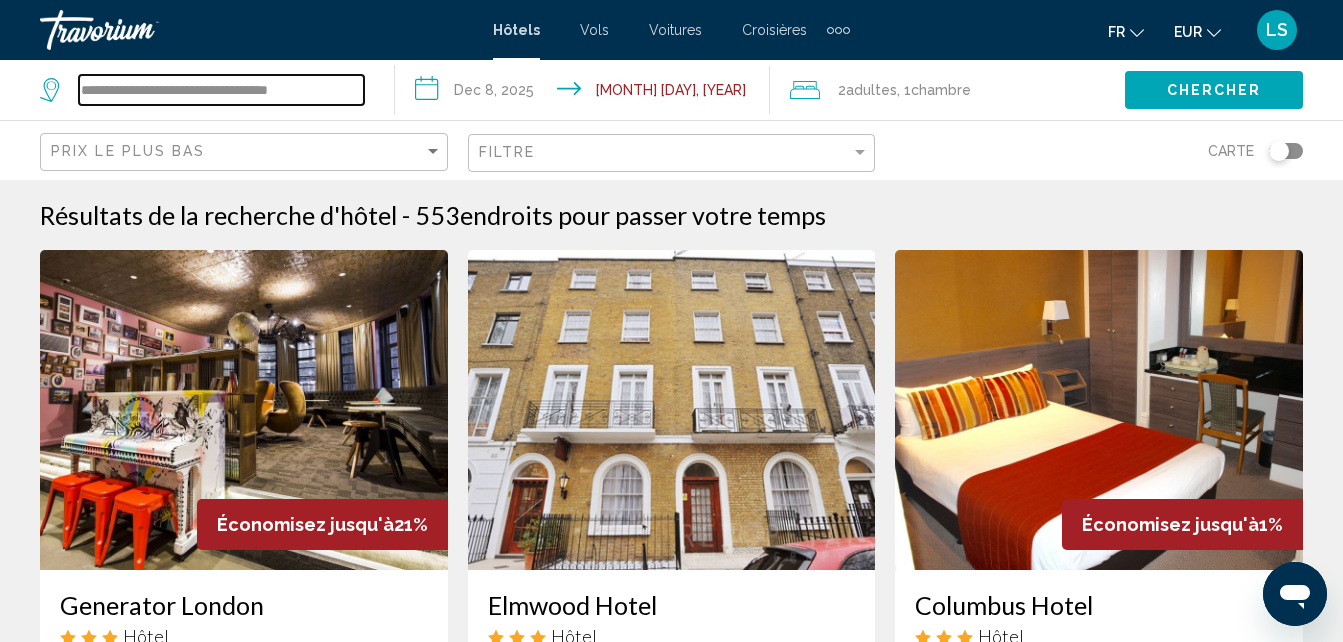 scroll, scrollTop: 0, scrollLeft: 0, axis: both 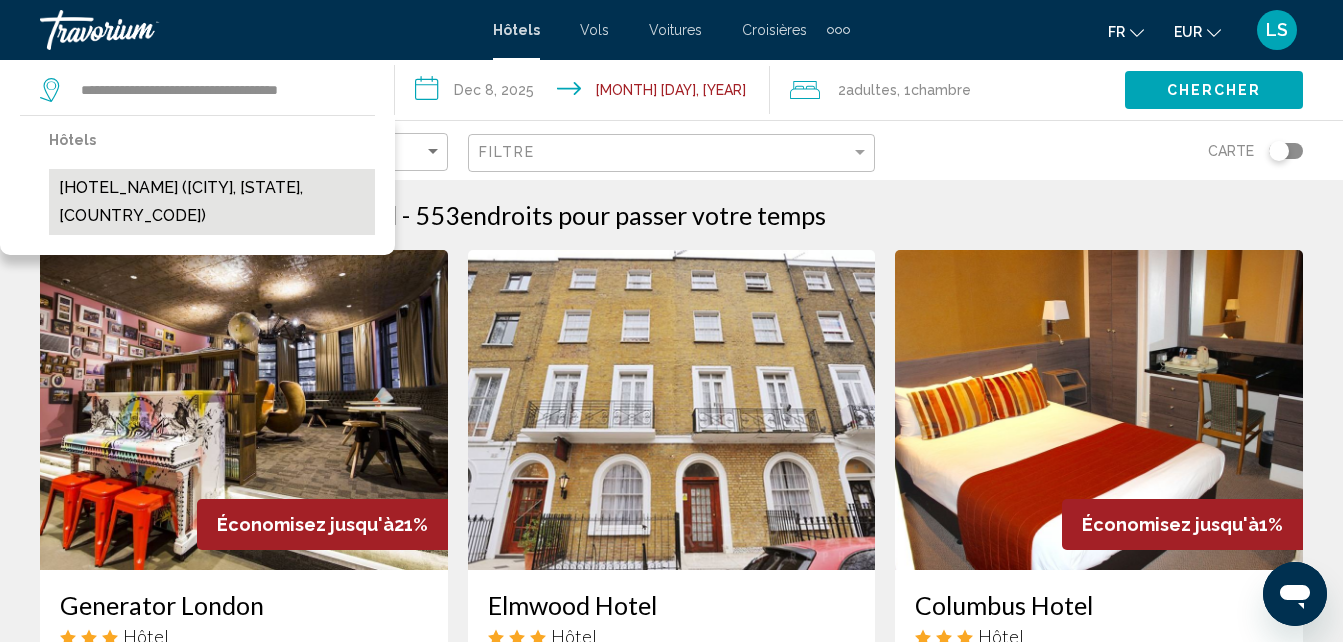 click on "[HOTEL_NAME] ([CITY], [STATE], [COUNTRY_CODE])" at bounding box center (212, 202) 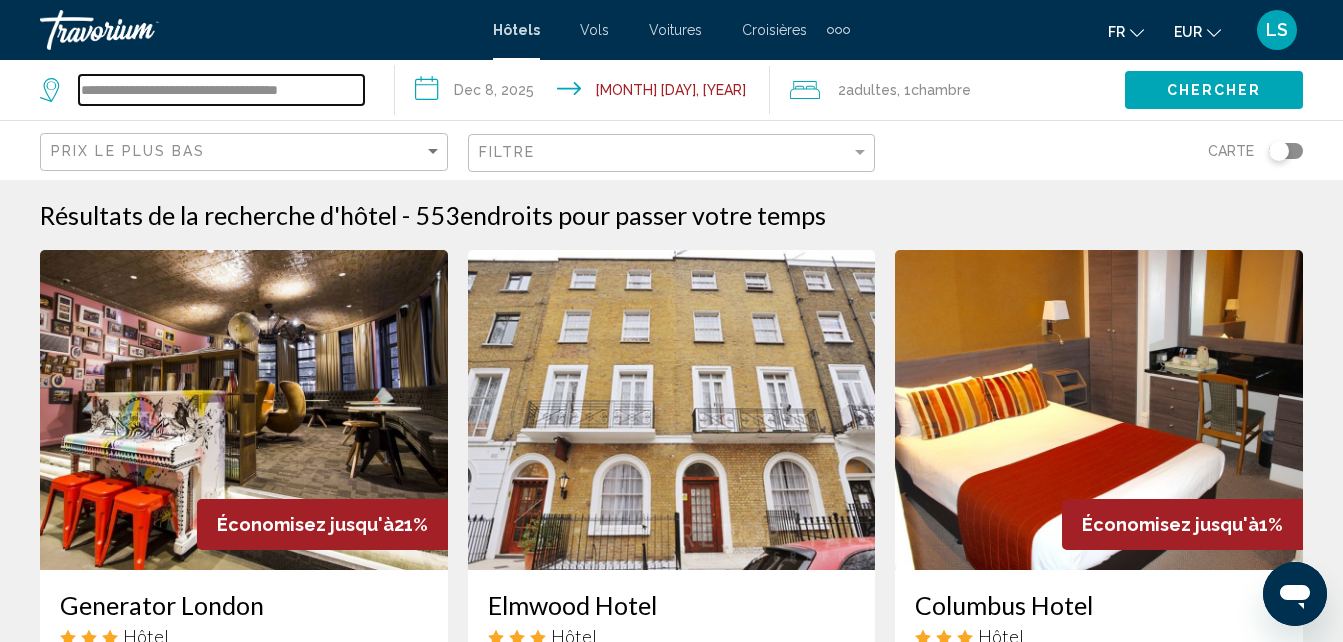 type on "**********" 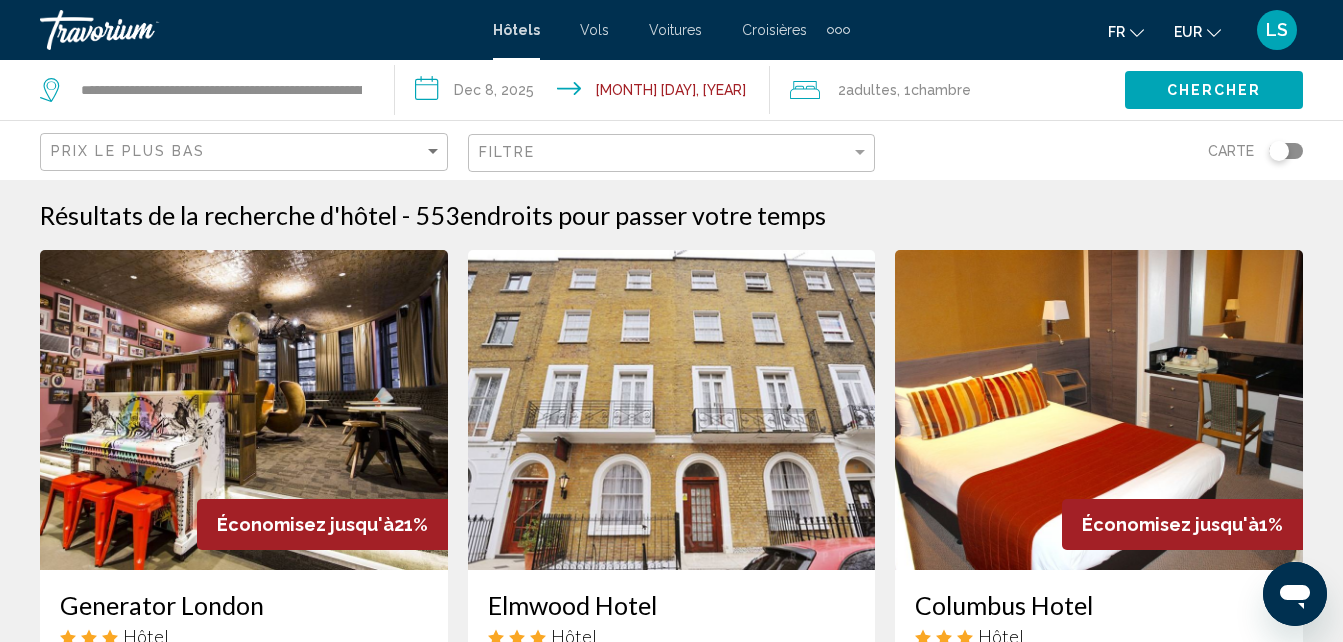 click on "**********" at bounding box center [586, 93] 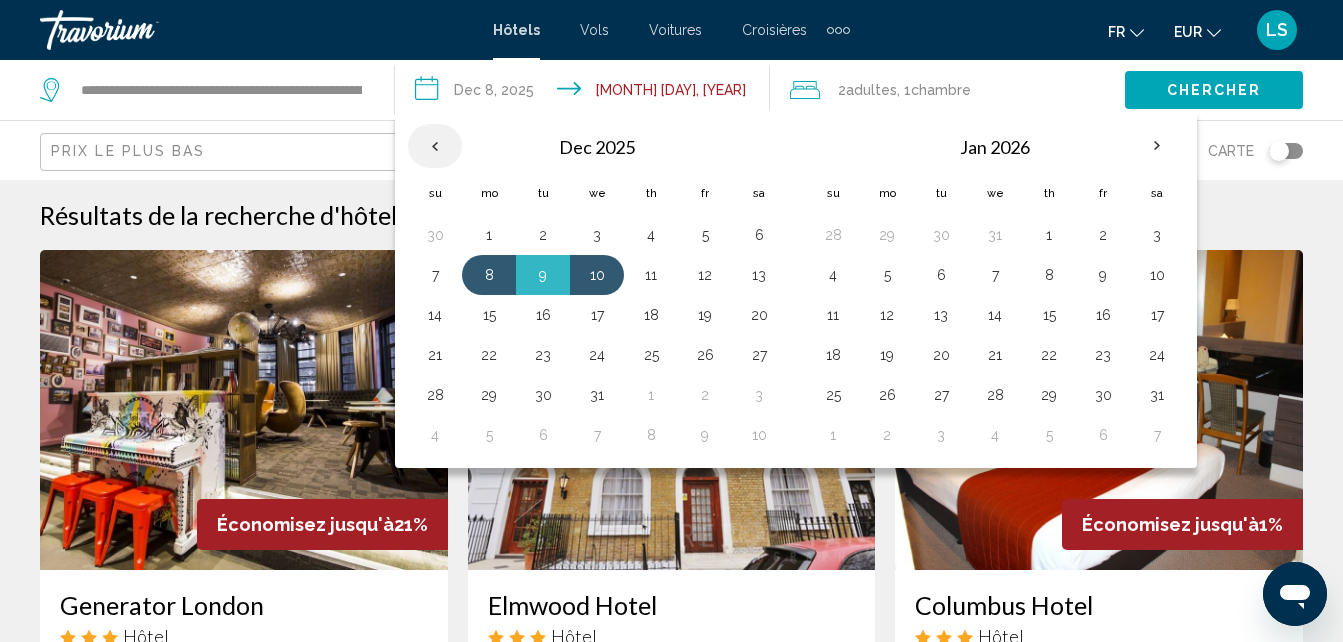 click at bounding box center (435, 146) 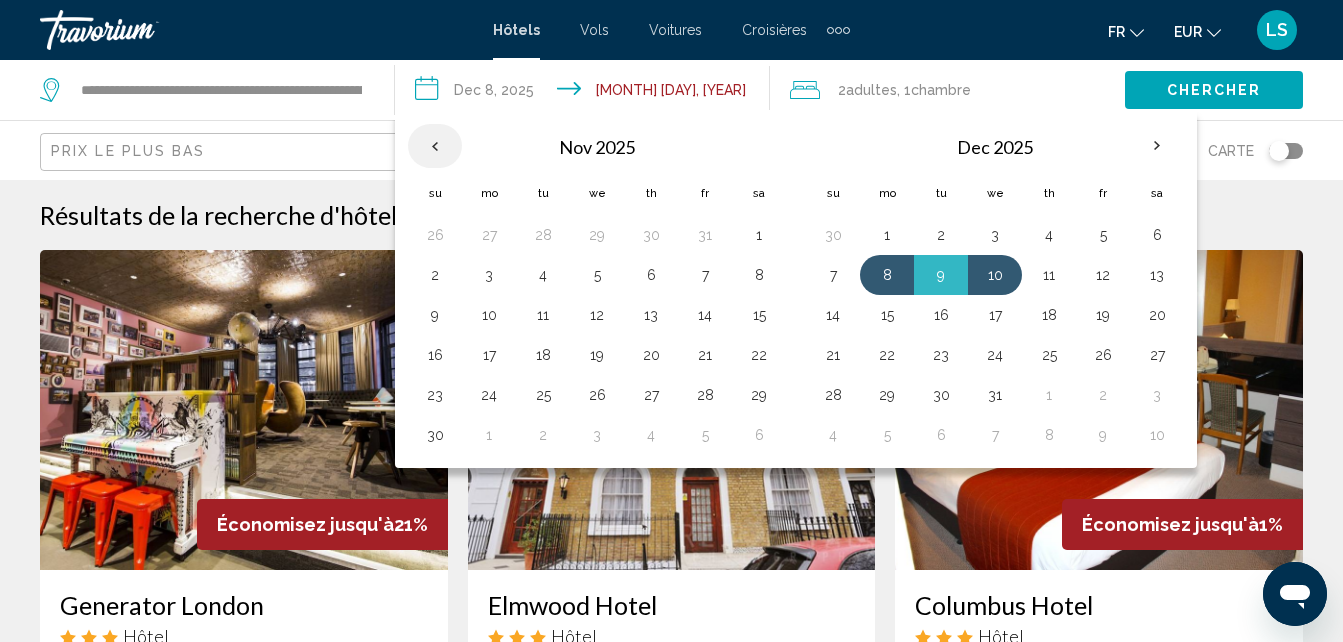 click at bounding box center (435, 146) 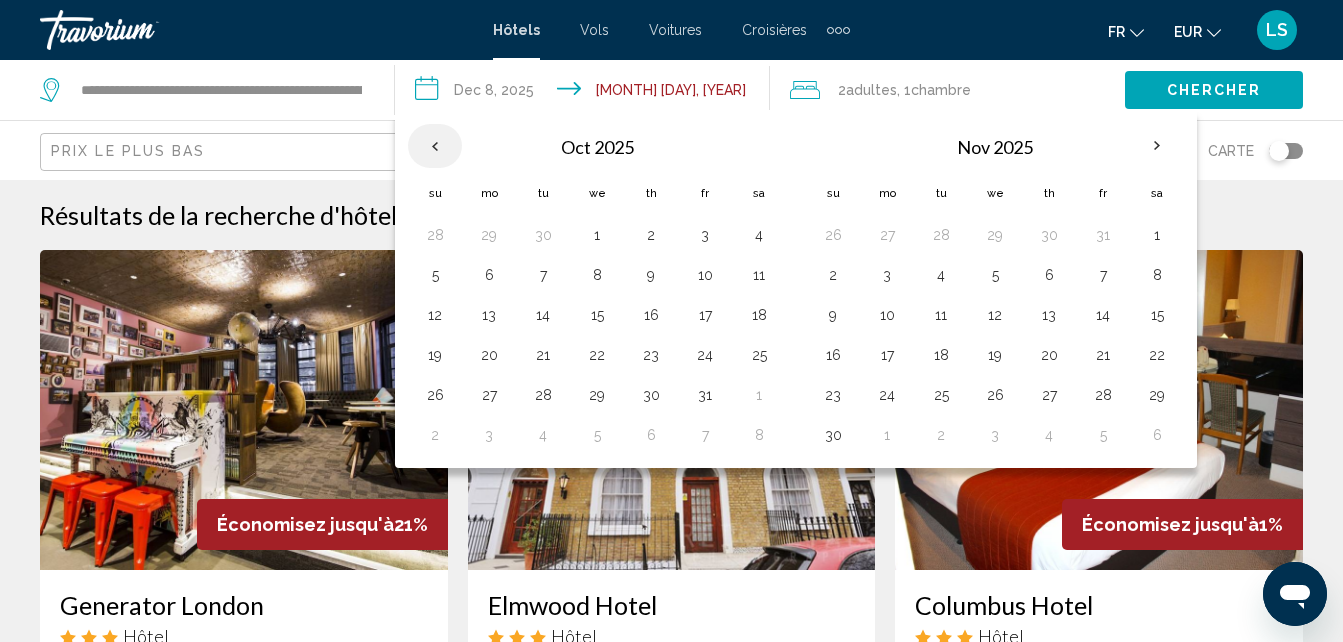 click at bounding box center [435, 146] 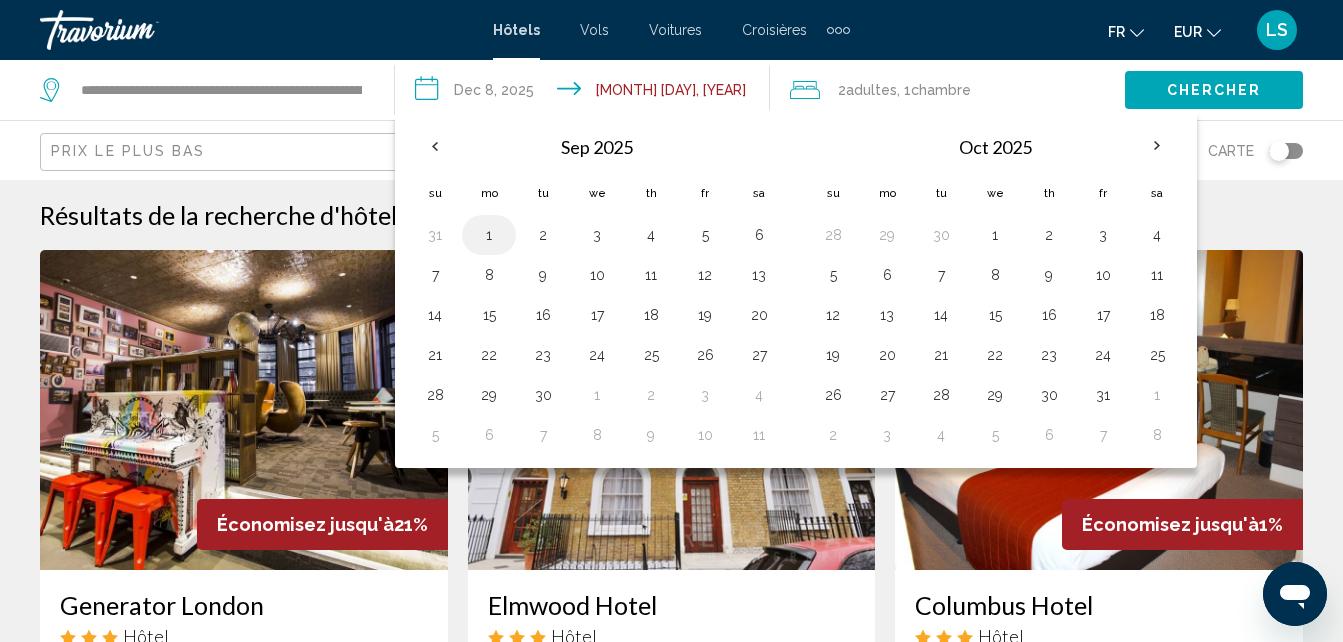 click on "1" at bounding box center [489, 235] 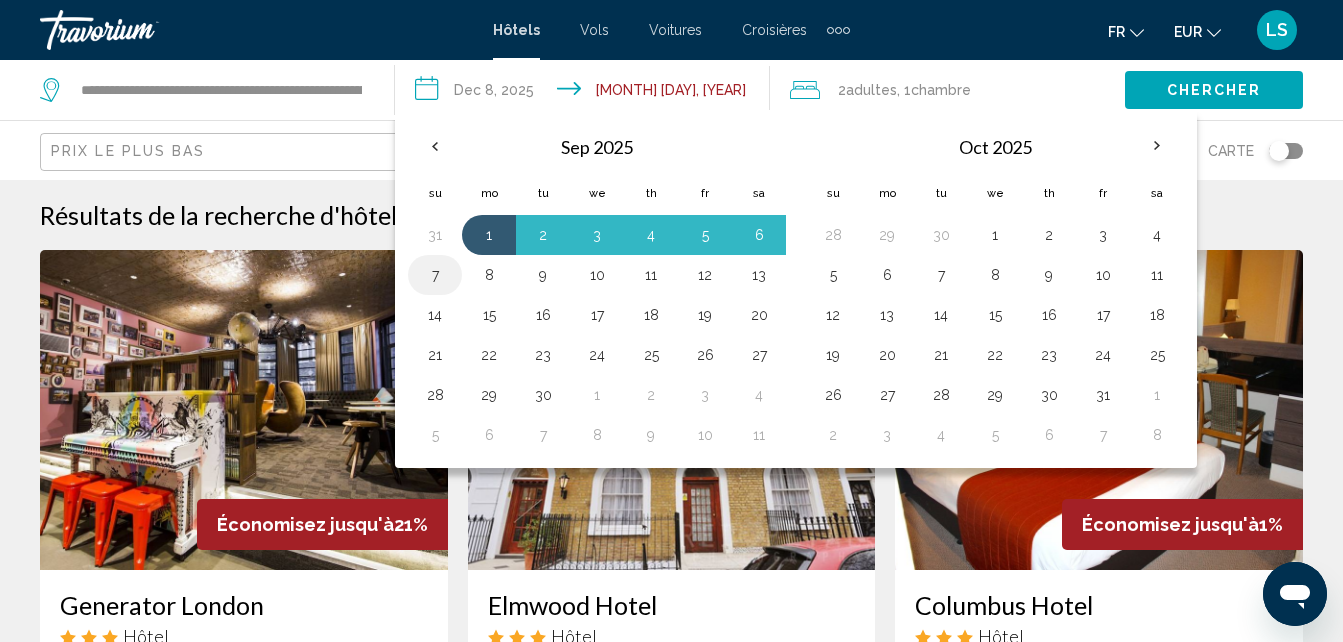 click on "7" at bounding box center (435, 275) 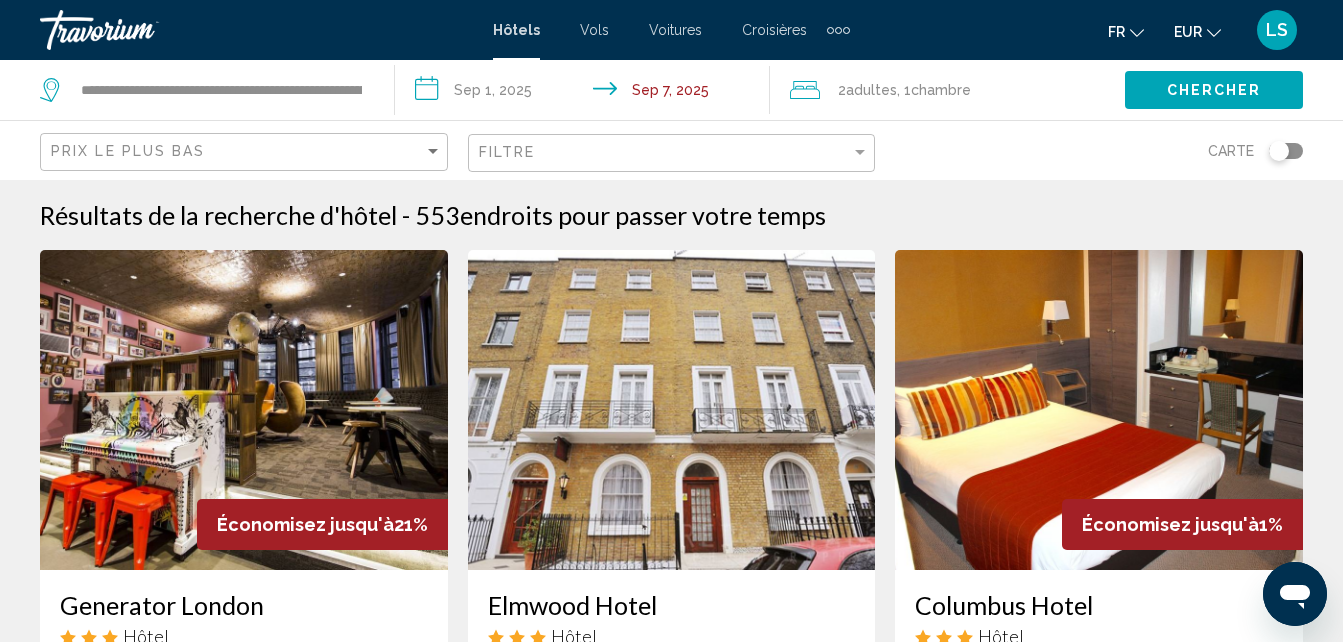 click on "Chambre" 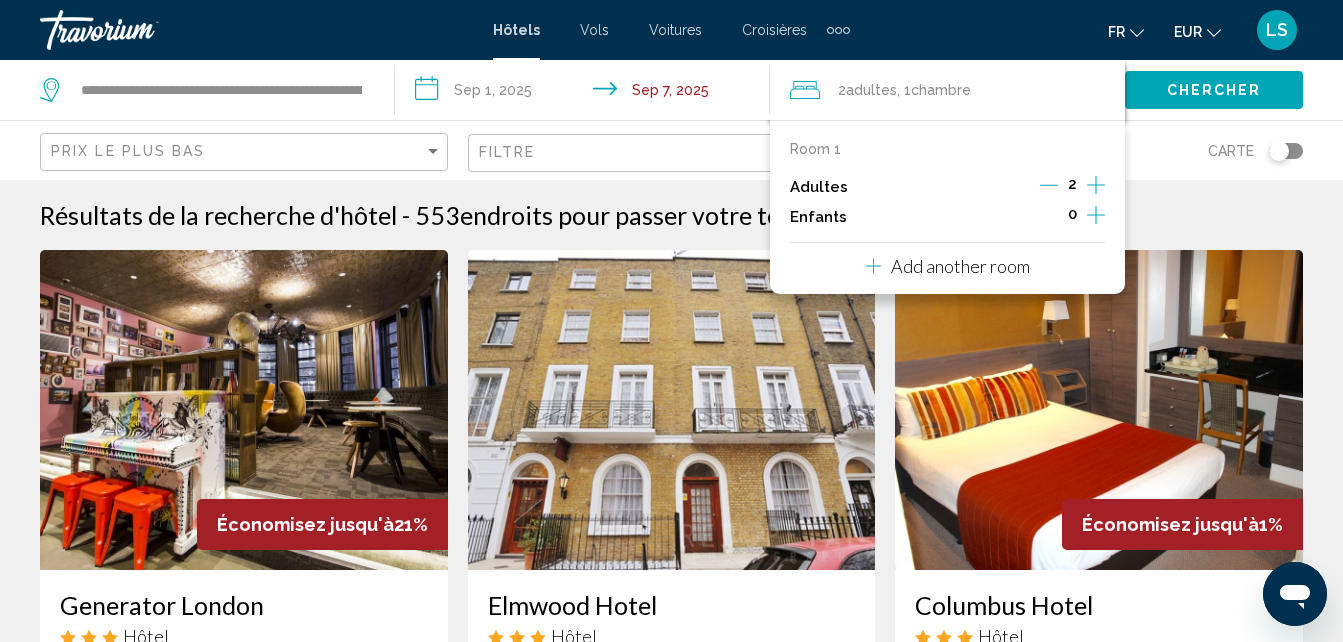 click 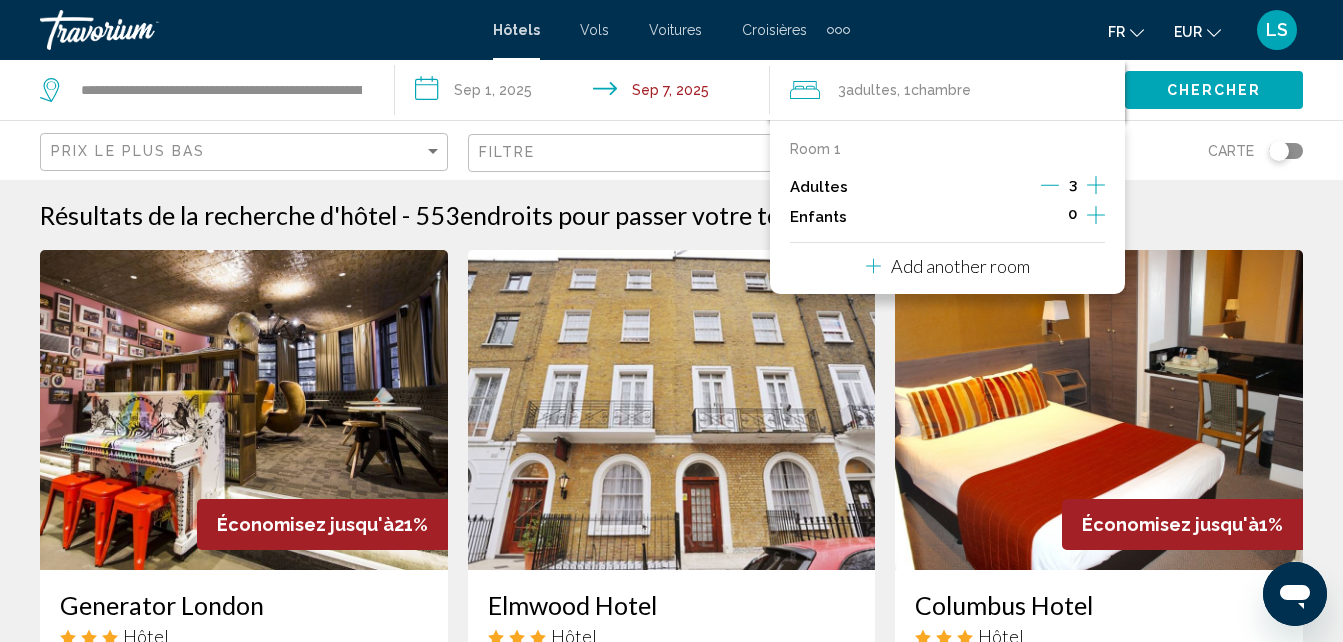 click on "Chercher" 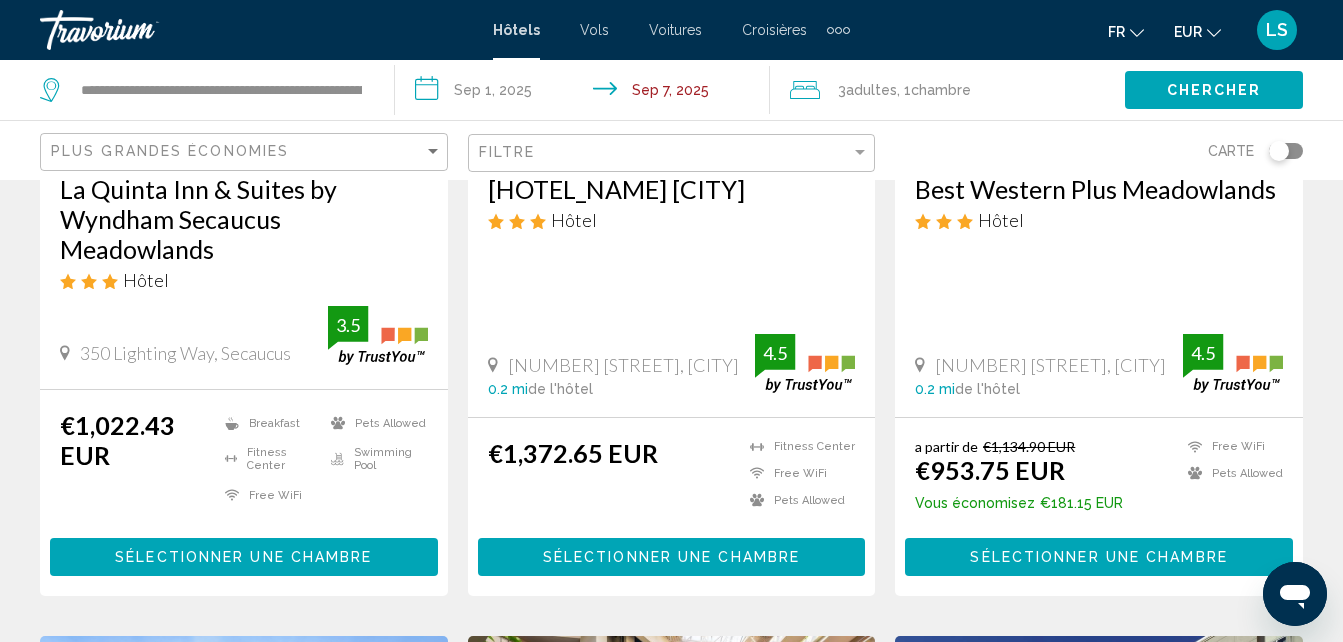 scroll, scrollTop: 391, scrollLeft: 0, axis: vertical 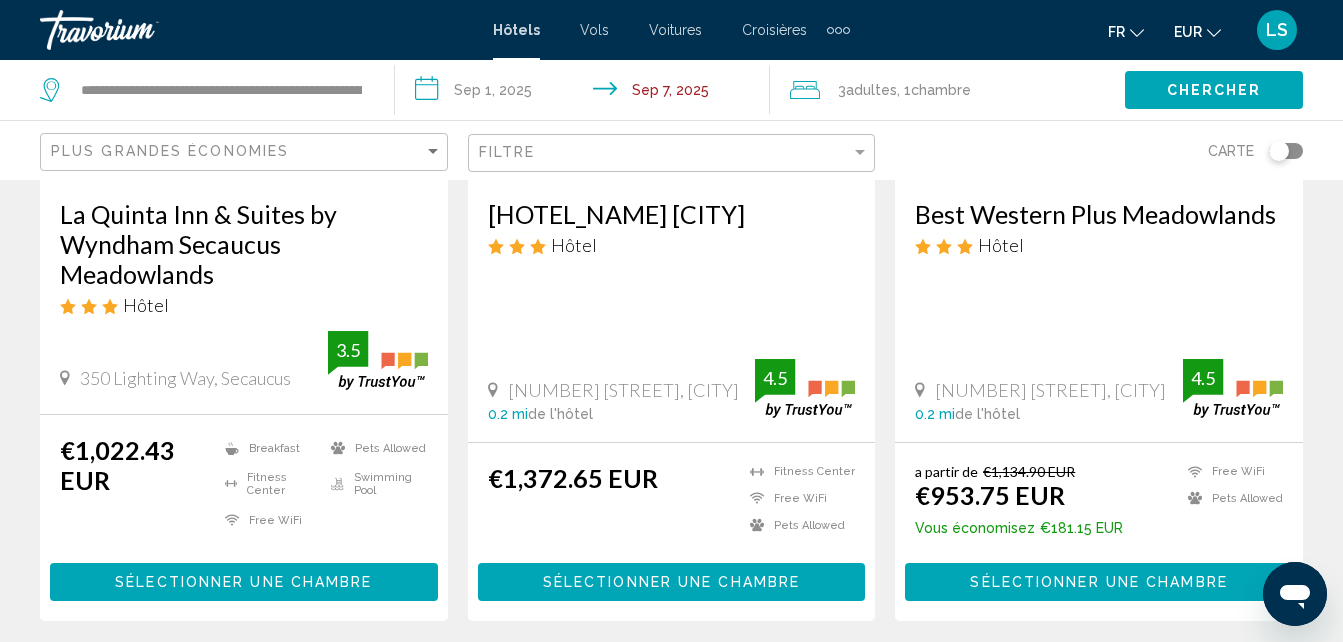 click on "La Quinta Inn & Suites by Wyndham Secaucus Meadowlands" at bounding box center [244, 244] 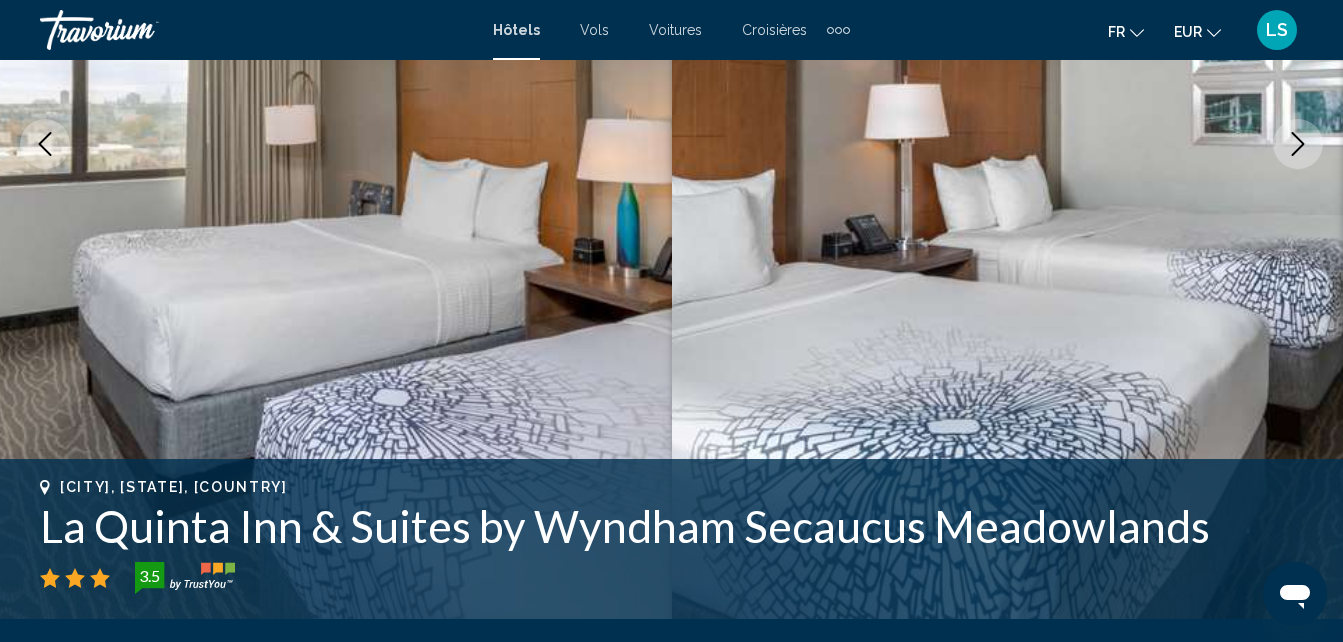 scroll, scrollTop: 214, scrollLeft: 0, axis: vertical 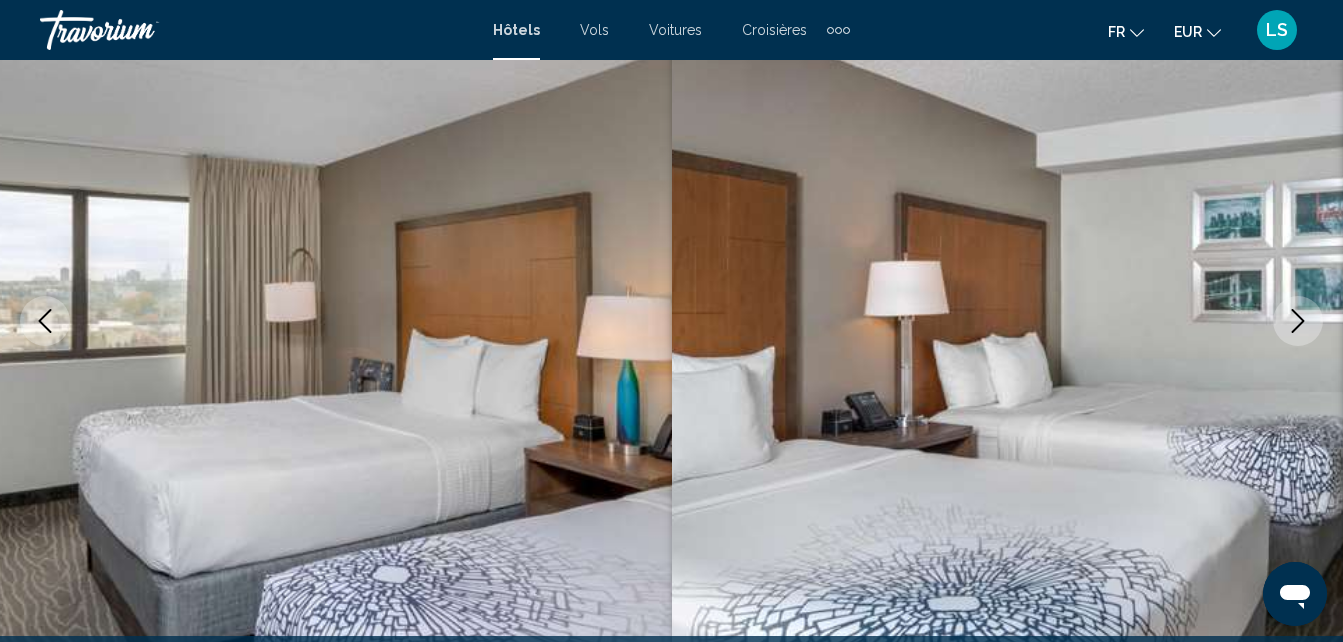 click at bounding box center (1298, 321) 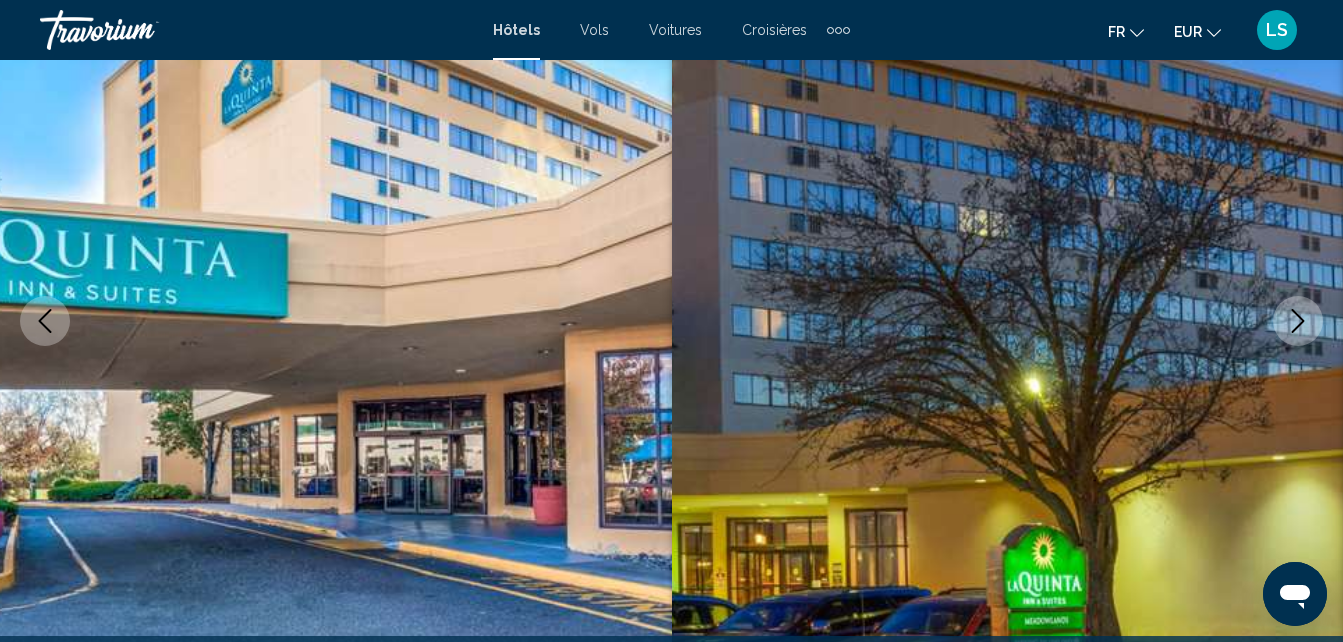 click at bounding box center [1298, 321] 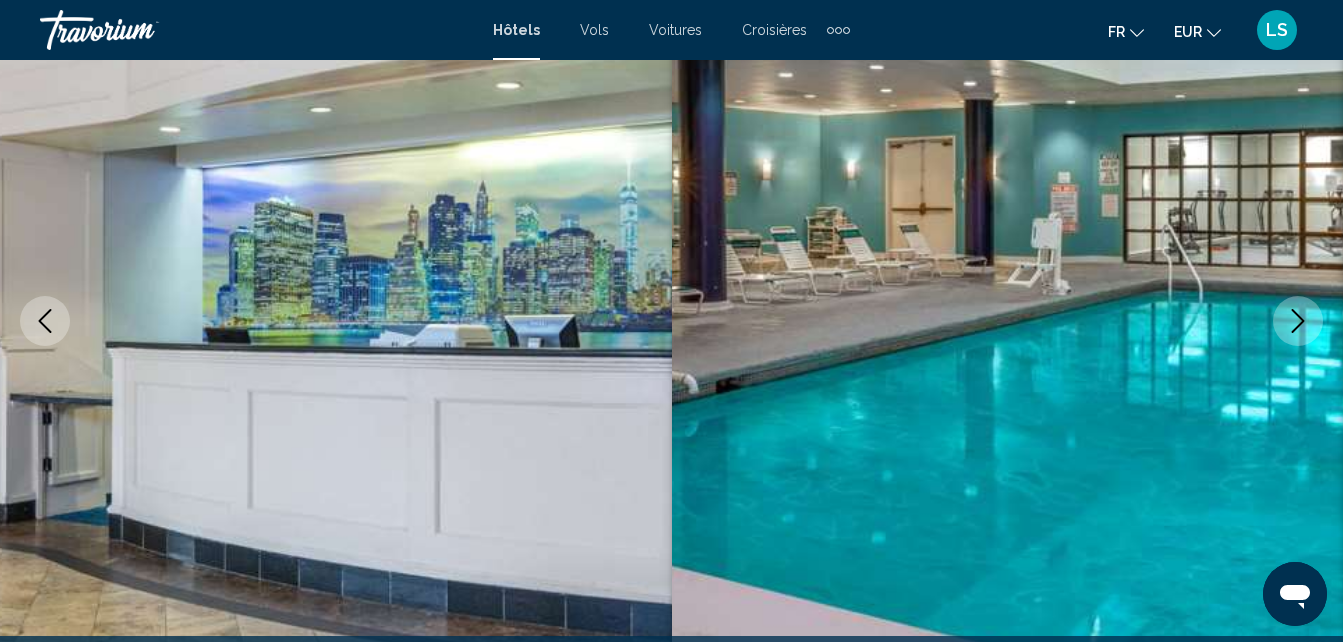 click at bounding box center [1298, 321] 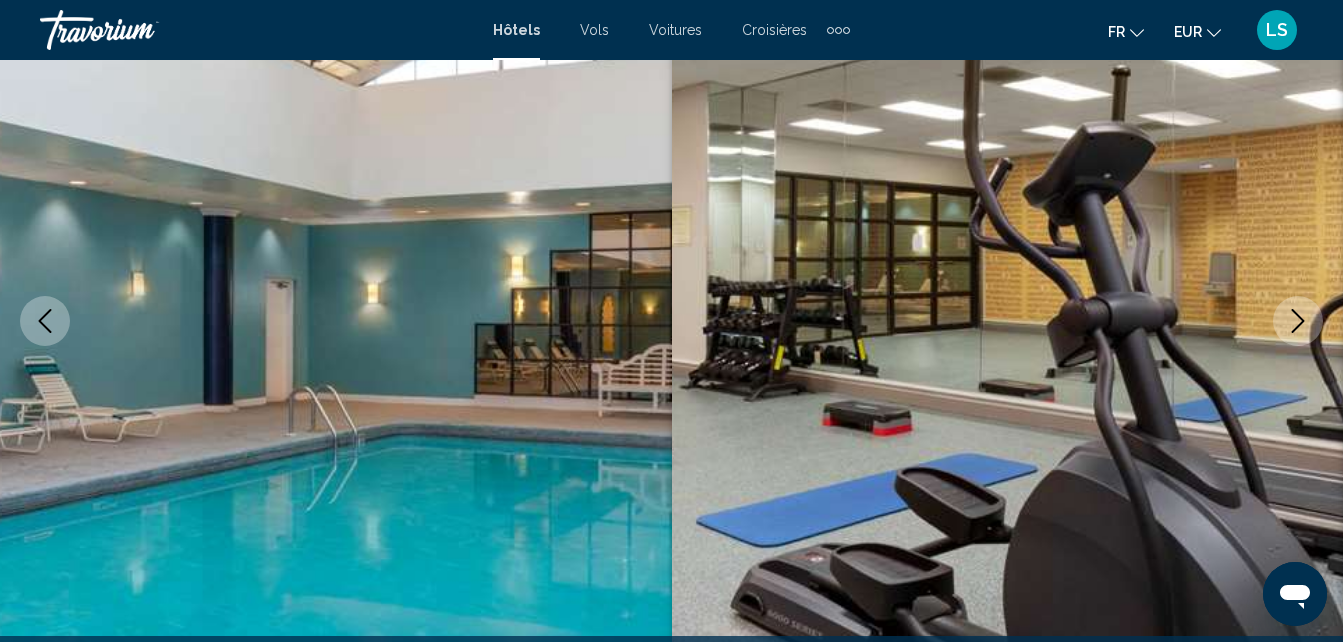 click at bounding box center [1298, 321] 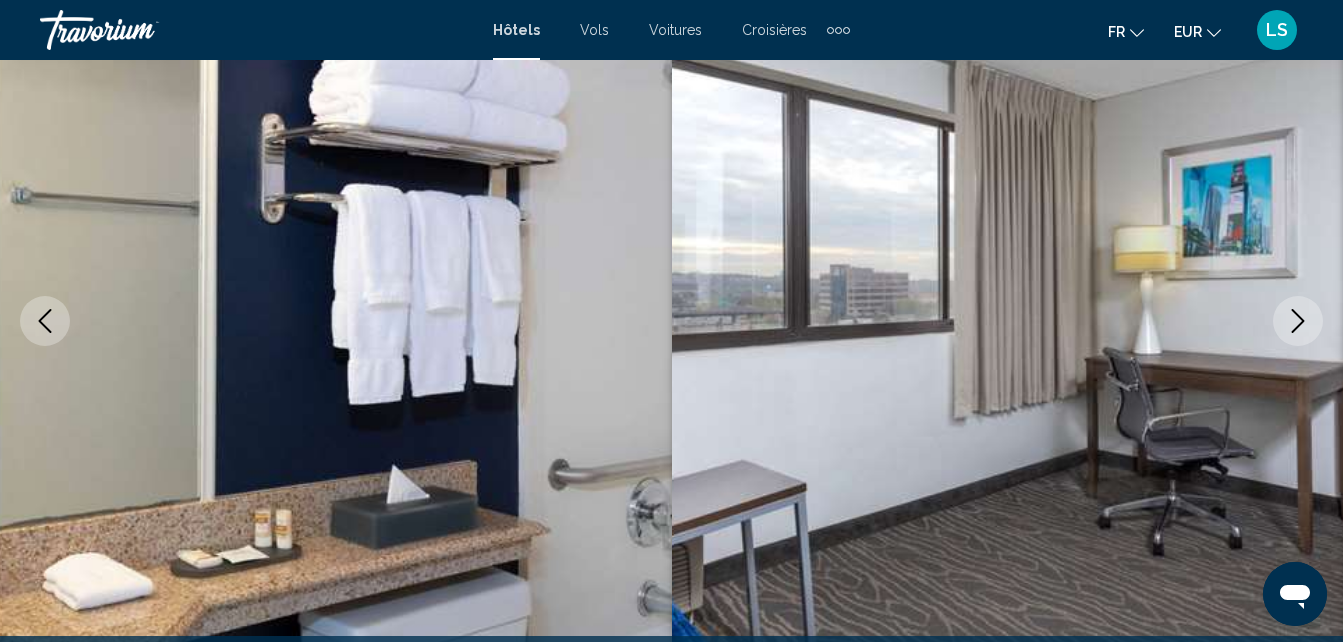 click at bounding box center [1298, 321] 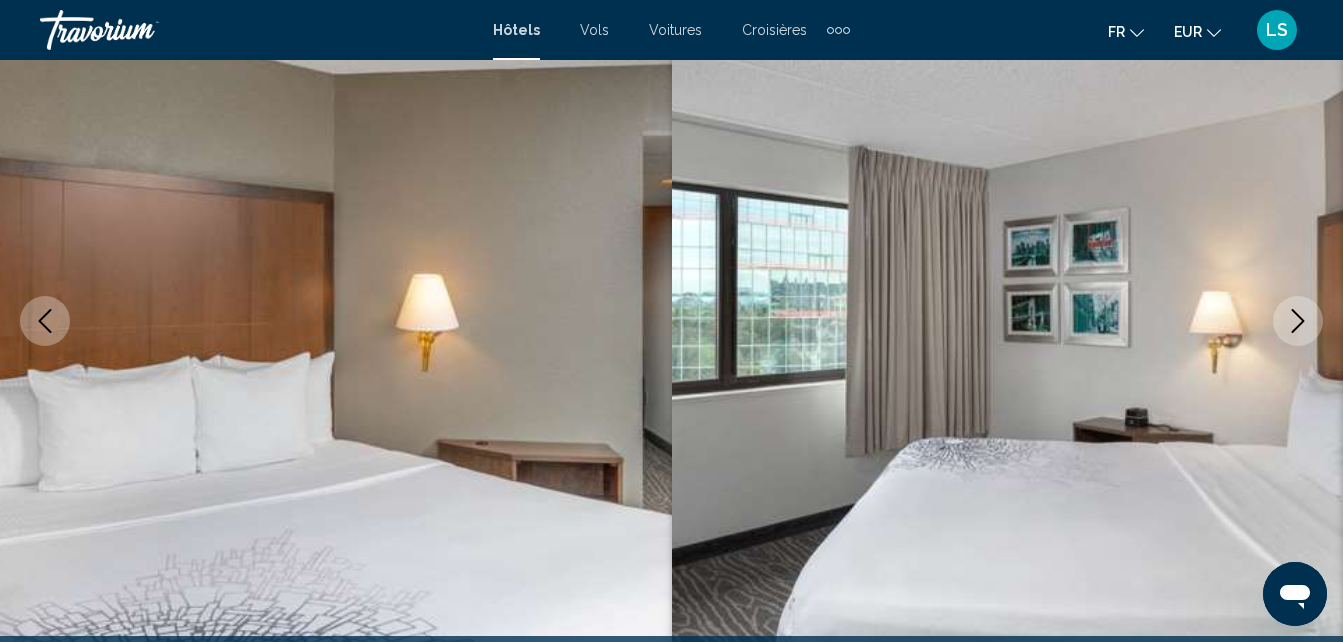click at bounding box center [1298, 321] 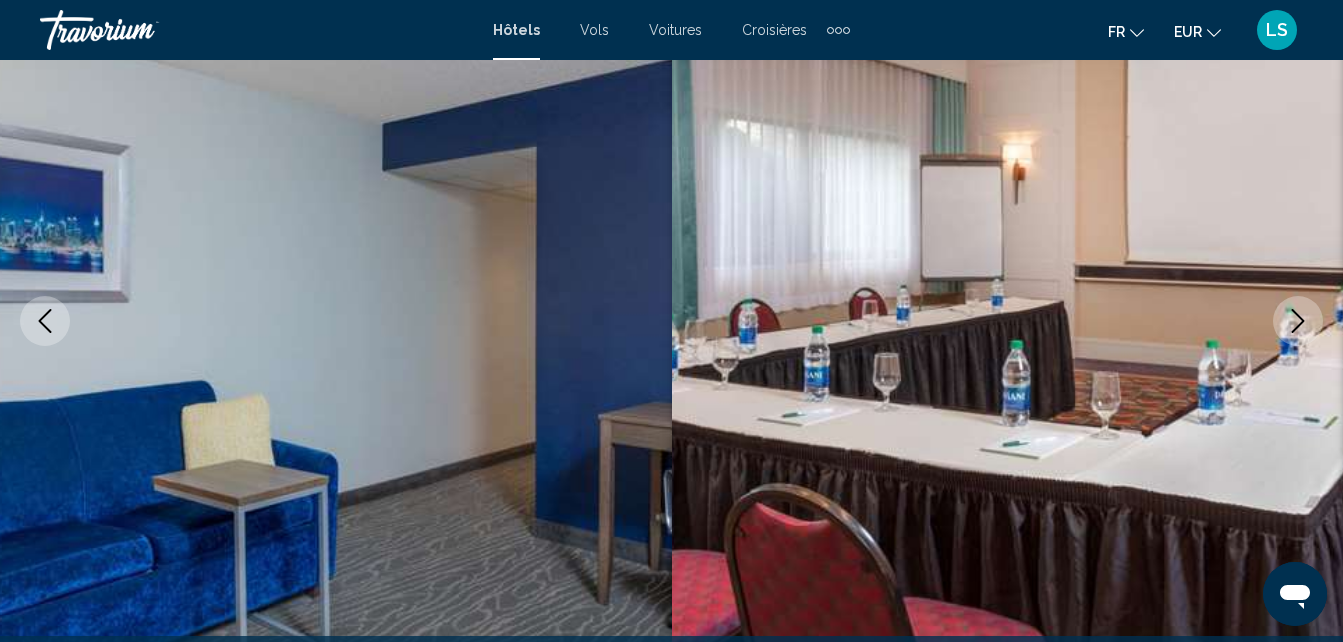 click at bounding box center (1298, 321) 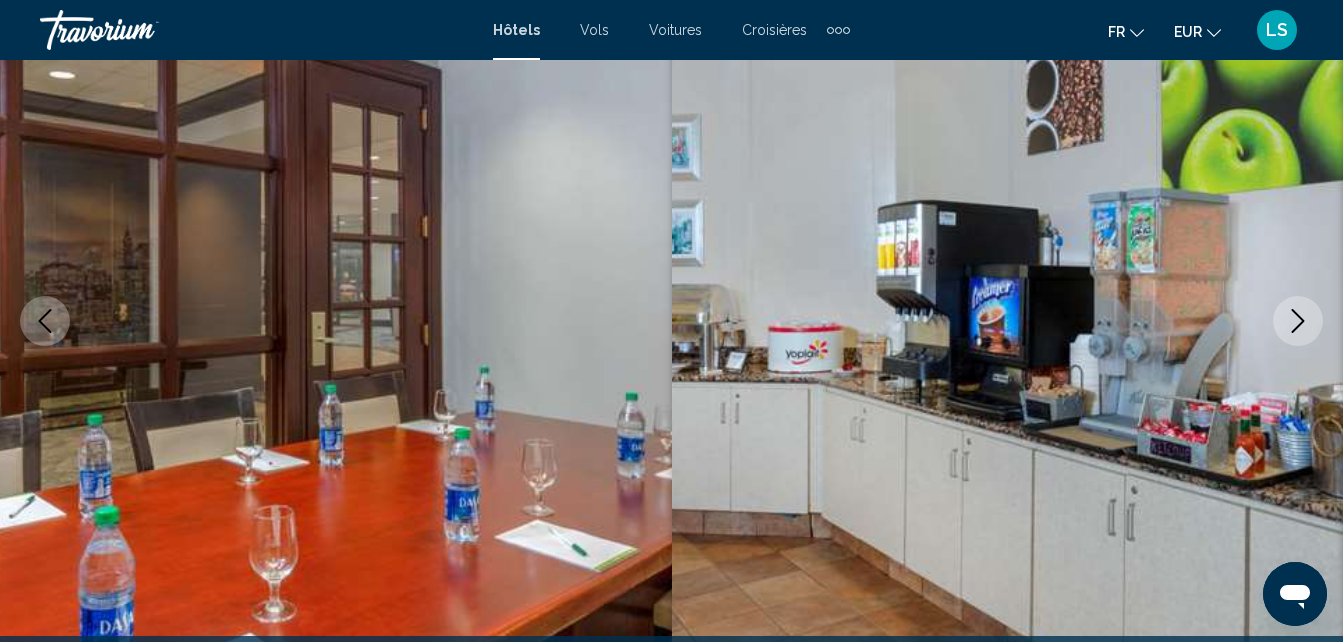 click at bounding box center [1298, 321] 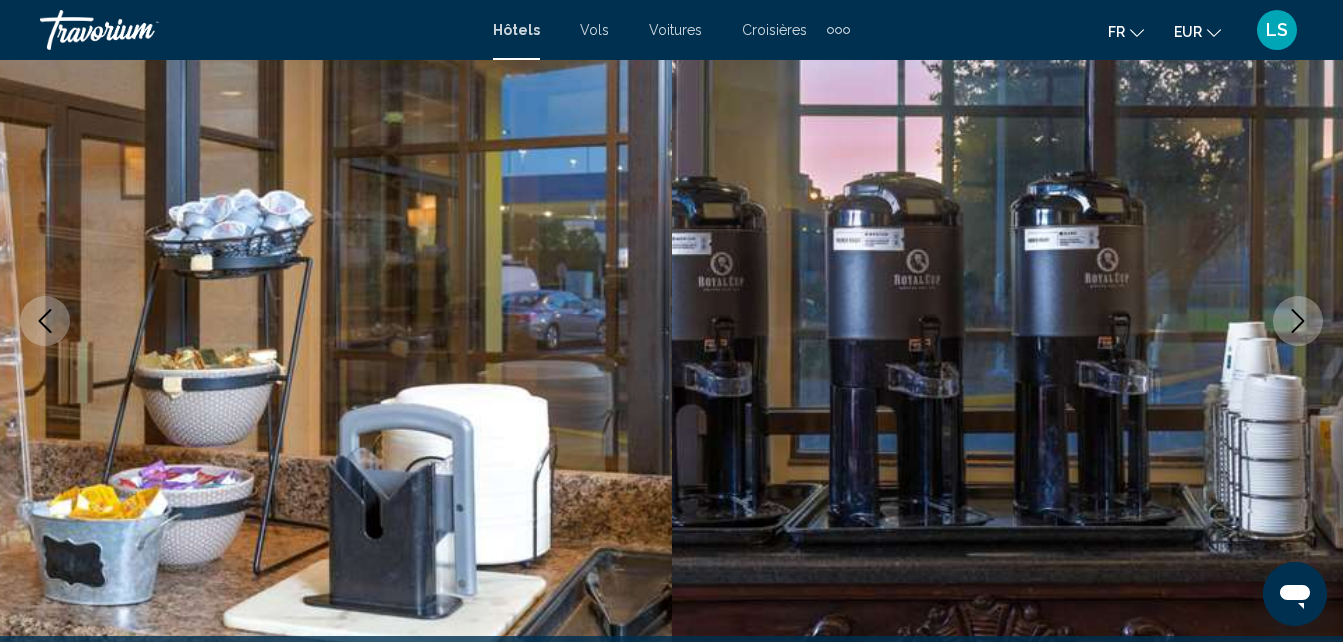 click at bounding box center [1298, 321] 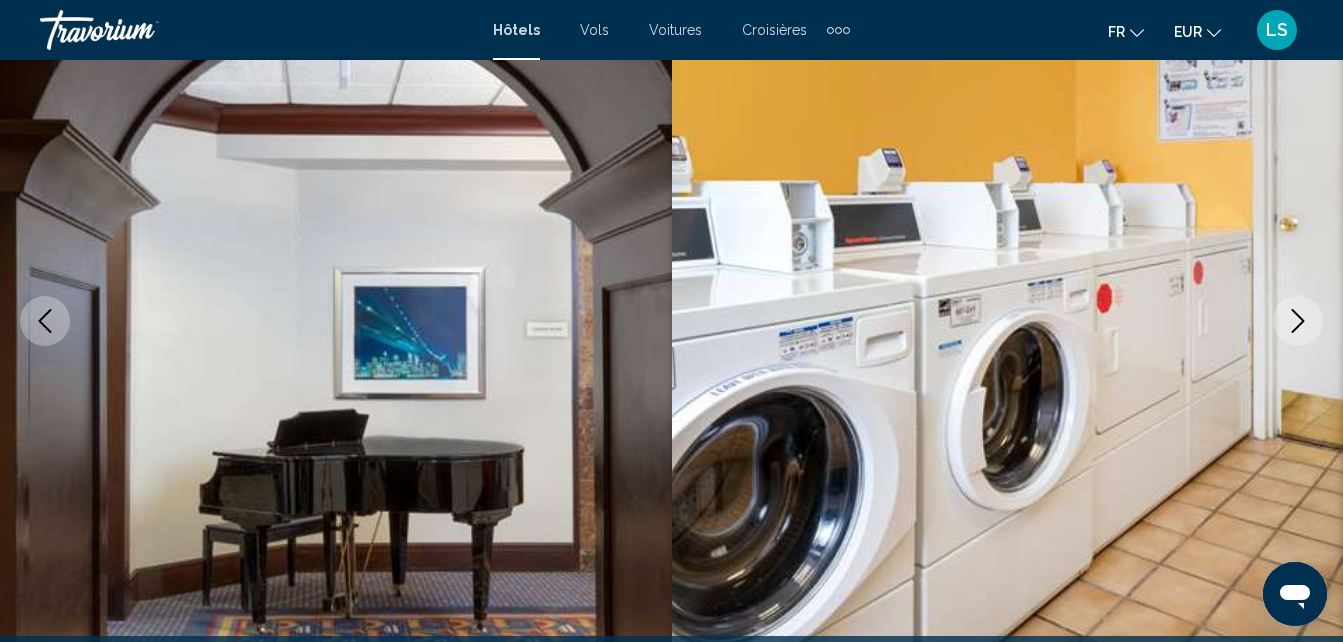 click at bounding box center (1298, 321) 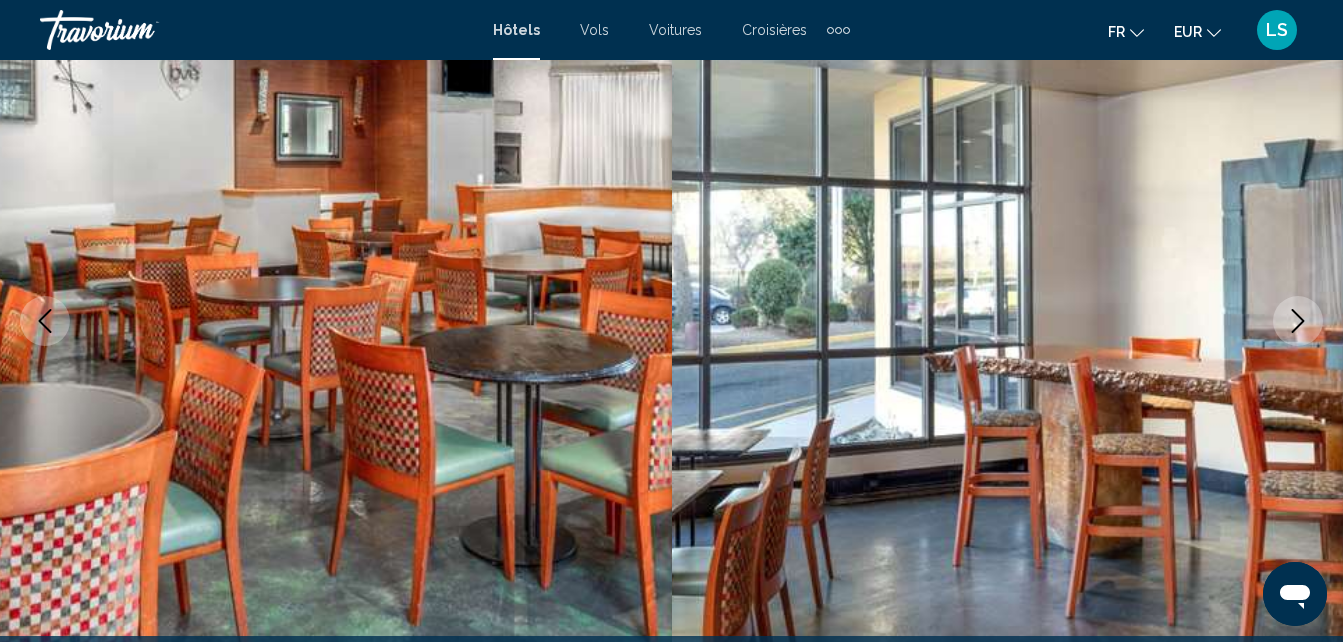 click at bounding box center [1298, 321] 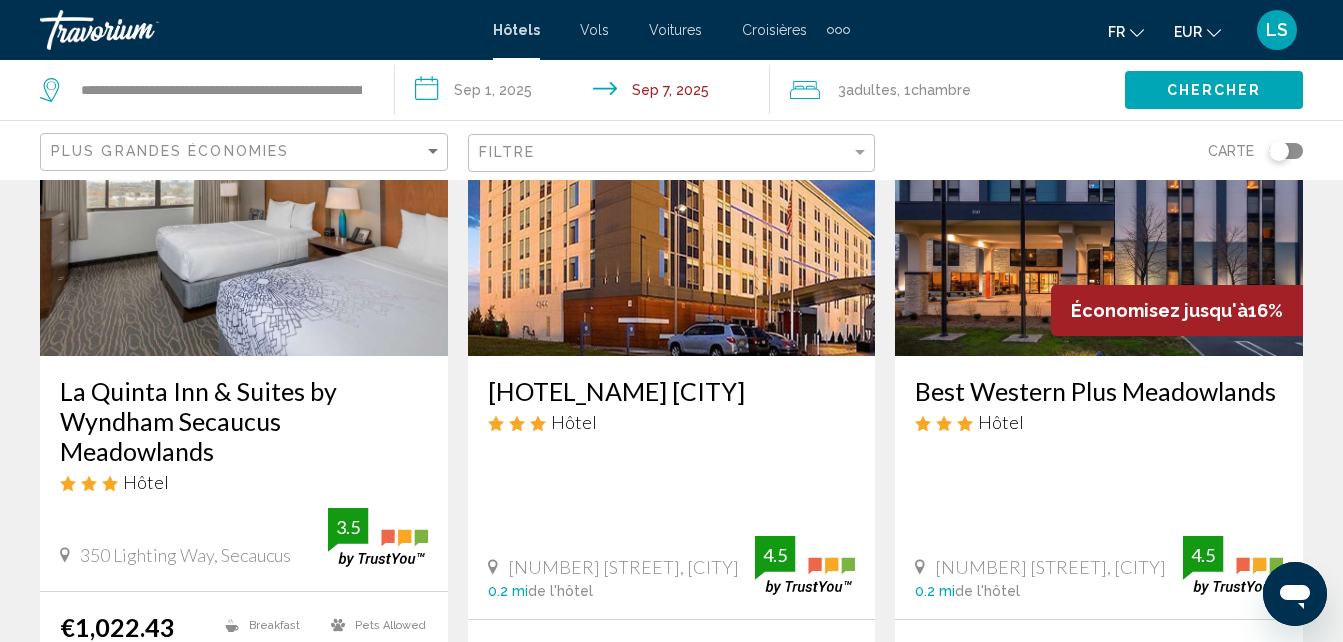 scroll, scrollTop: 0, scrollLeft: 0, axis: both 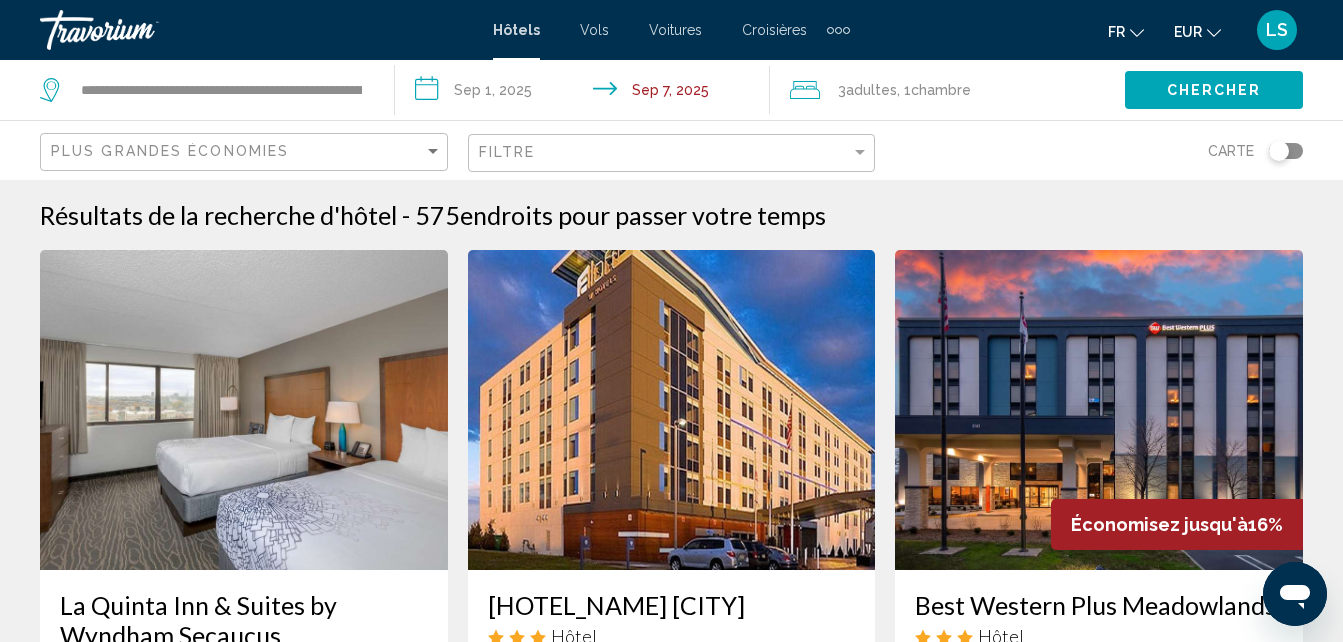 click on "3  Adulte Adultes" 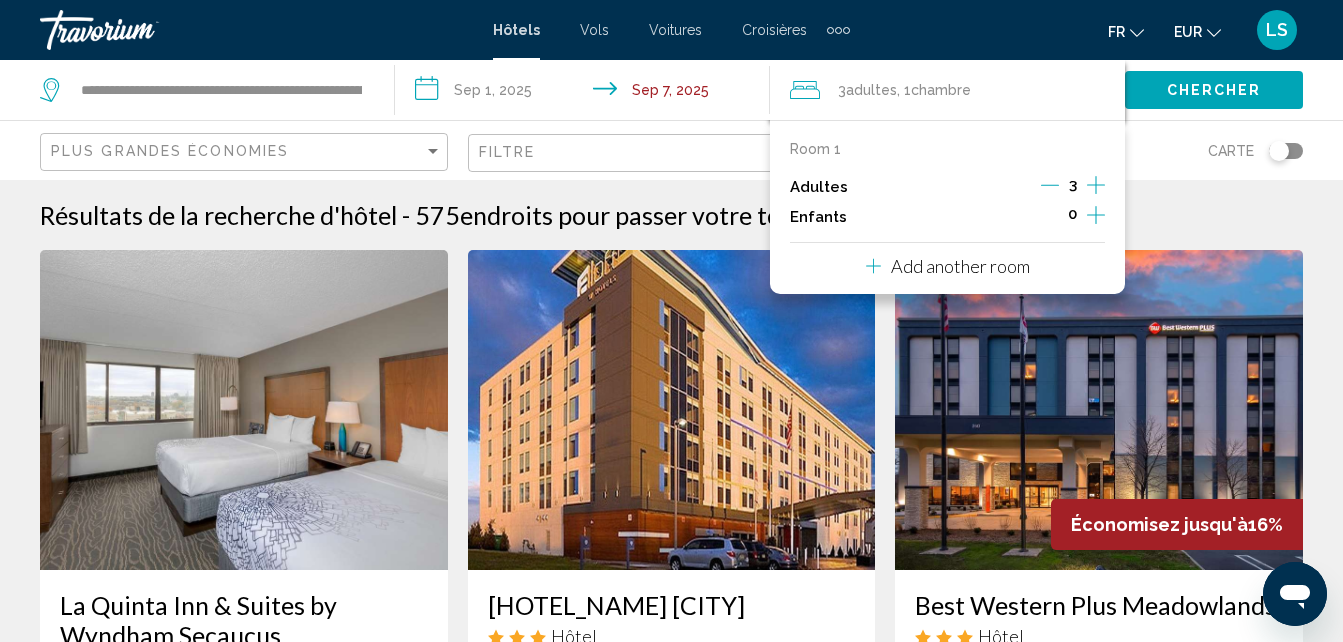 click 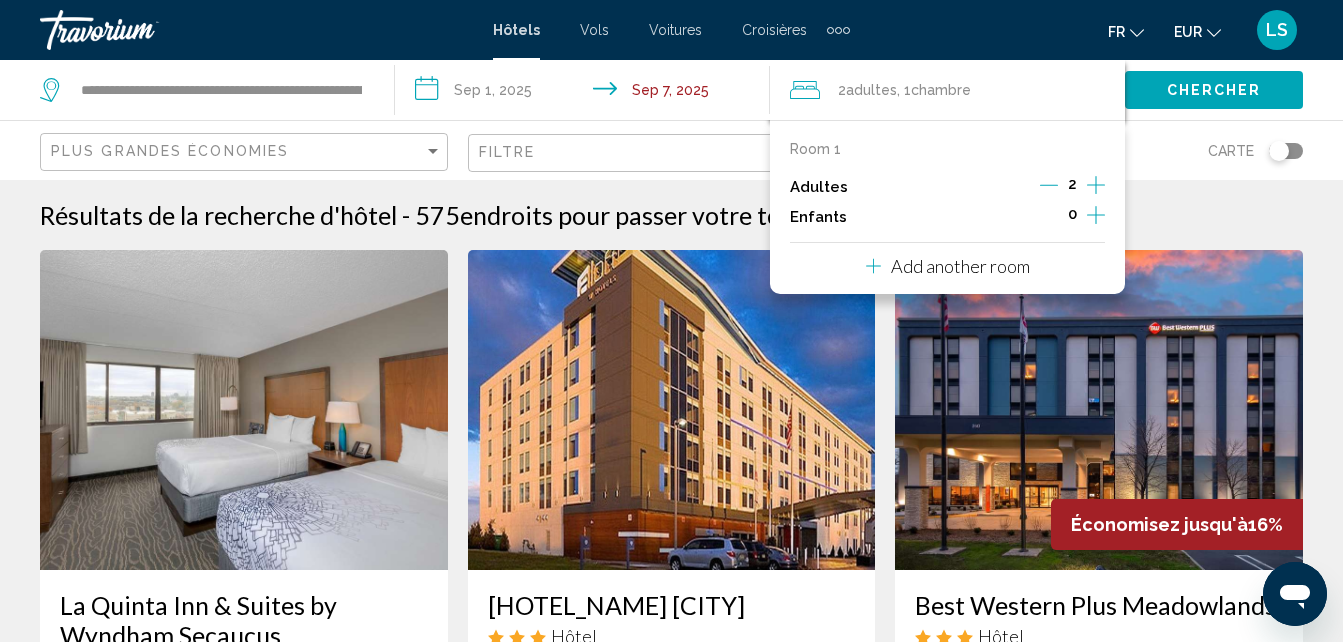 click on "Chercher" 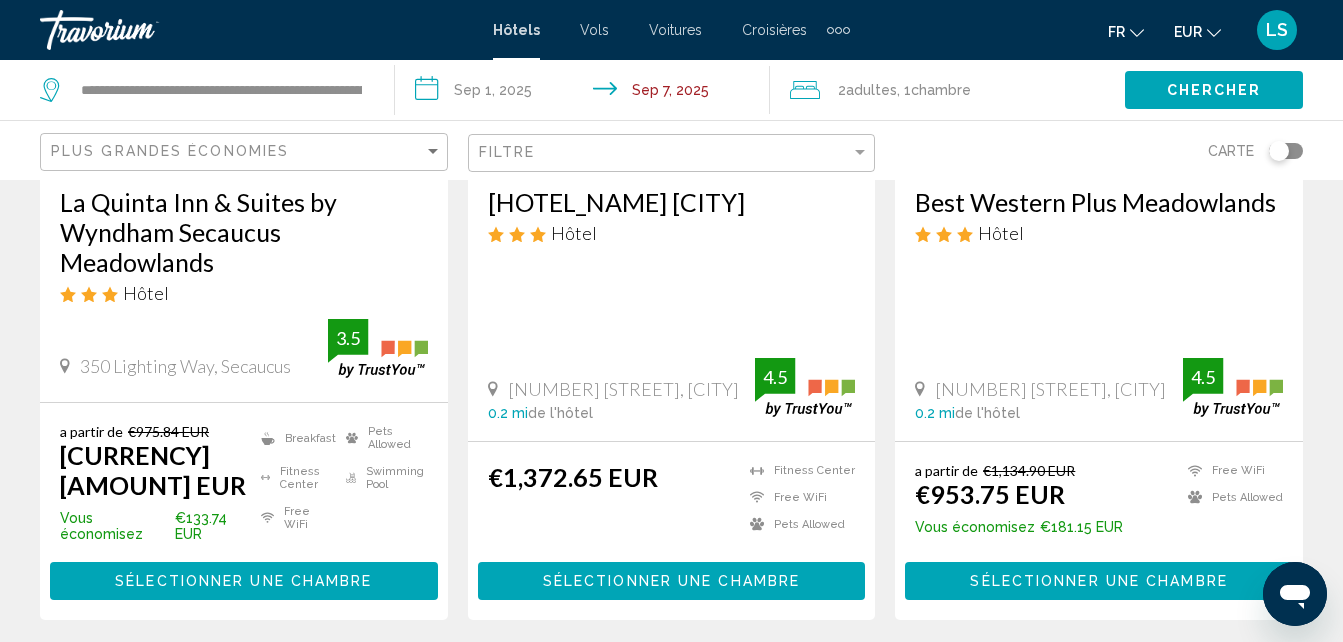 scroll, scrollTop: 416, scrollLeft: 0, axis: vertical 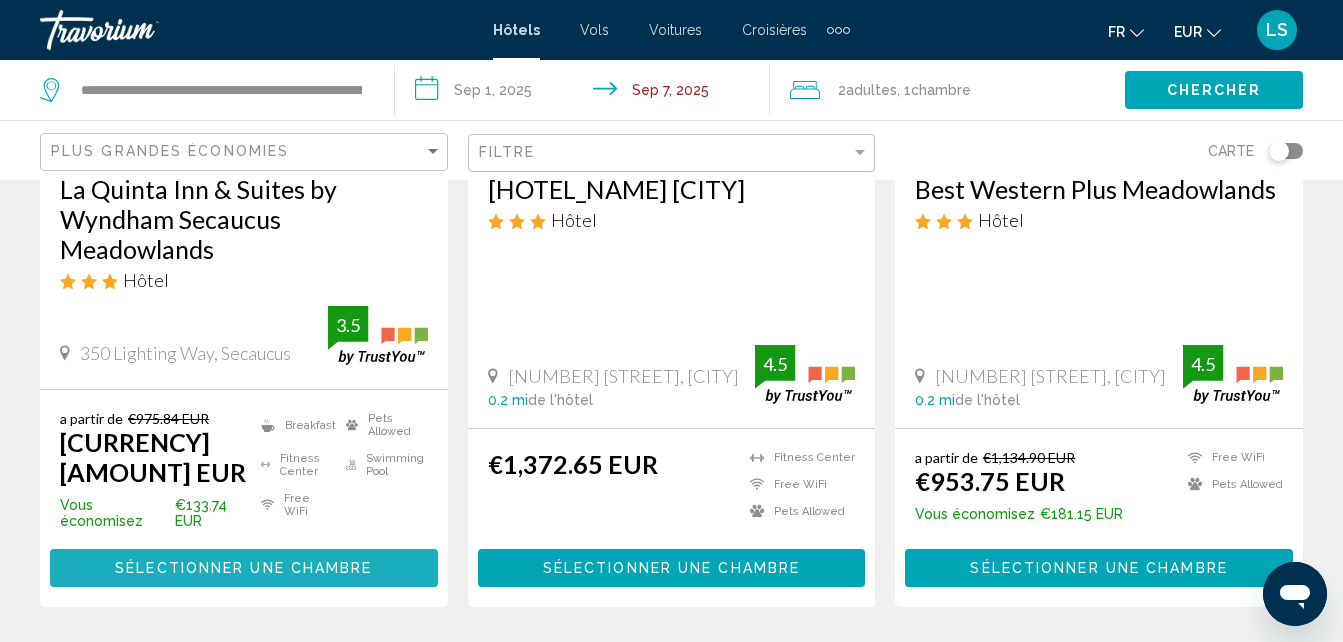 click on "Sélectionner une chambre" at bounding box center (243, 569) 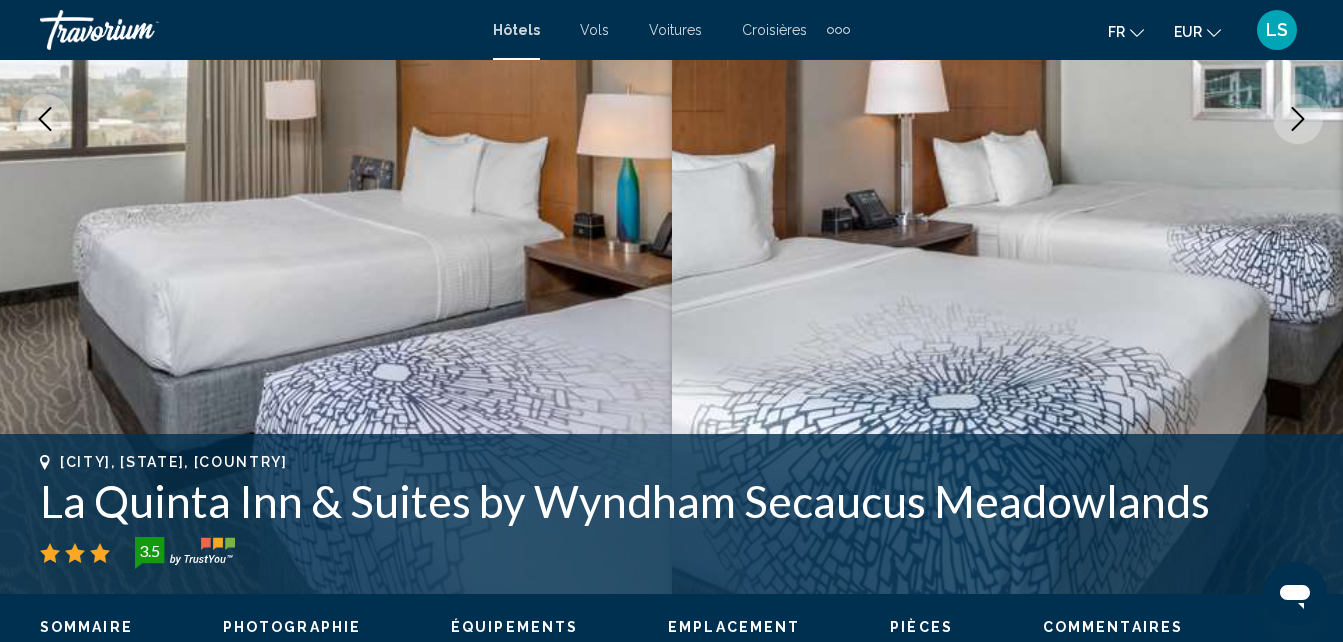 scroll, scrollTop: 214, scrollLeft: 0, axis: vertical 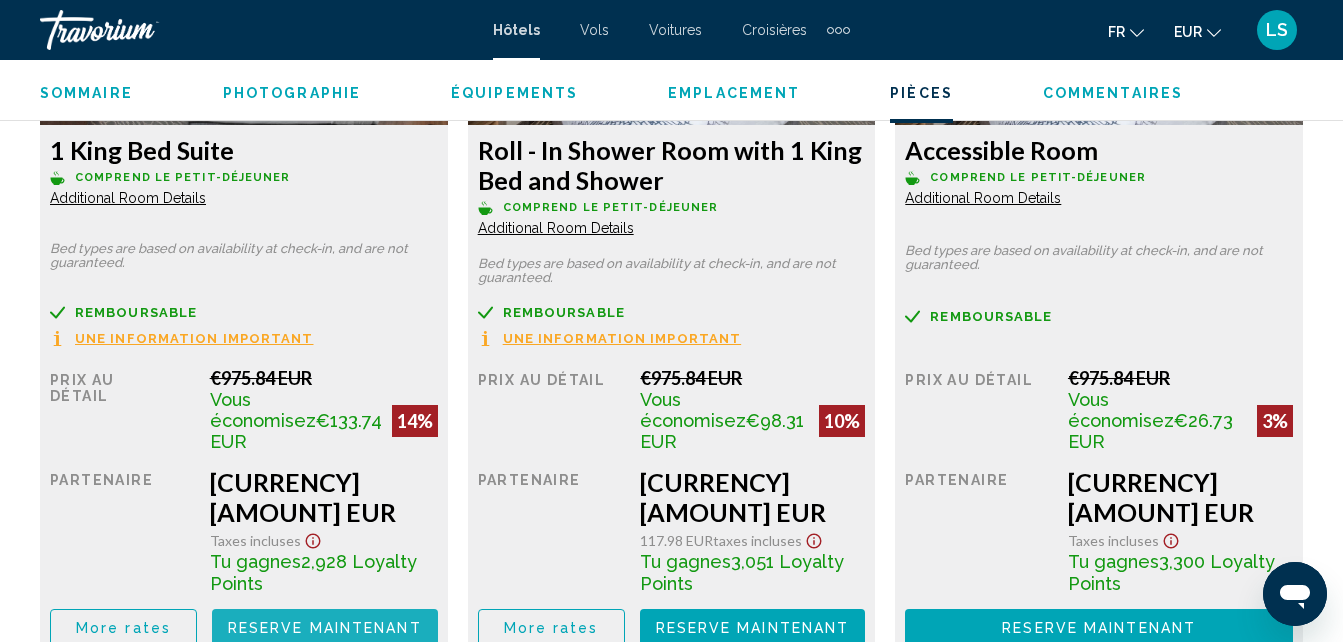click on "Reserve maintenant" at bounding box center [325, 628] 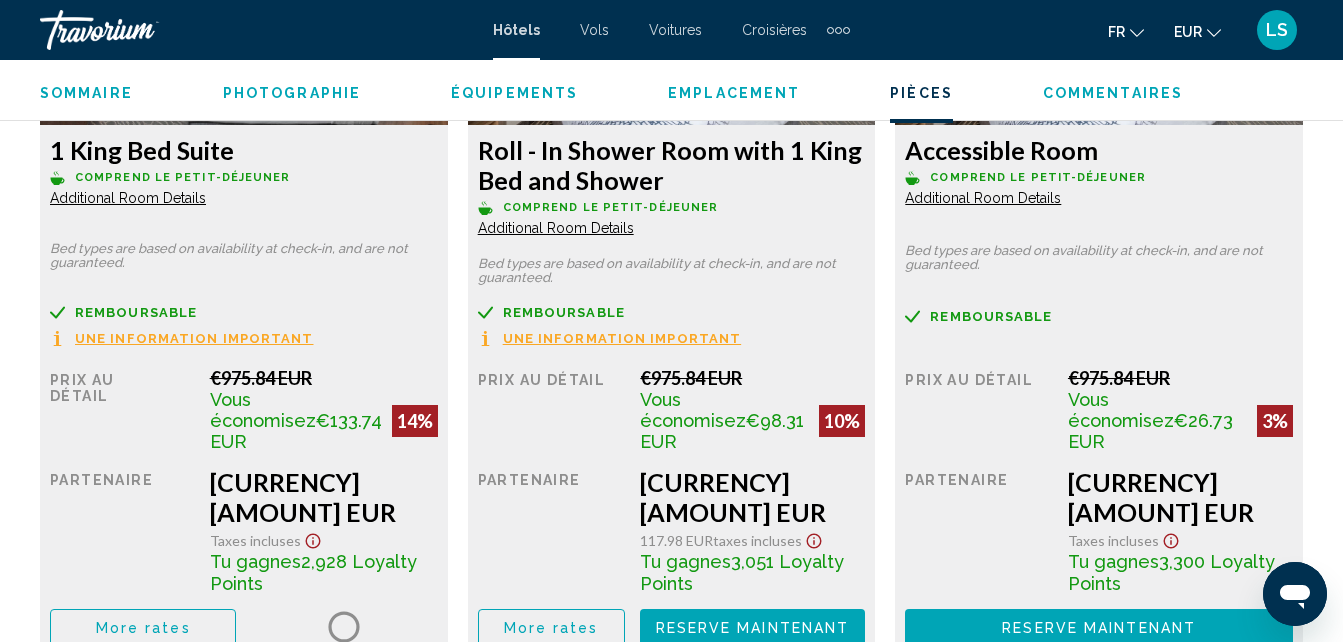 scroll, scrollTop: 0, scrollLeft: 0, axis: both 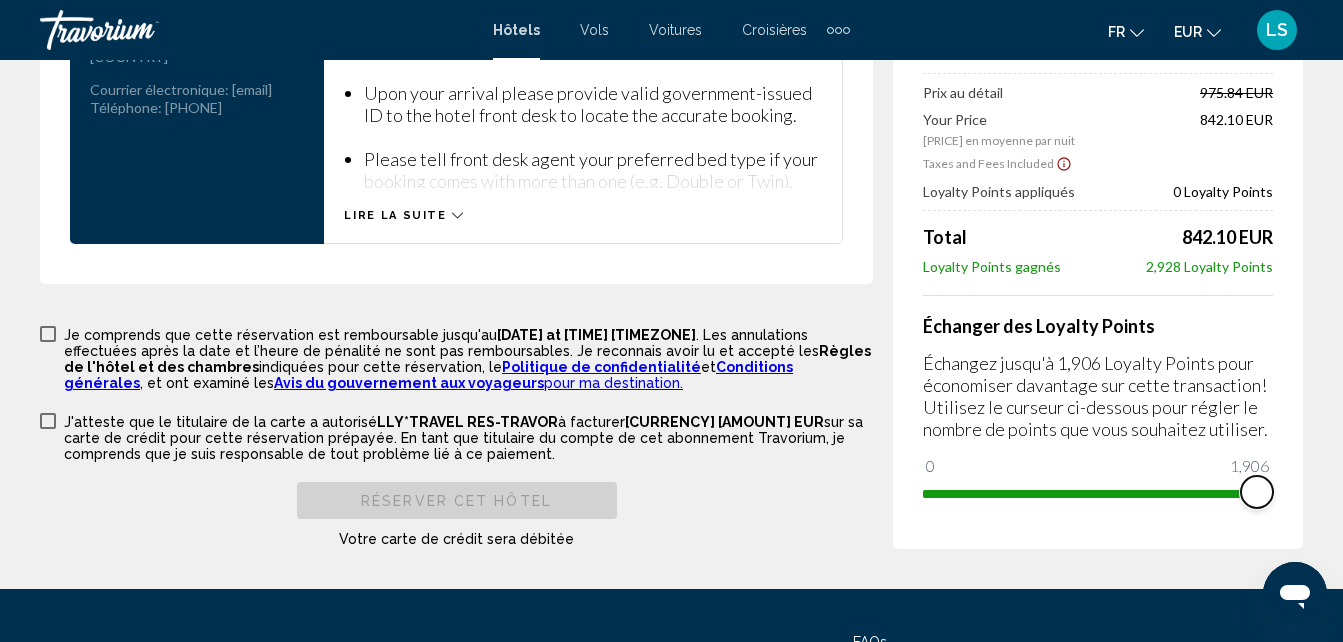 drag, startPoint x: 949, startPoint y: 504, endPoint x: 1346, endPoint y: 512, distance: 397.0806 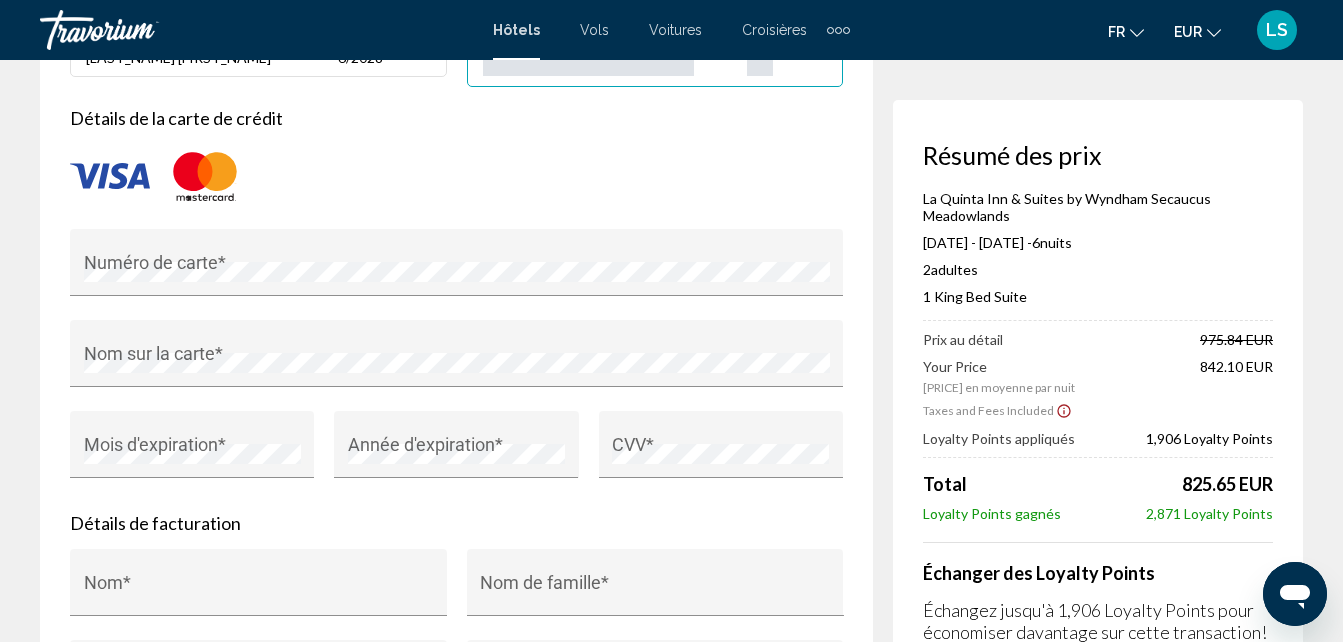 scroll, scrollTop: 1554, scrollLeft: 0, axis: vertical 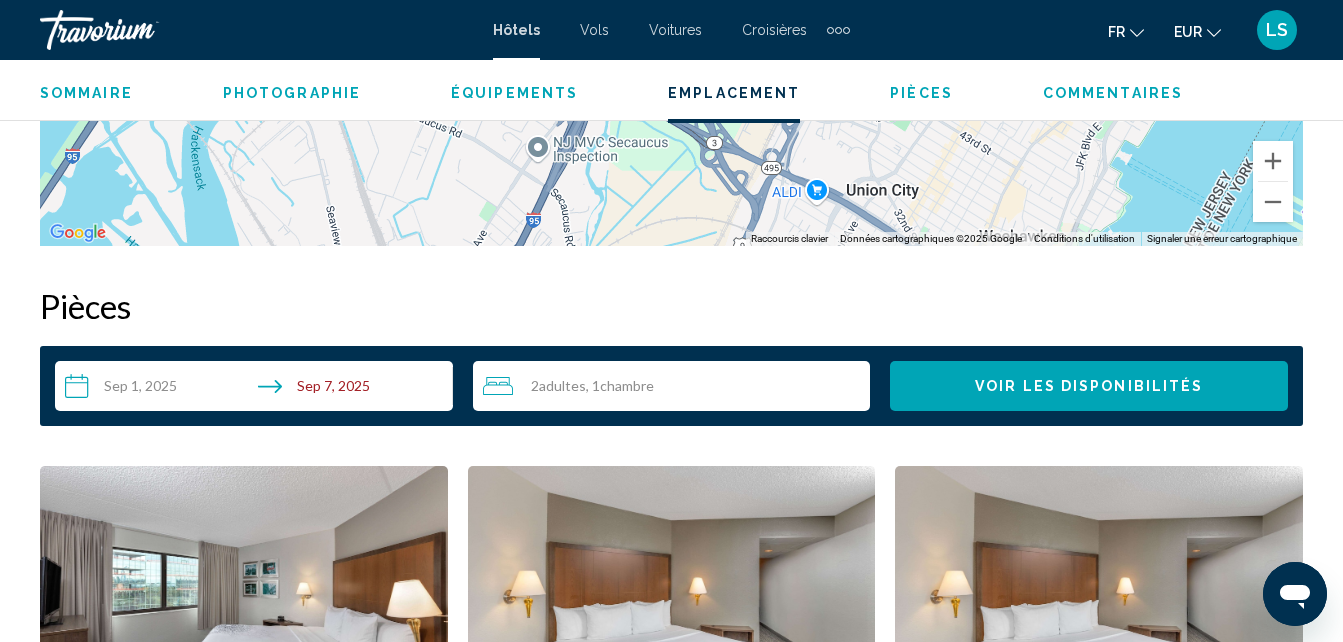 click on "2  Adulte Adultes , 1  Chambre pièces" at bounding box center [677, 386] 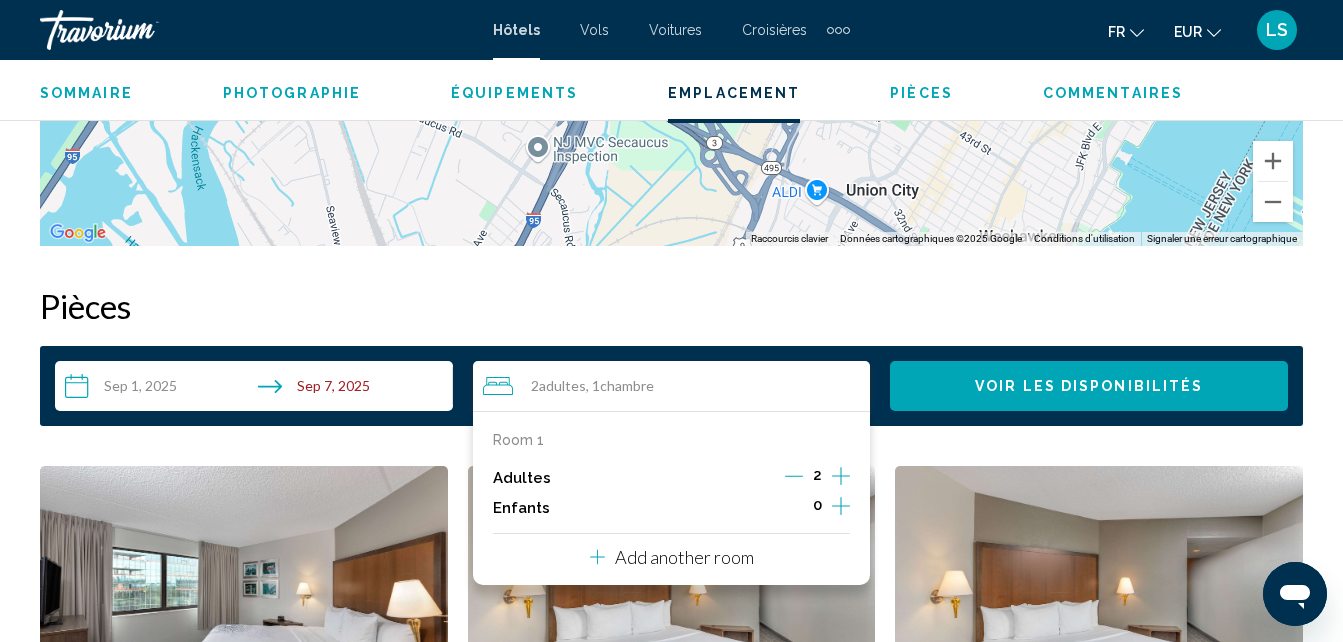 click 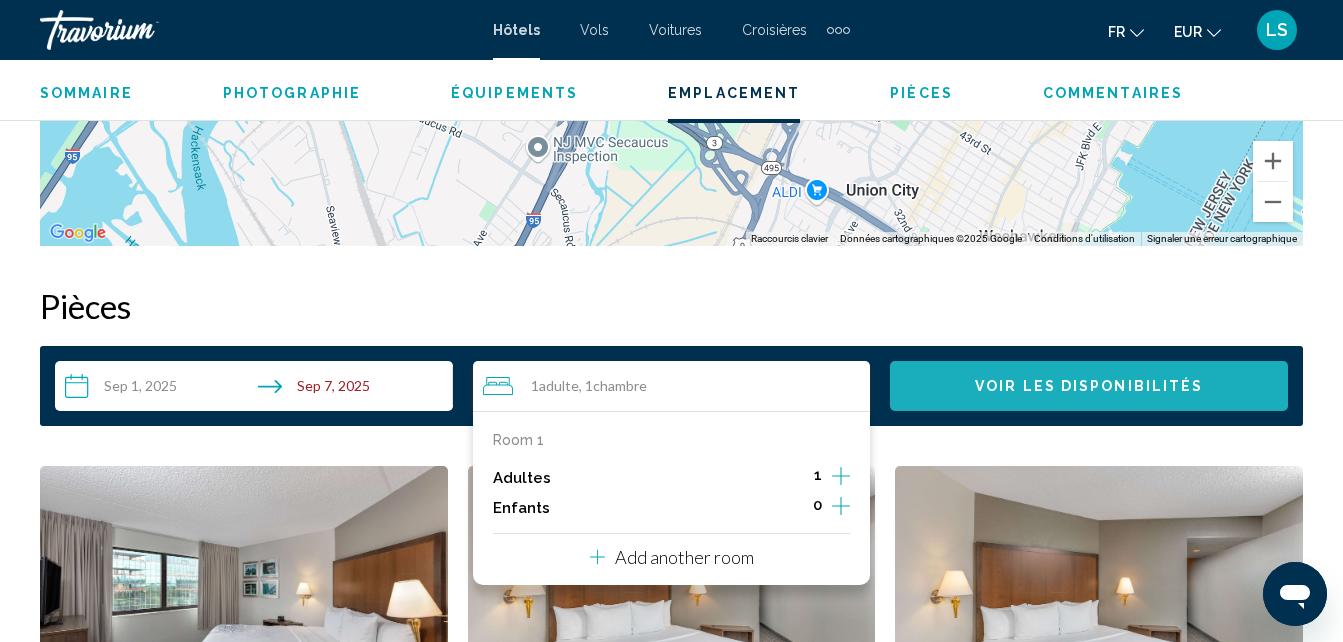 click on "Voir les disponibilités" at bounding box center (1089, 386) 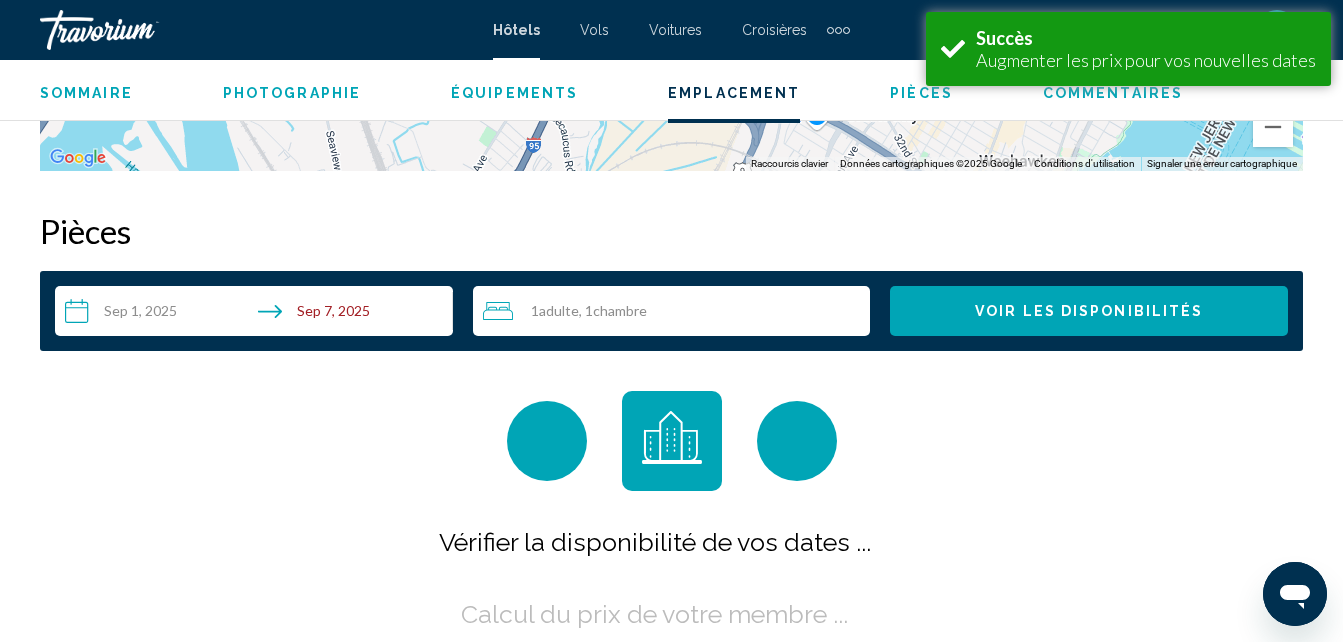 scroll, scrollTop: 2881, scrollLeft: 0, axis: vertical 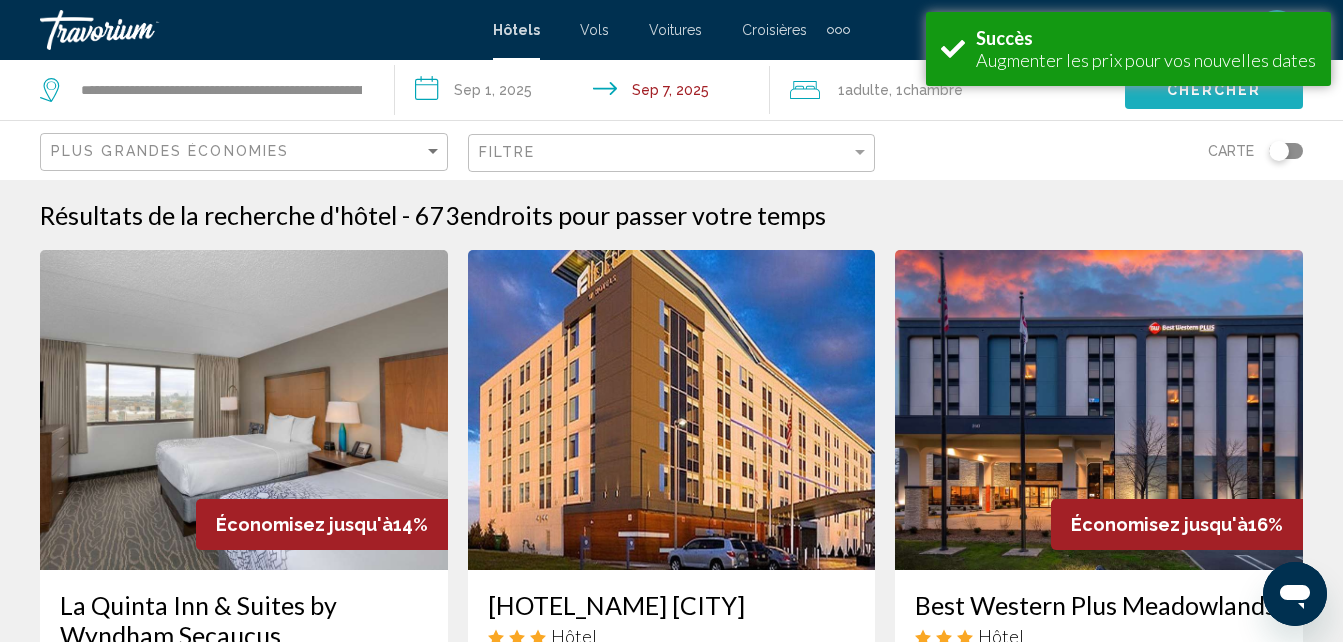 click on "Chercher" 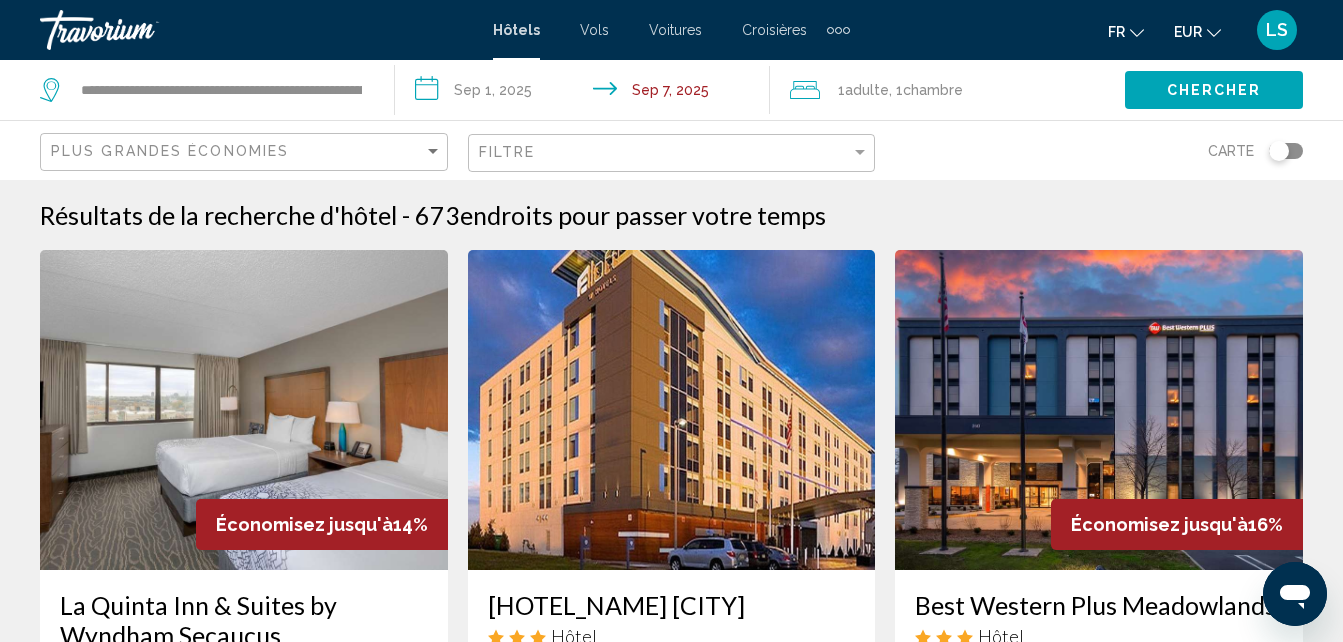 click on "Chambre" 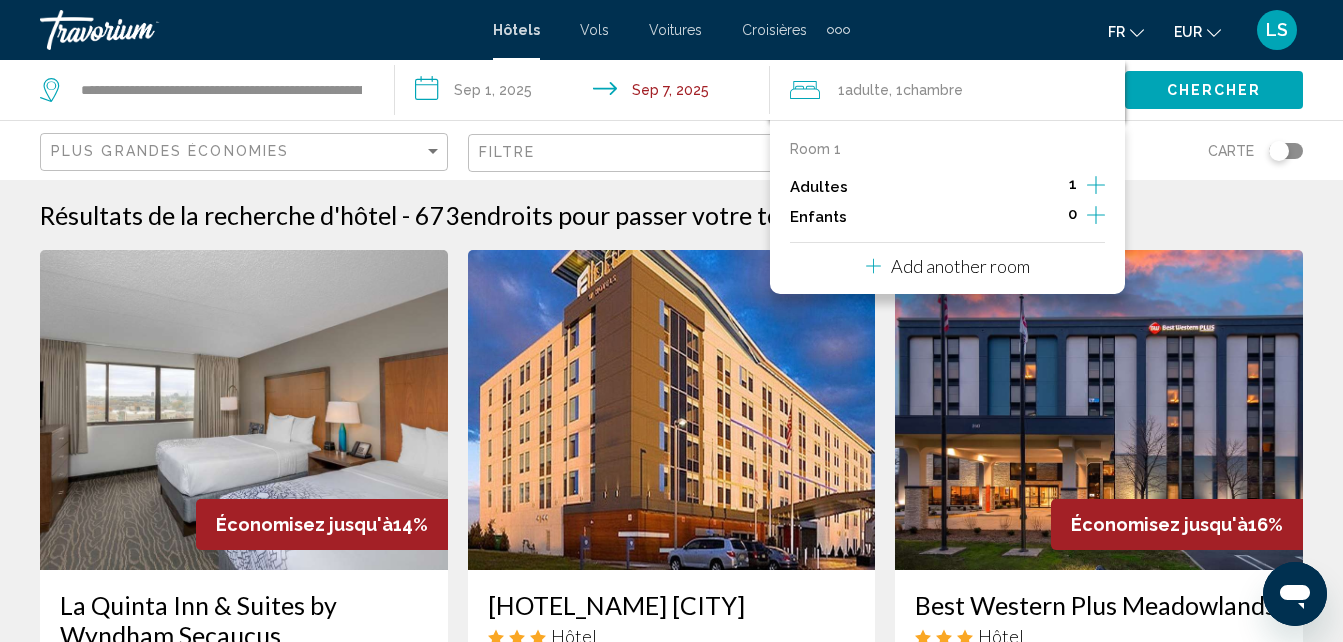 click on "**********" at bounding box center [586, 93] 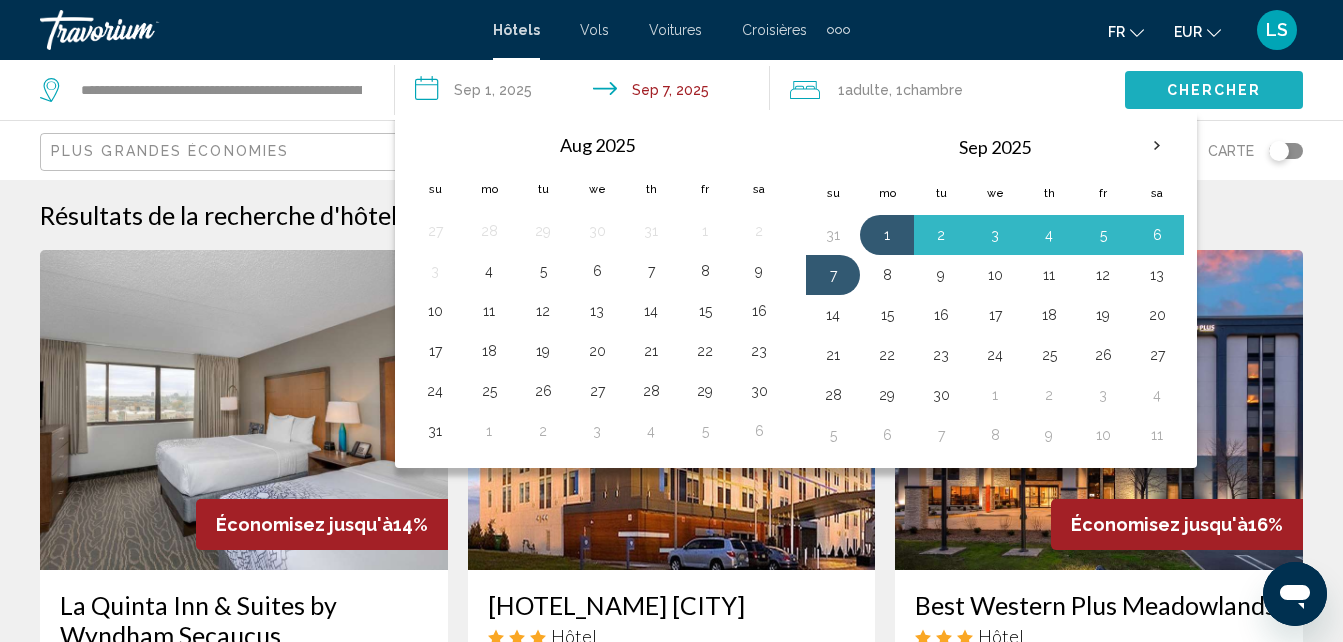 click on "Chercher" 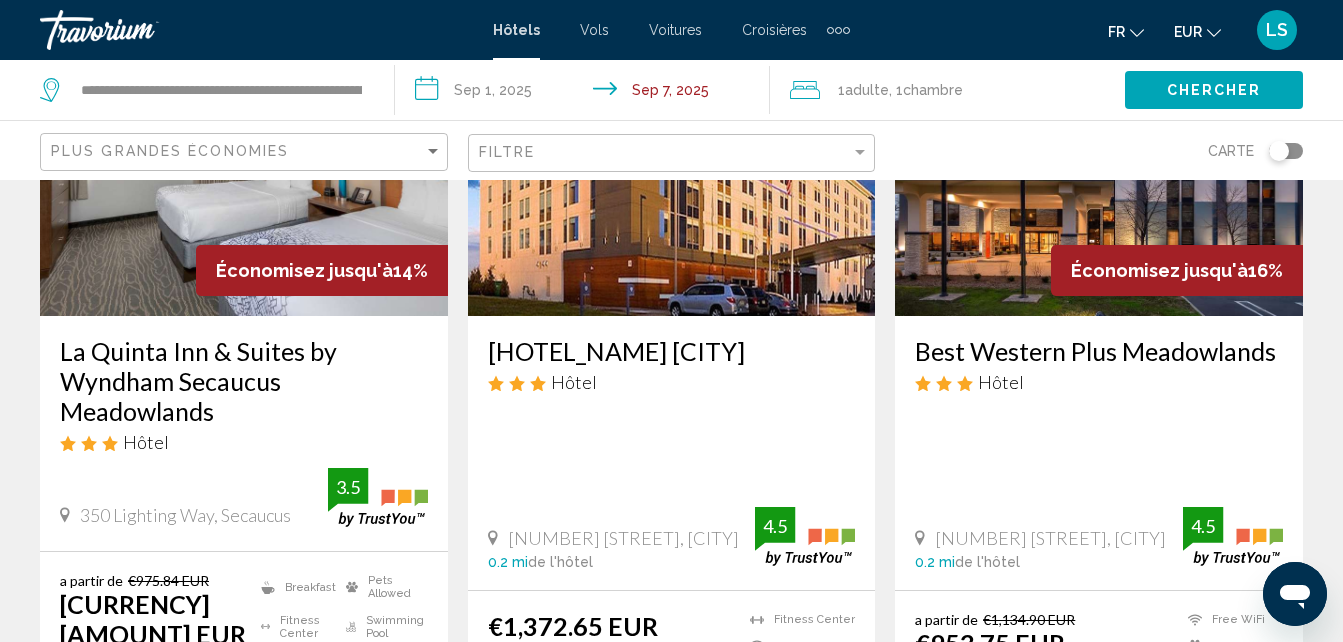 scroll, scrollTop: 74, scrollLeft: 0, axis: vertical 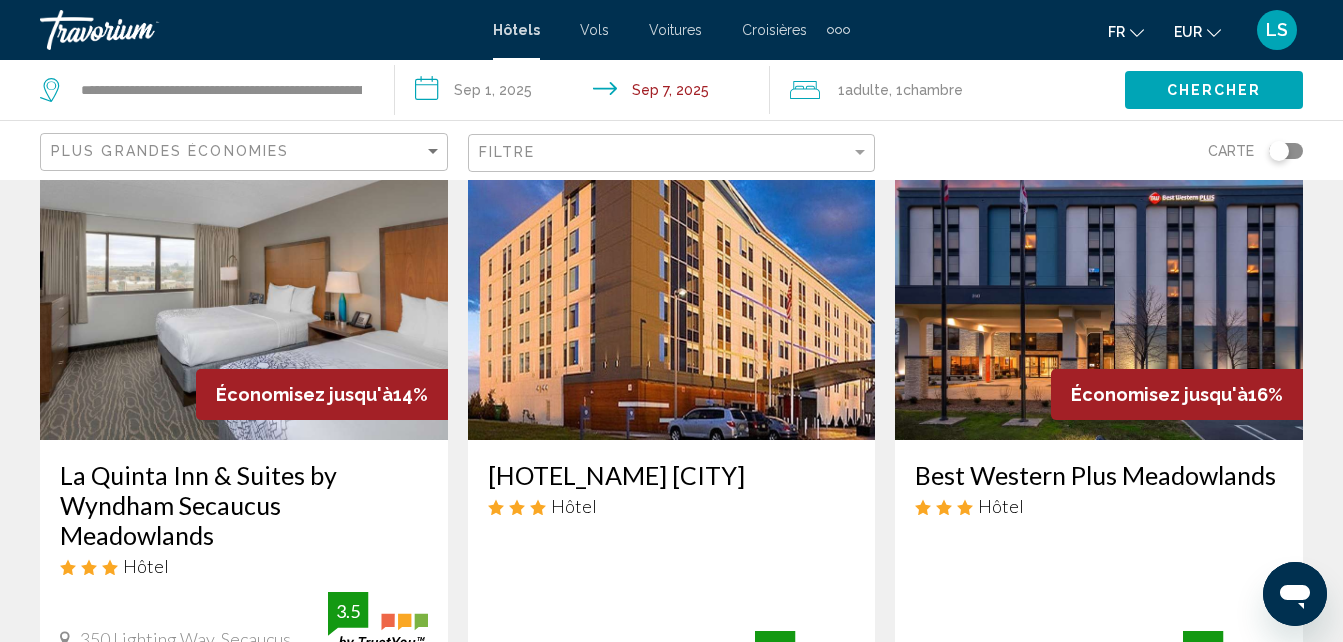 click on "Plus grandes économies" 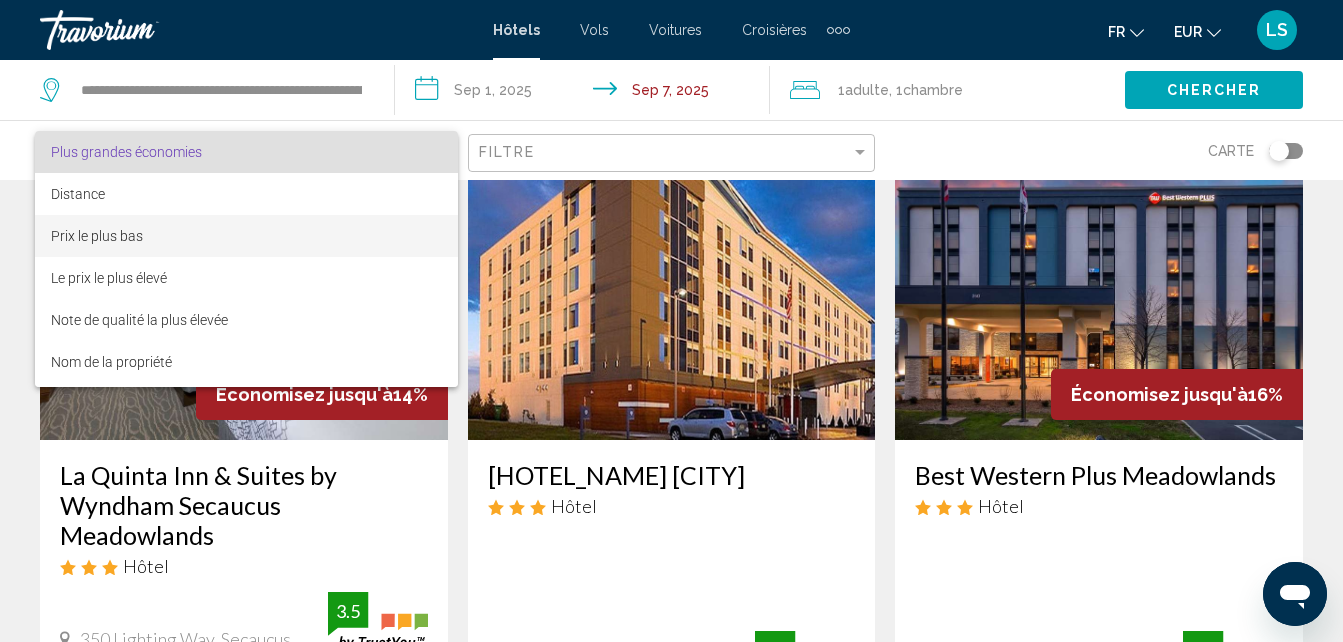 click on "Prix le plus bas" at bounding box center (97, 236) 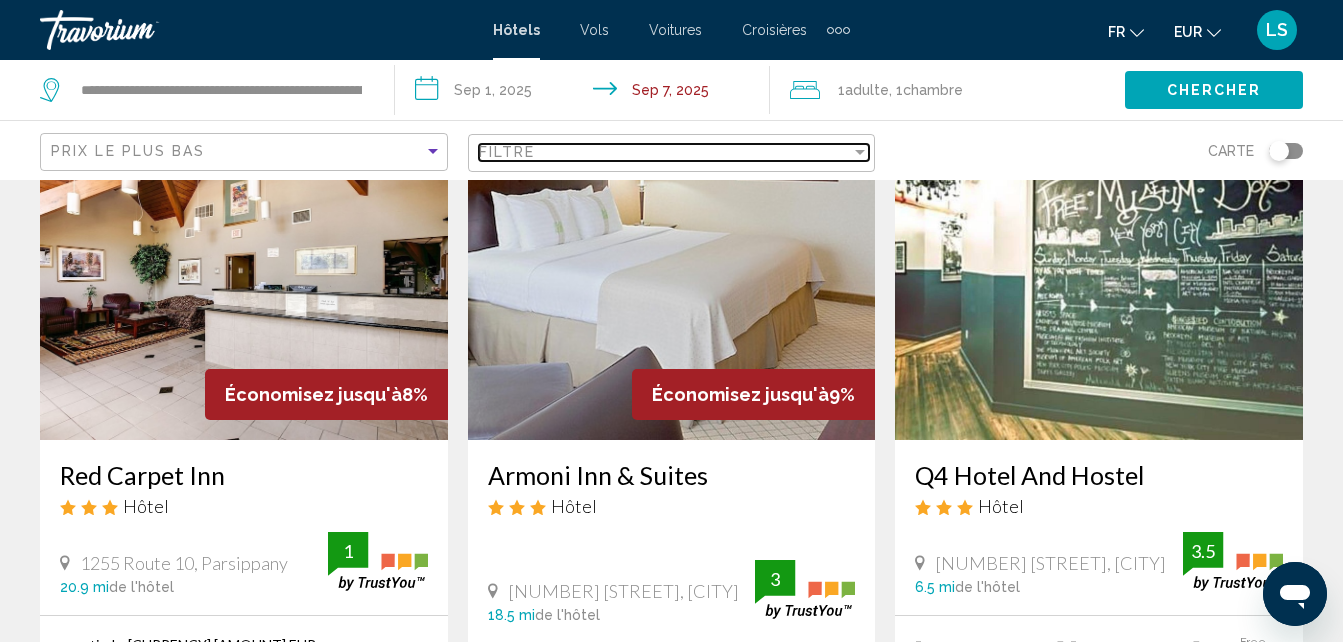 click on "Filtre" at bounding box center (665, 152) 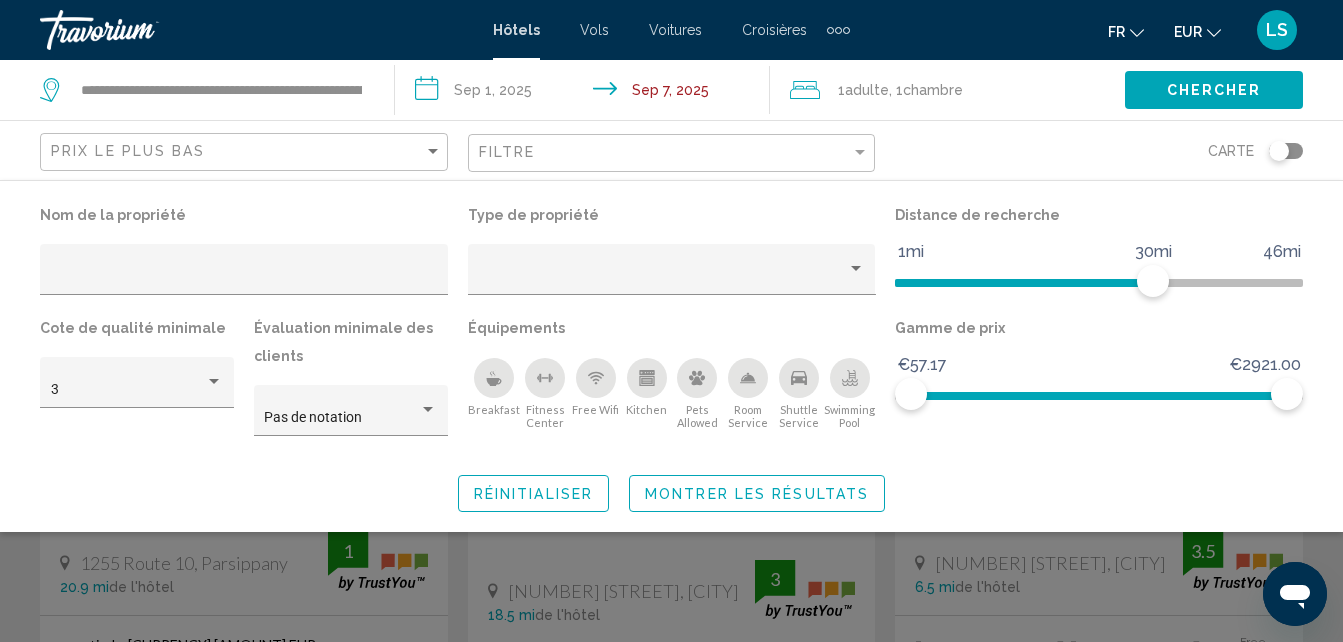 click on "fr
English Español Français Italiano Português русский EUR
USD ($) MXN (Mex$) CAD (Can$) GBP (£) EUR (€) AUD (A$) NZD (NZ$) CNY (CN¥) LS Se connecter" at bounding box center (1086, 30) 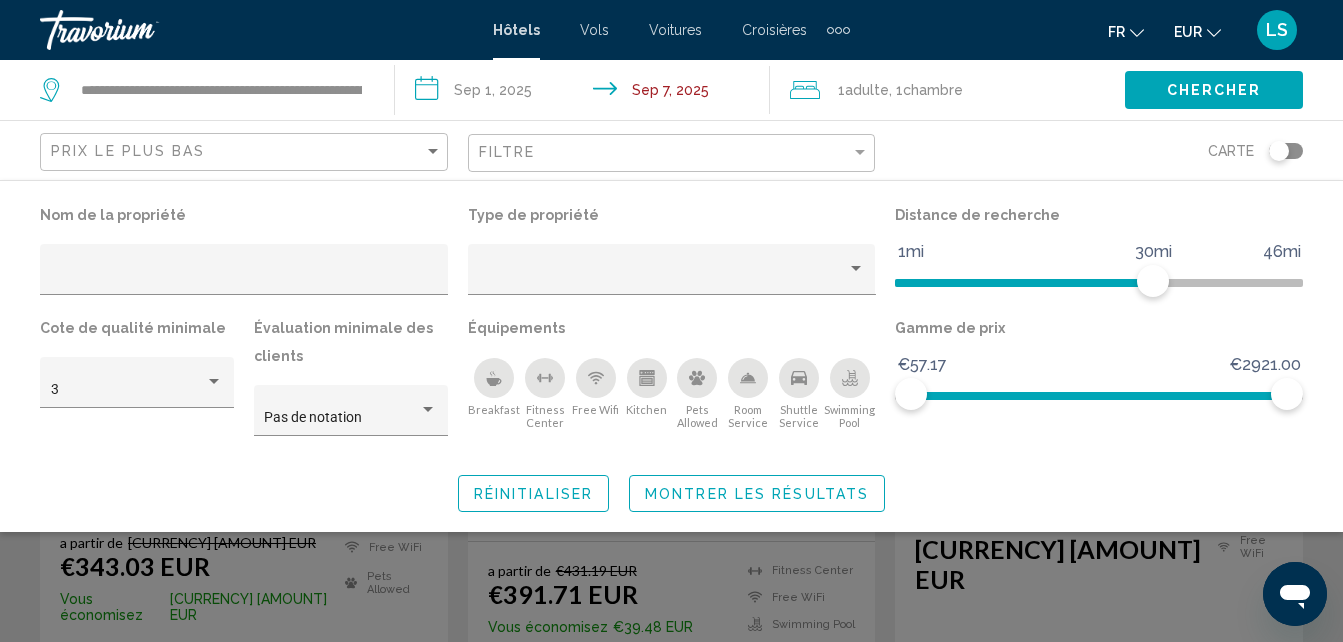 scroll, scrollTop: 100, scrollLeft: 0, axis: vertical 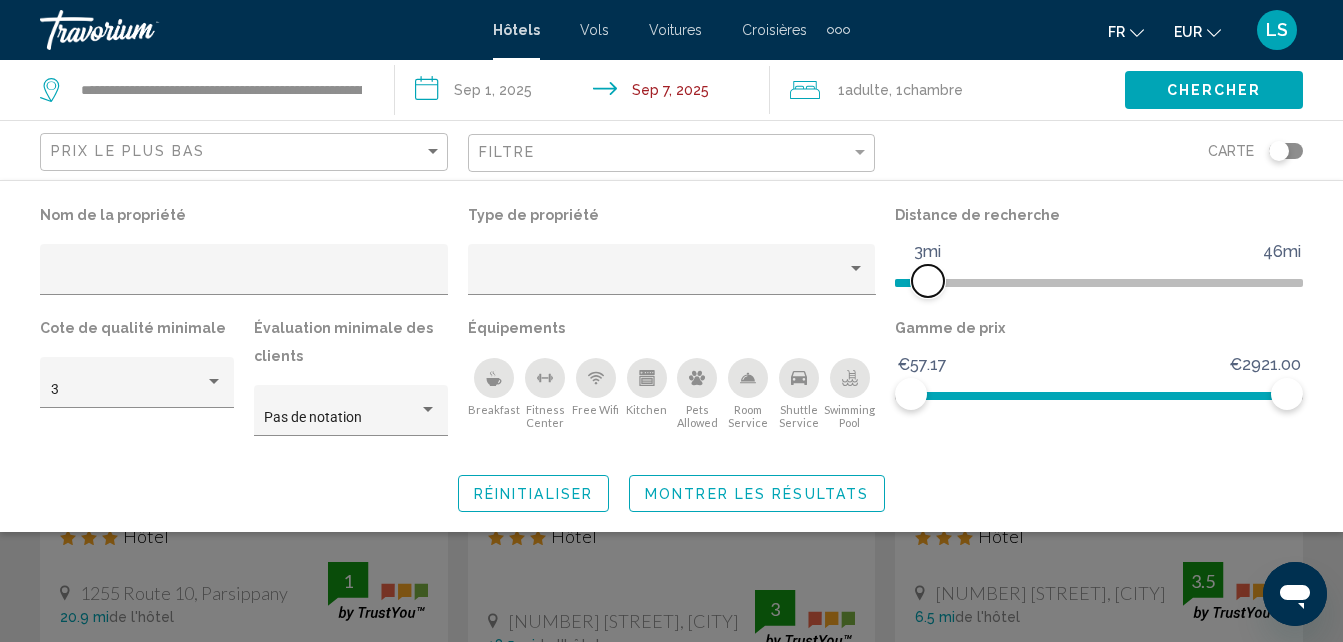 drag, startPoint x: 1165, startPoint y: 270, endPoint x: 930, endPoint y: 278, distance: 235.13612 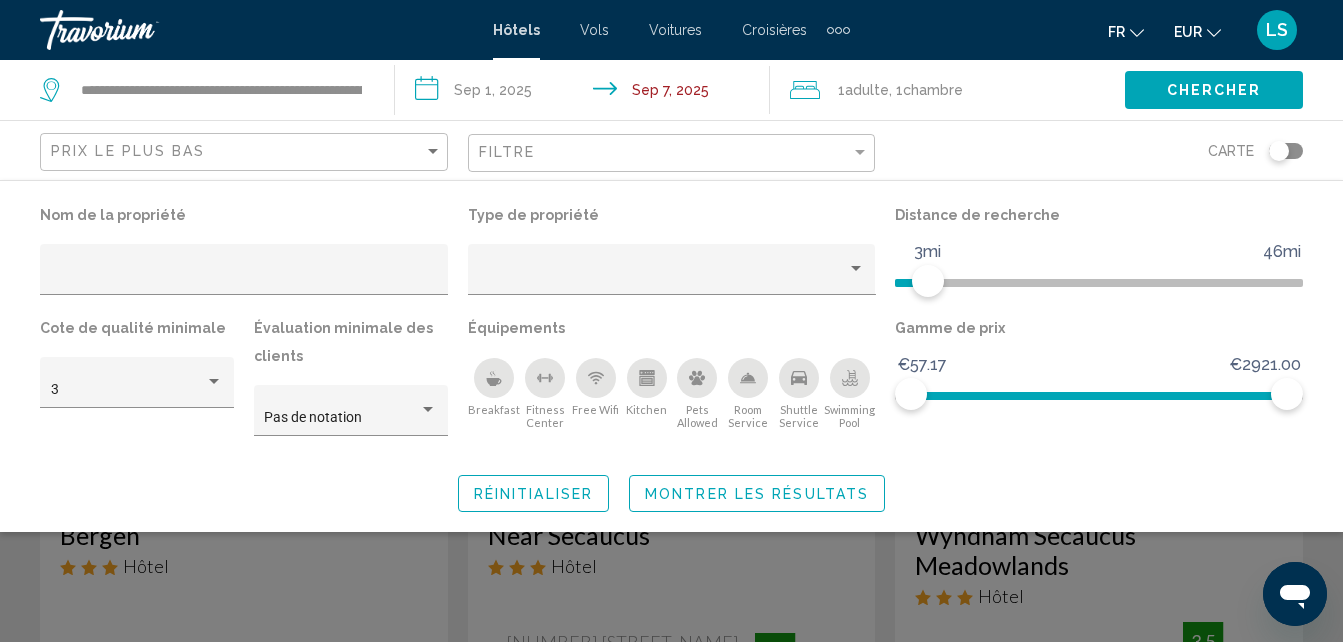click on "Montrer les résultats" 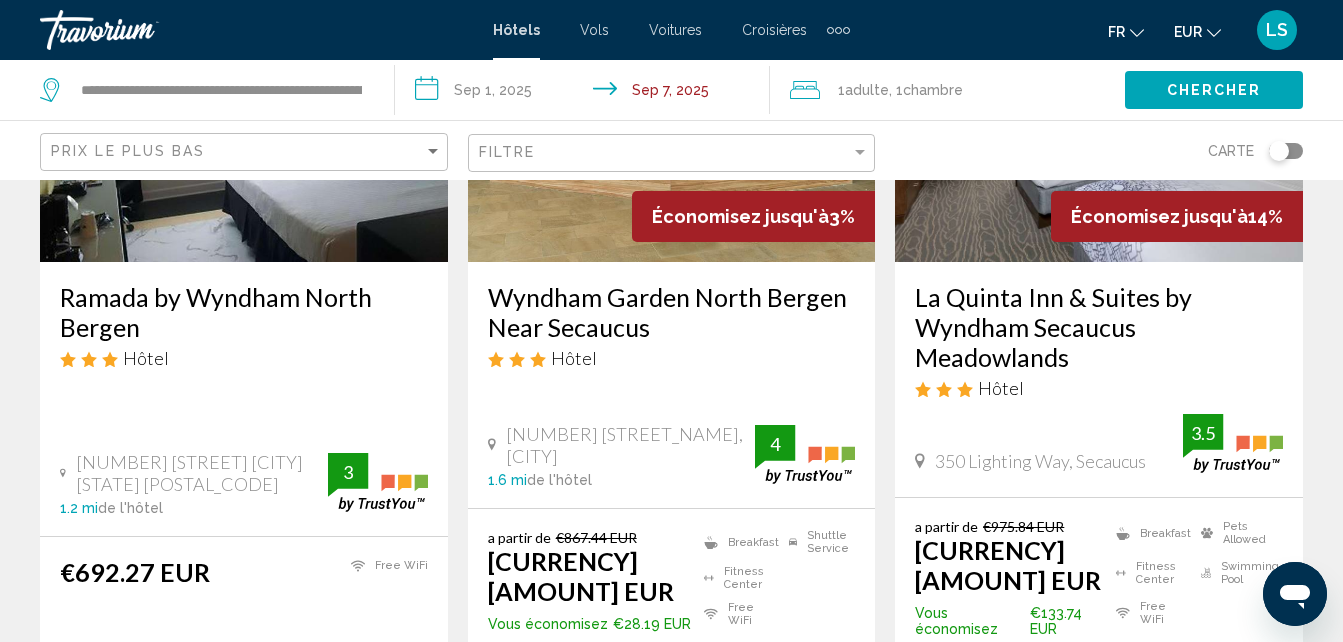 scroll, scrollTop: 192, scrollLeft: 0, axis: vertical 